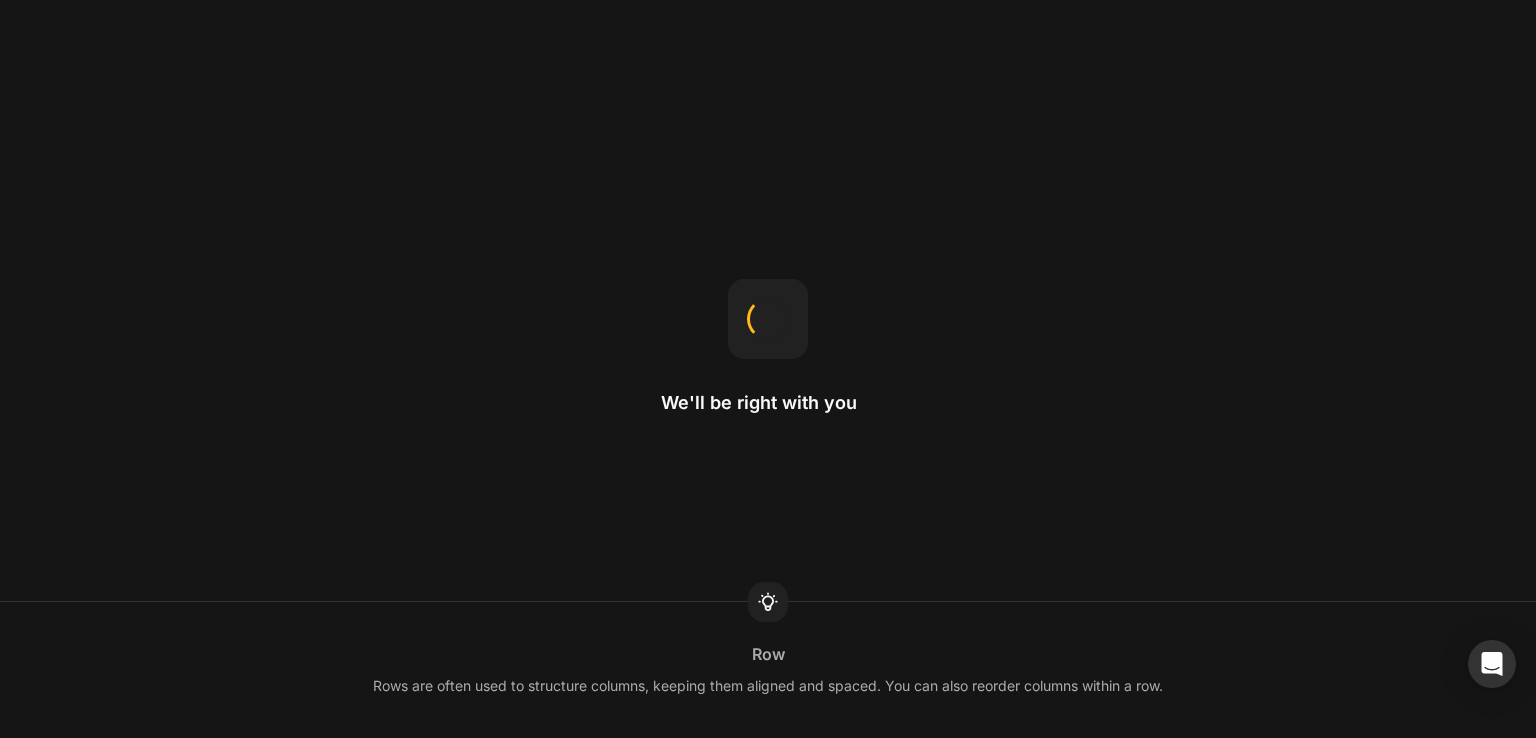 scroll, scrollTop: 0, scrollLeft: 0, axis: both 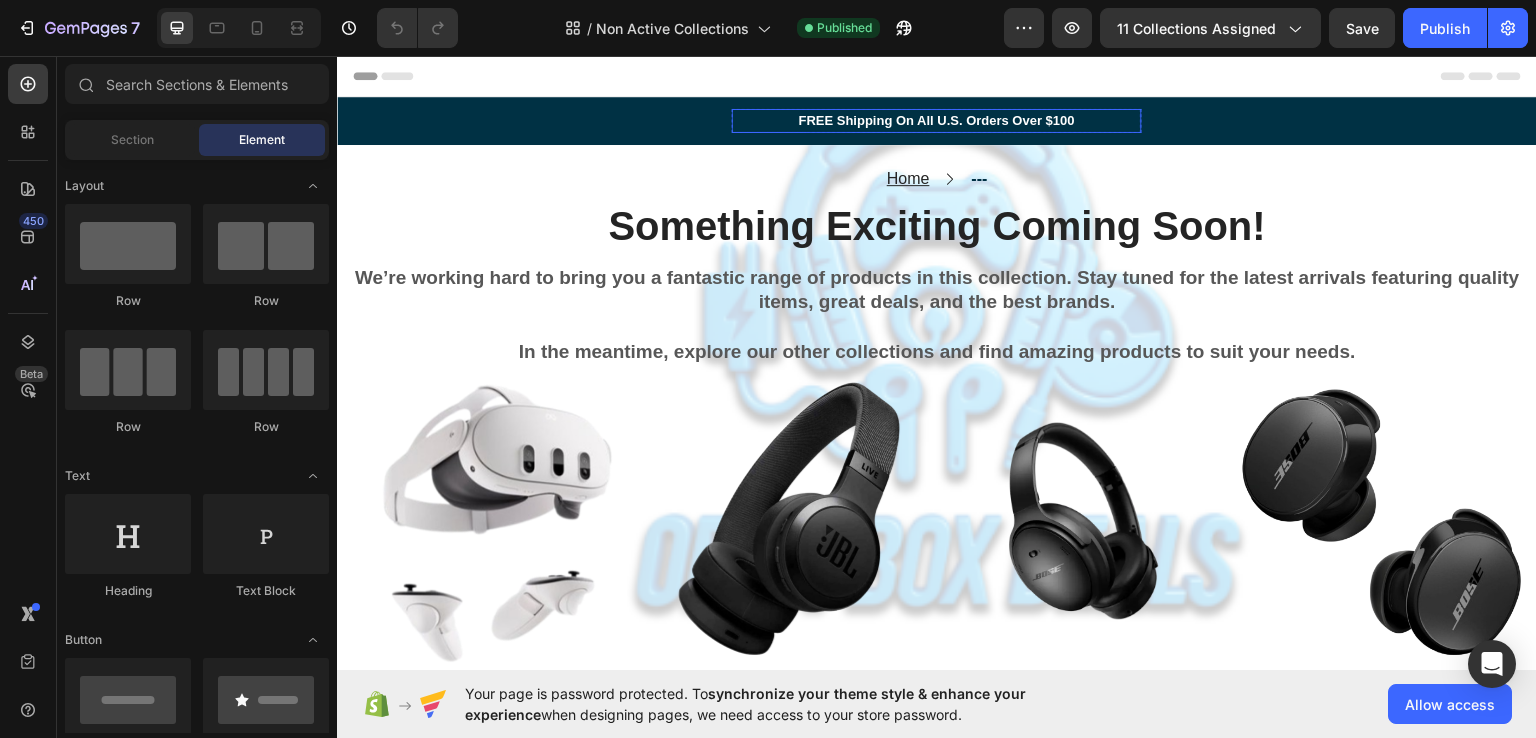 click on "FREE Shipping On All U.S. Orders Over $100" at bounding box center [937, 120] 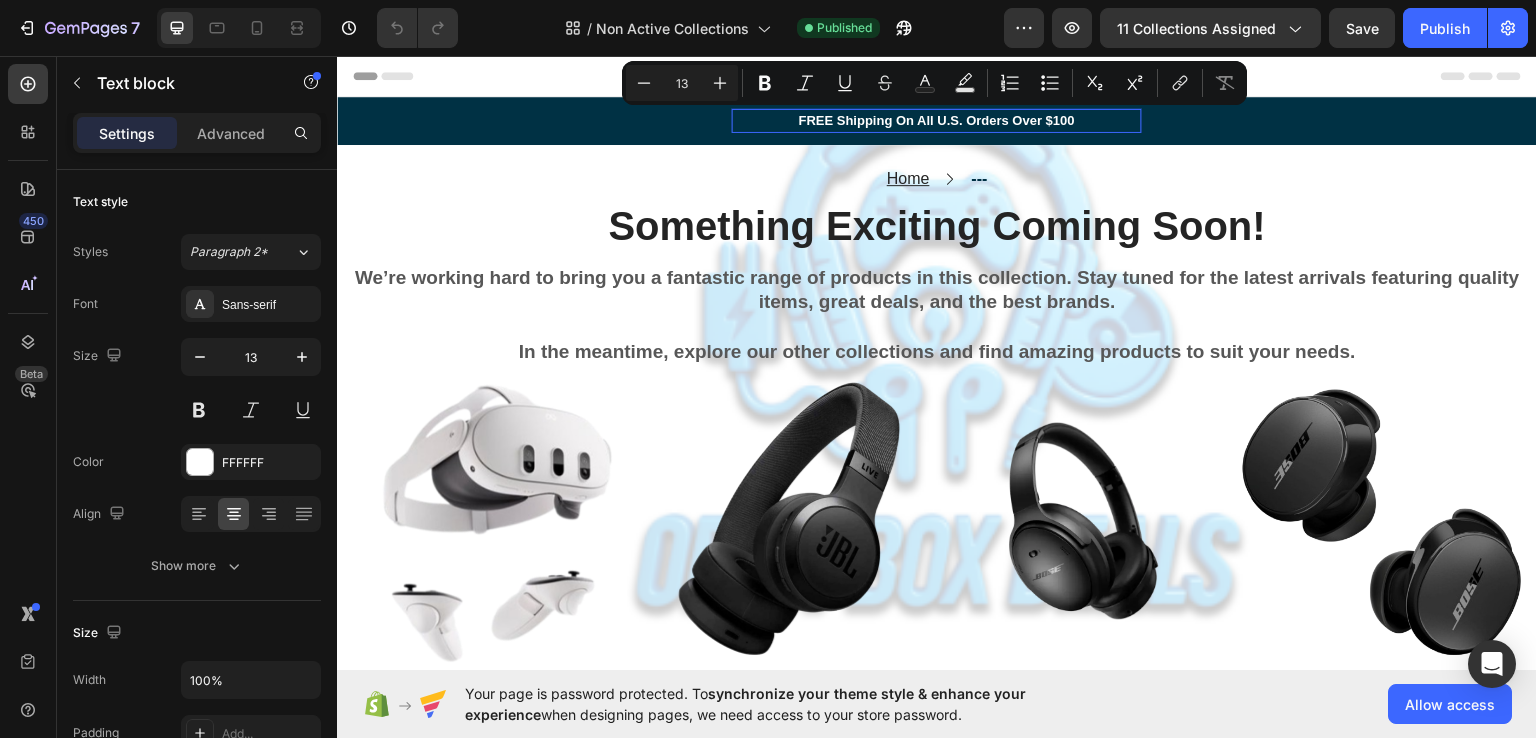 click on "FREE Shipping On All U.S. Orders Over $100" at bounding box center [937, 120] 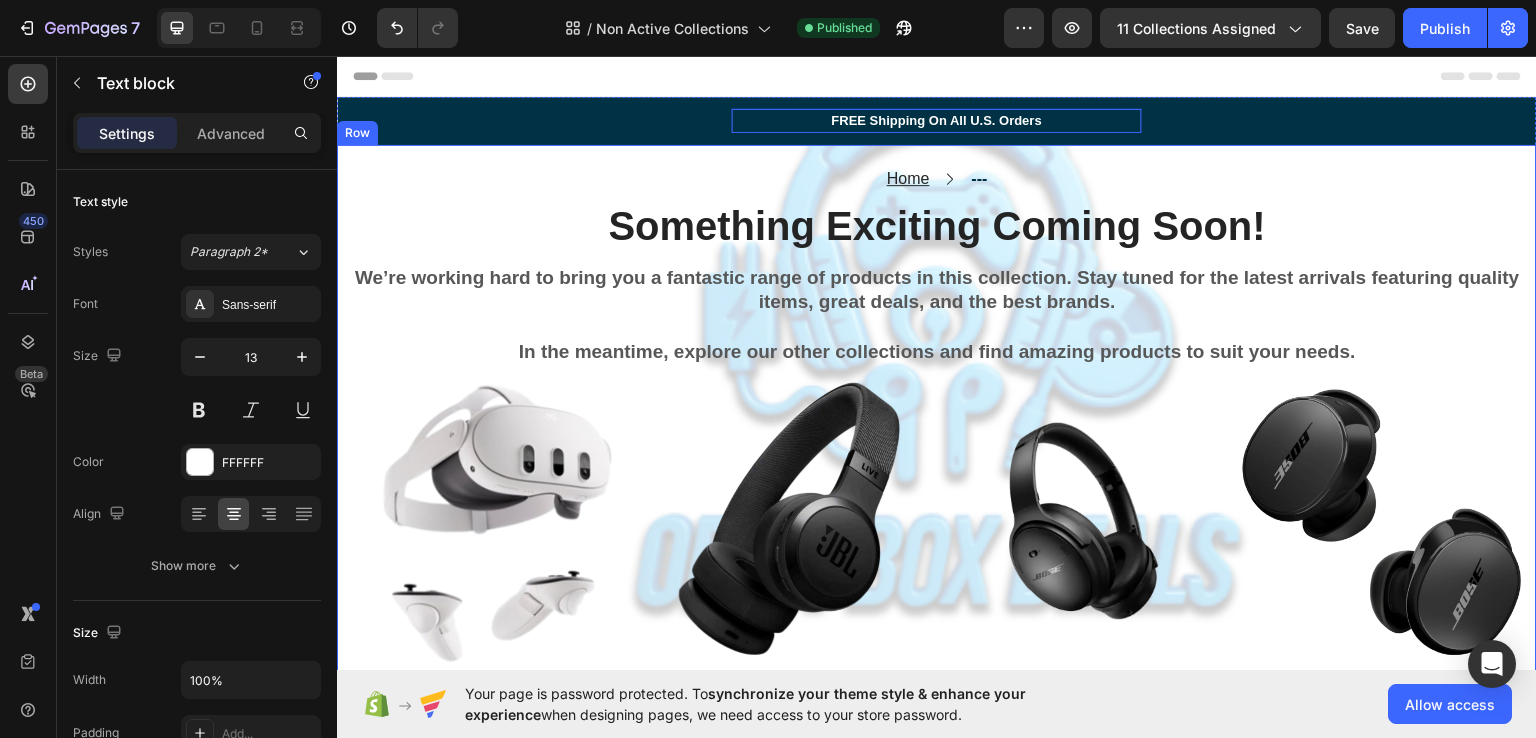 click on "Home Text block
Icon --- Text block Row Something Exciting Coming Soon! Heading We’re working hard to bring you a fantastic range of products in this collection. Stay tuned for the latest arrivals featuring quality items, great deals, and the best brands.   In the meantime, explore our other collections and find amazing products to suit your needs. Text block Product Images Meta Oculus Quest 3 VR Controller (Open Box) Product Title Open Box Product Vendor Order Now Dynamic Checkout Row Product List Product Images JBL Live 675NC Wireless On-Ear Headphones with Adaptive Noise Cancelling (Open Box) Product Title Open Box Product Vendor Order Now Dynamic Checkout Row Product List Product Images BOSE® Noise Cancellation Headphones, Wireless (75994-0050) Open Box Product Title Open Box Product Vendor Order Now Dynamic Checkout Row Product List Product Images Bose Quiet Comfort Wireless Noise Cancelling Earbuds Product Title New Product Vendor Order Now Dynamic Checkout Row Product List Image Row" at bounding box center [937, 711] 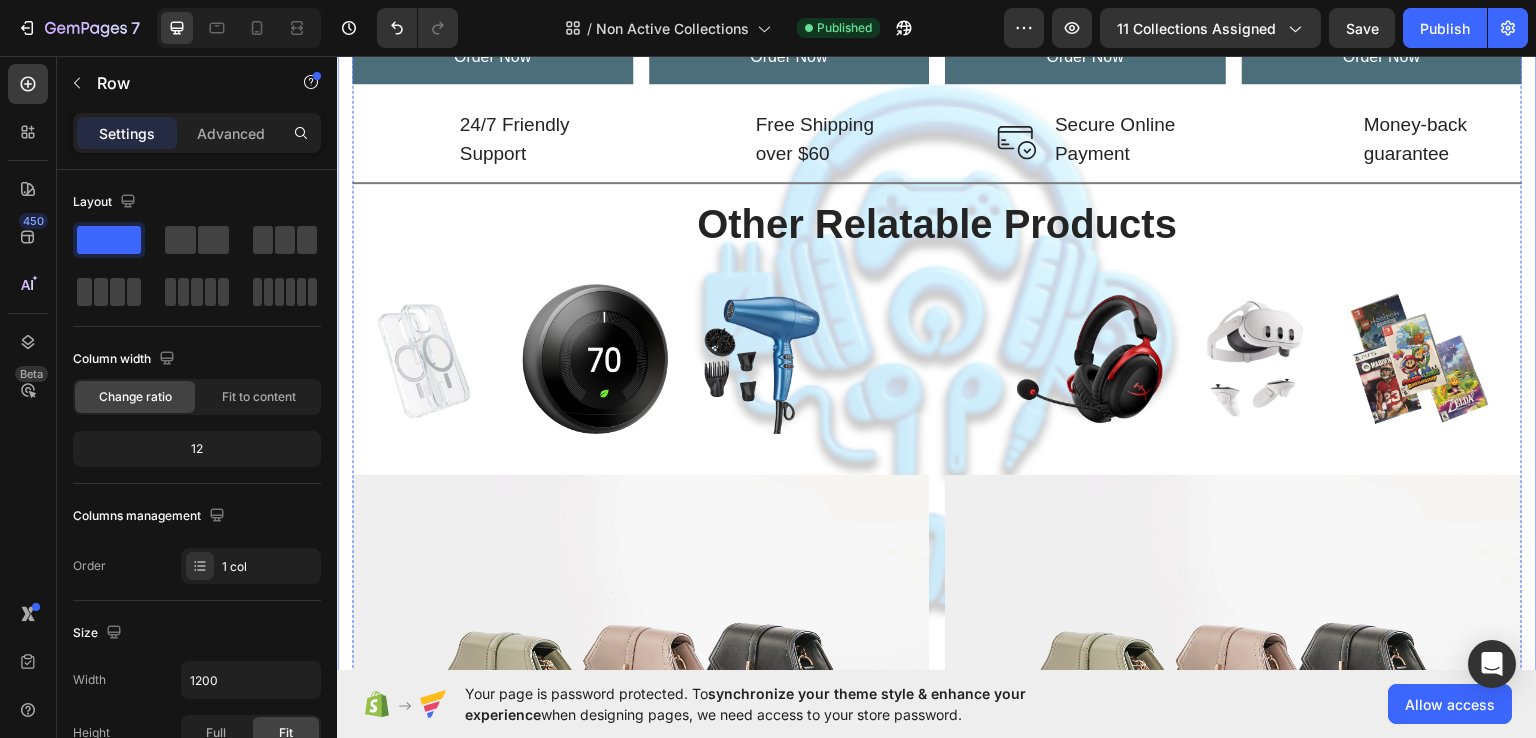 scroll, scrollTop: 672, scrollLeft: 0, axis: vertical 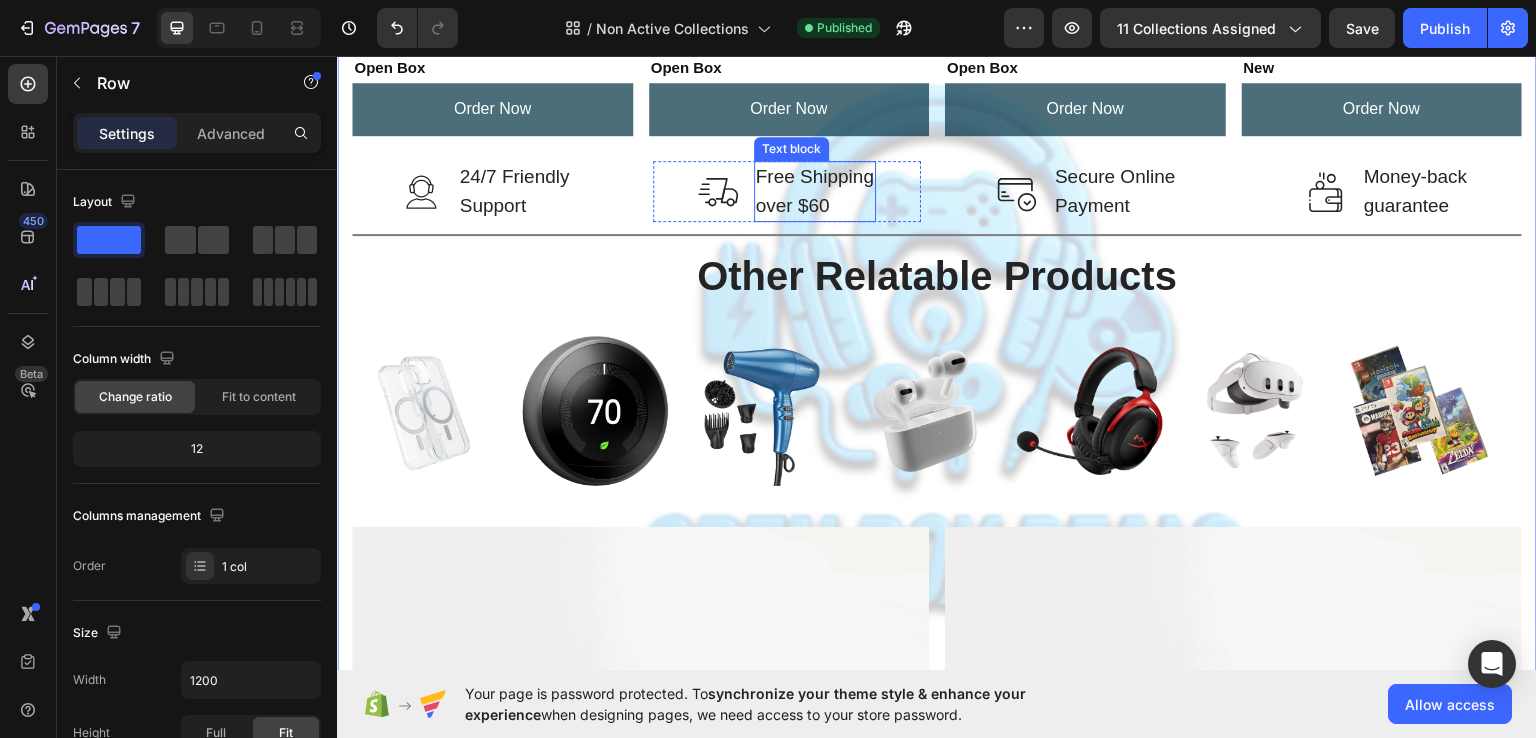 click on "Free Shipping over $60" at bounding box center [815, 190] 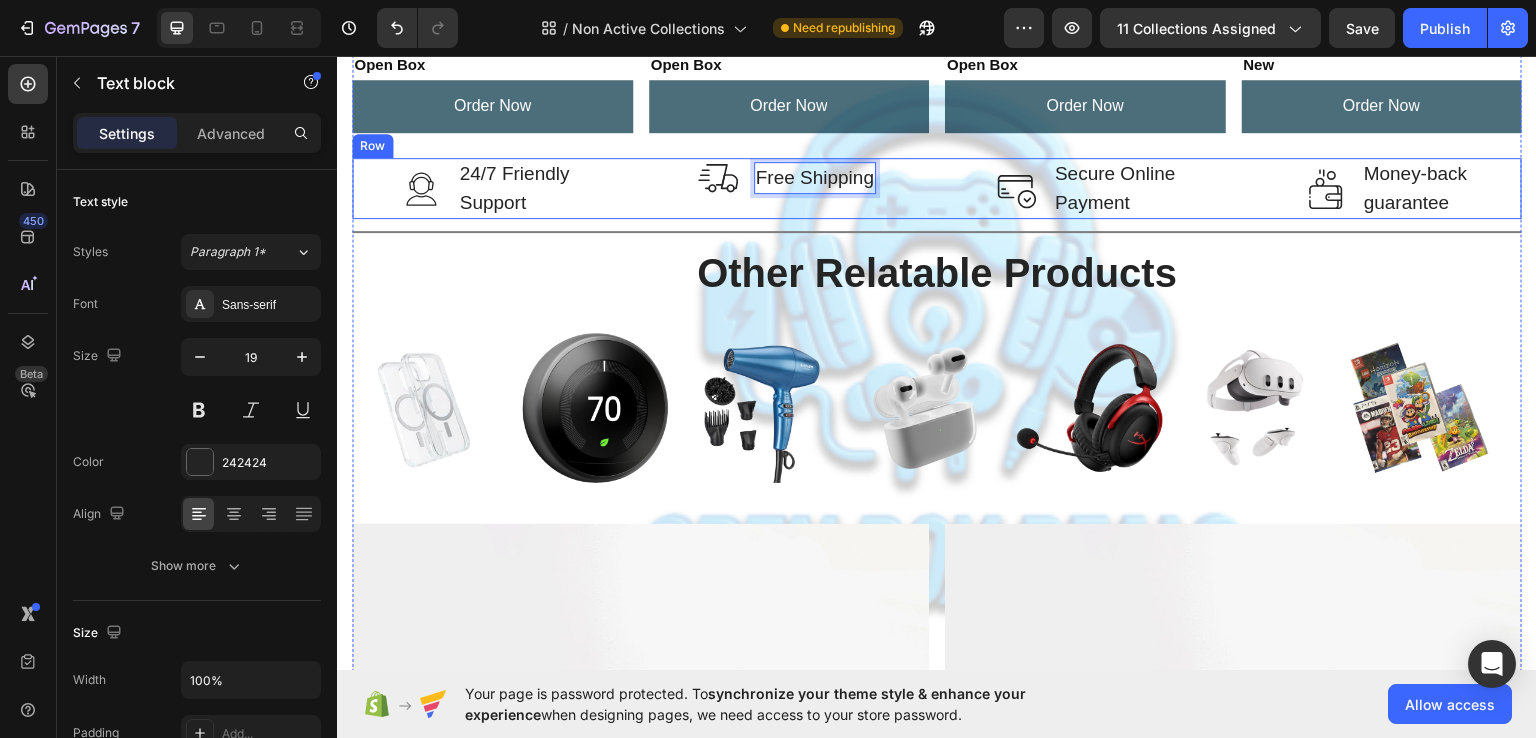 scroll, scrollTop: 672, scrollLeft: 0, axis: vertical 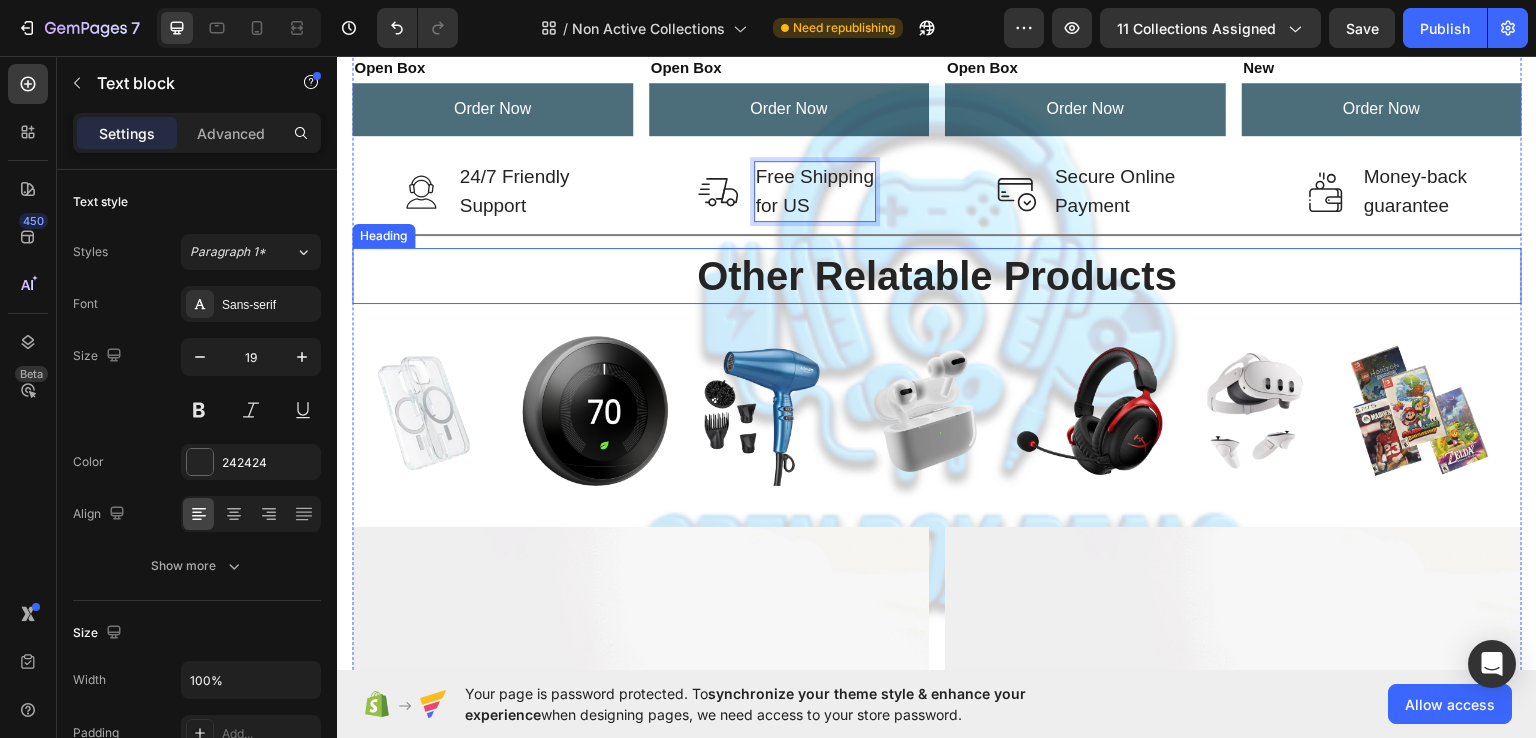 click on "Other Relatable Products" at bounding box center [937, 275] 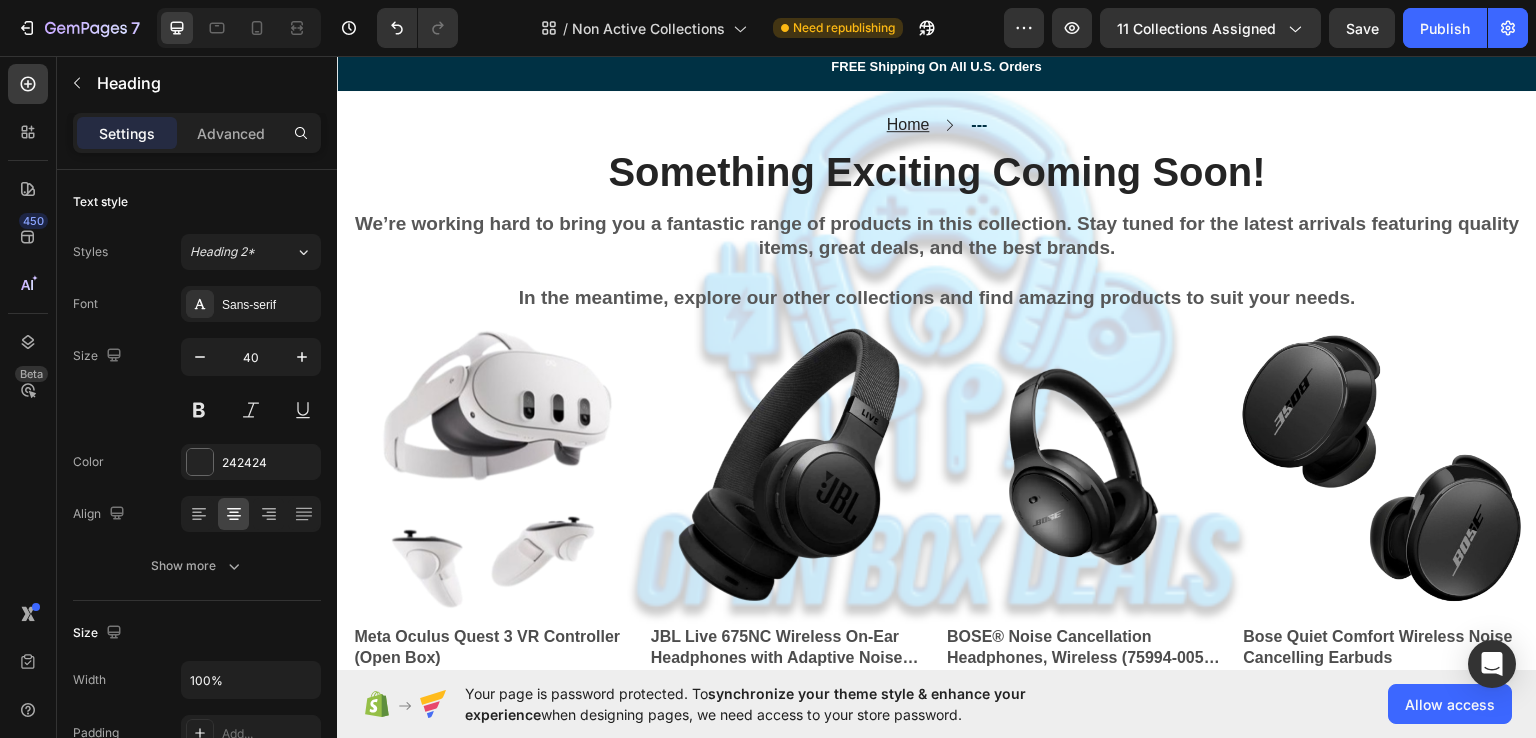 scroll, scrollTop: 0, scrollLeft: 0, axis: both 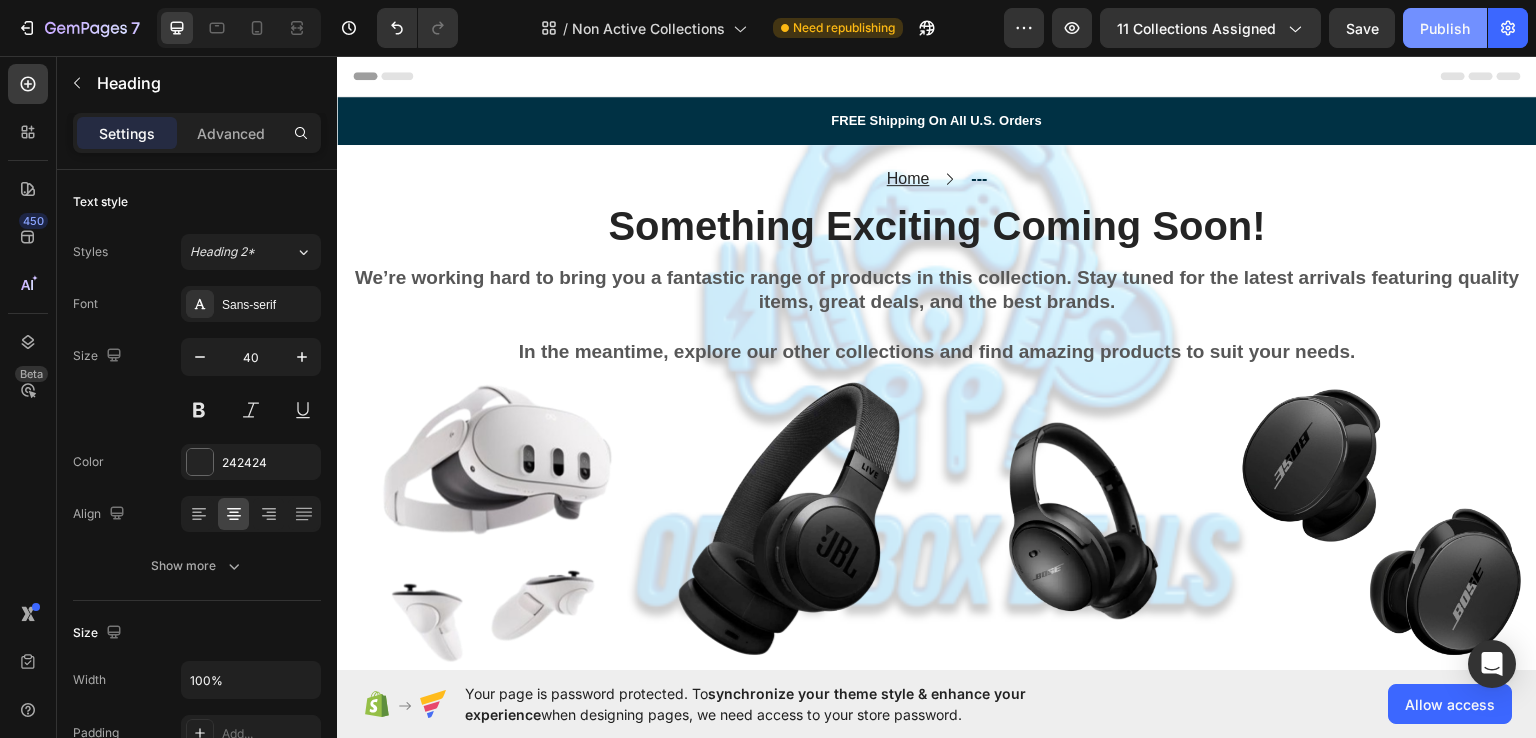 click on "Publish" 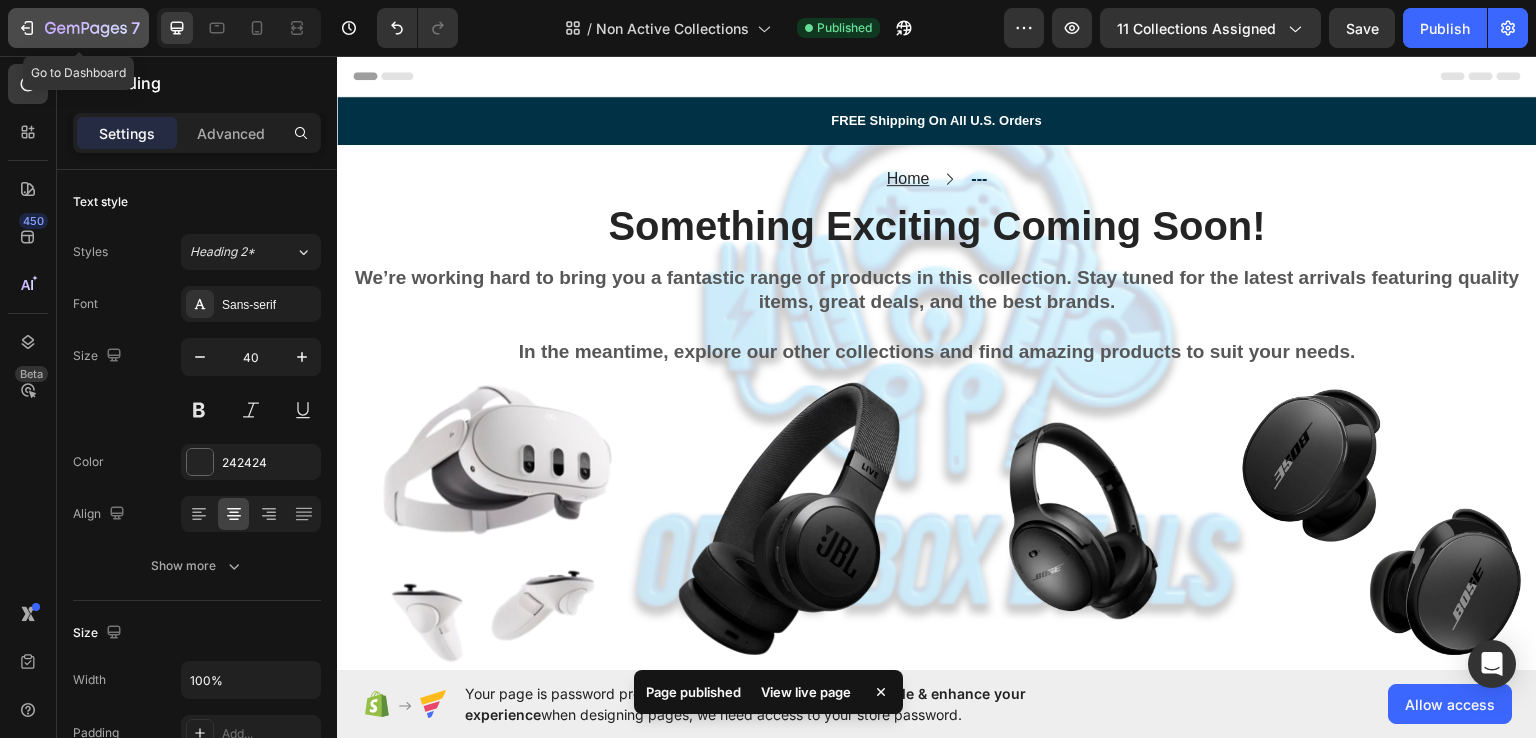 click 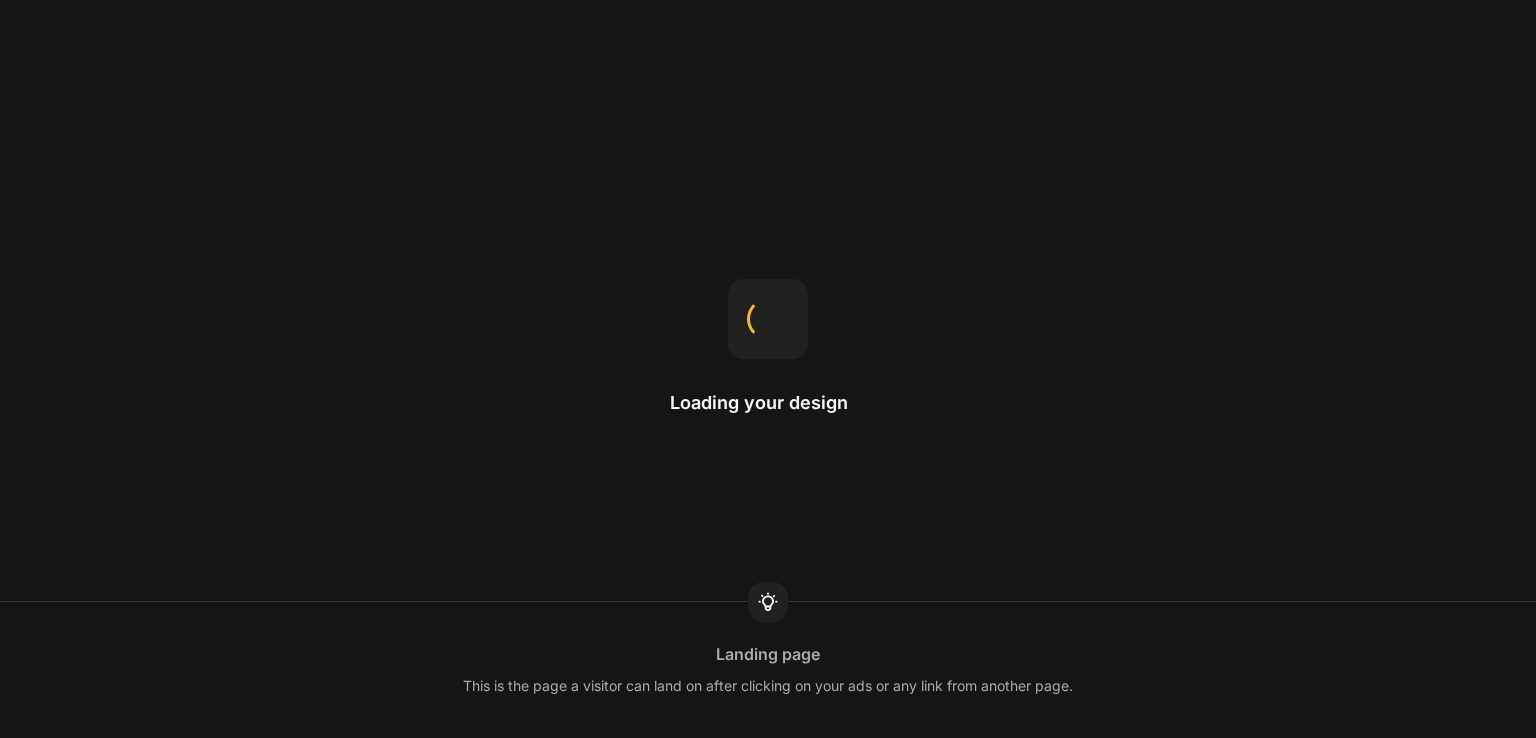 scroll, scrollTop: 0, scrollLeft: 0, axis: both 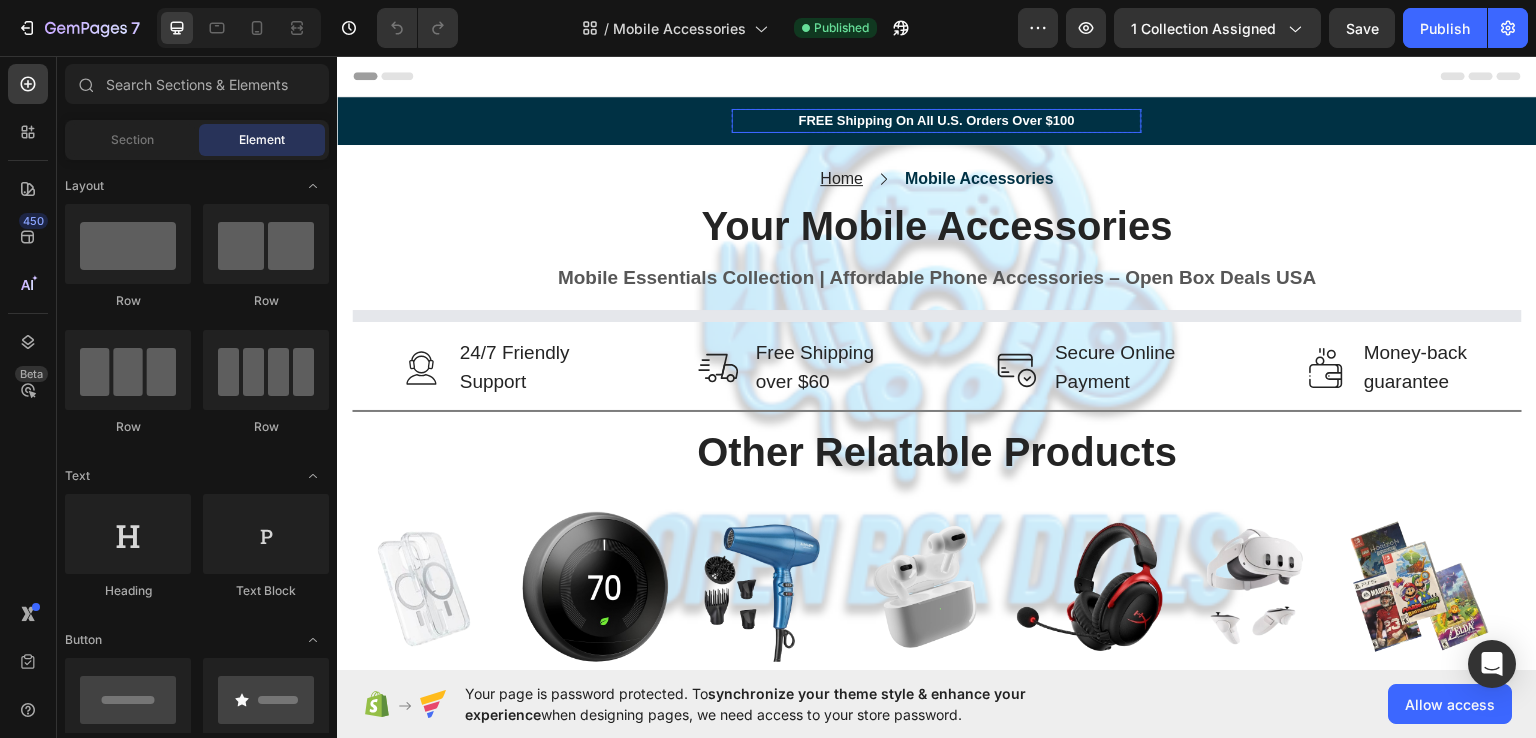 click on "FREE Shipping On All U.S. Orders Over $100" at bounding box center [937, 120] 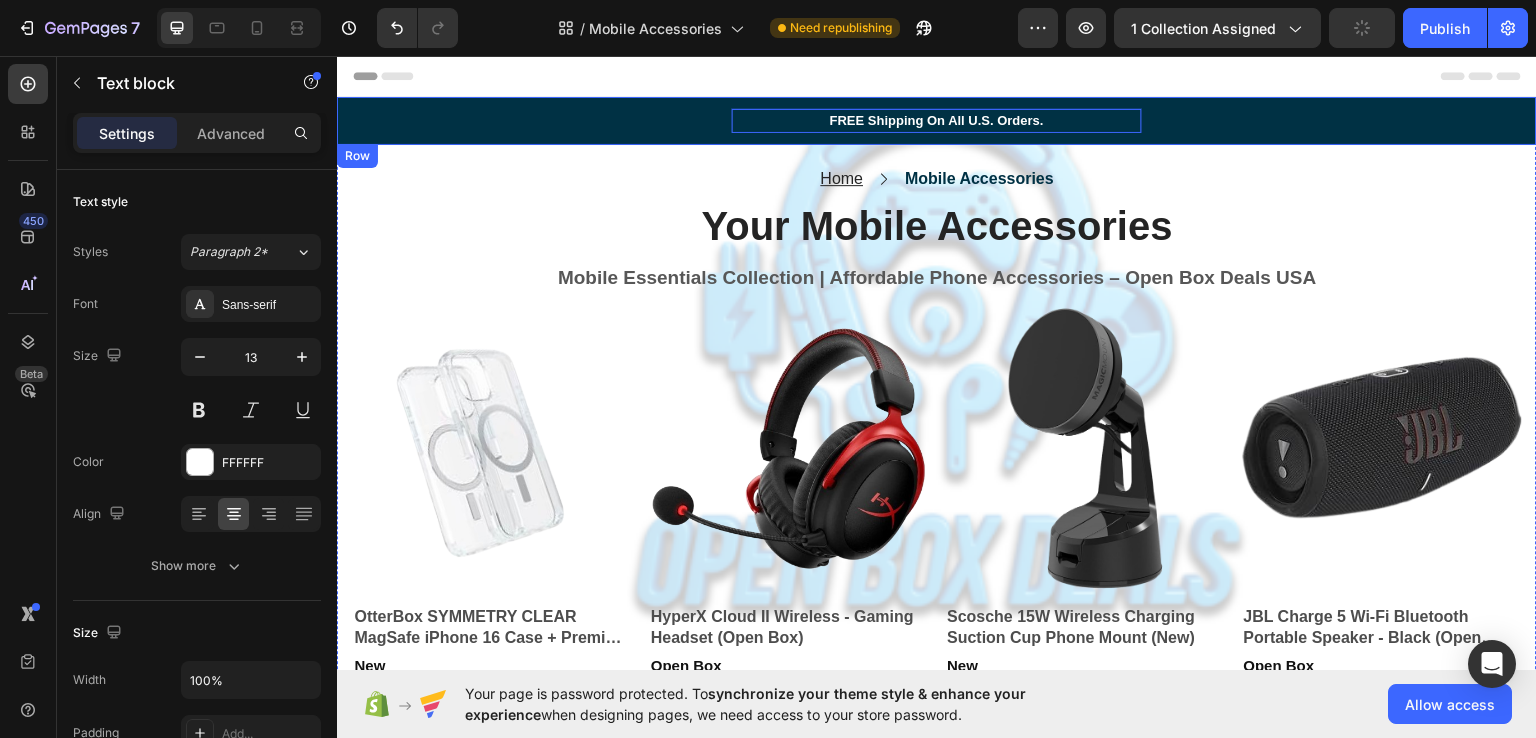 click on "FREE Shipping On All U.S. Orders. Text block   0 Carousel Row" at bounding box center [937, 120] 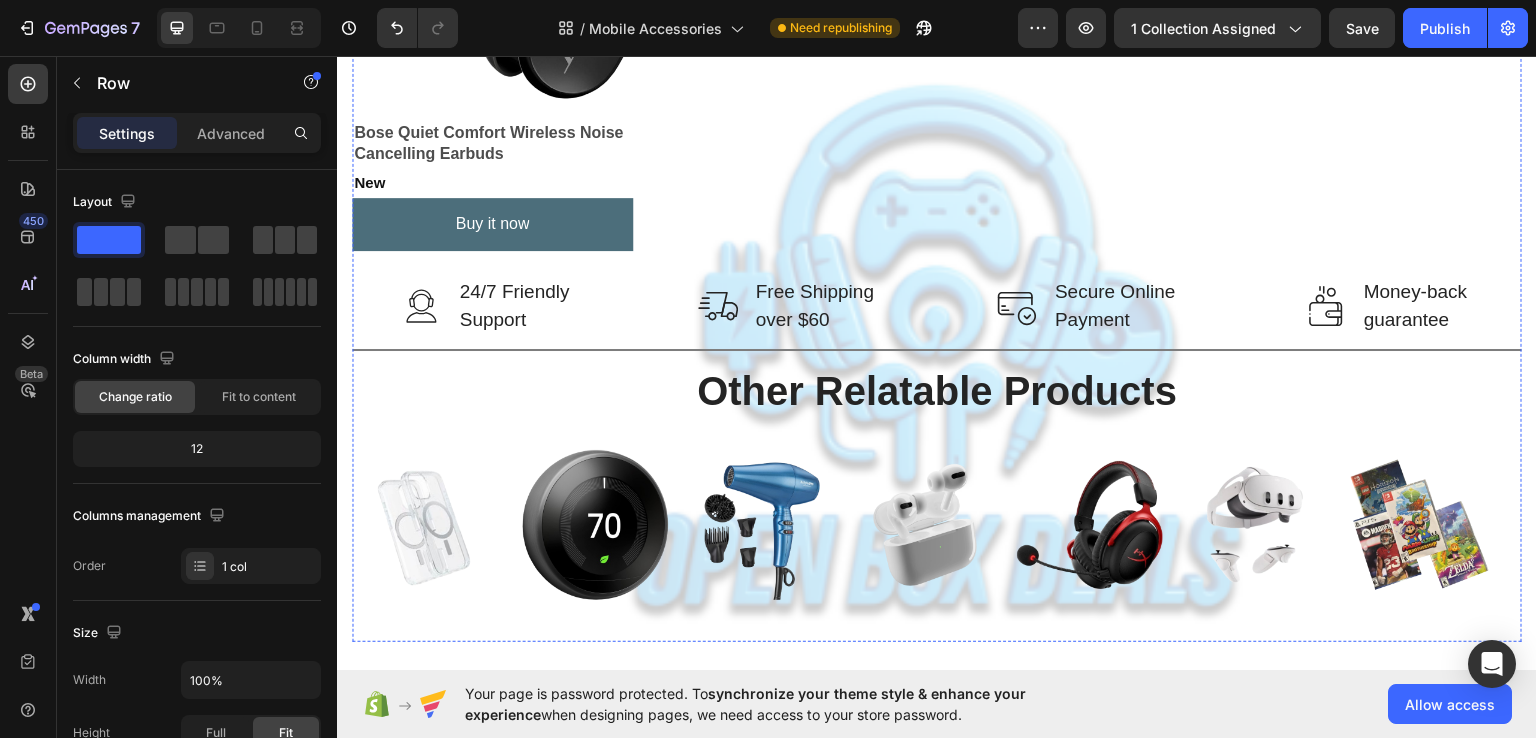 scroll, scrollTop: 1368, scrollLeft: 0, axis: vertical 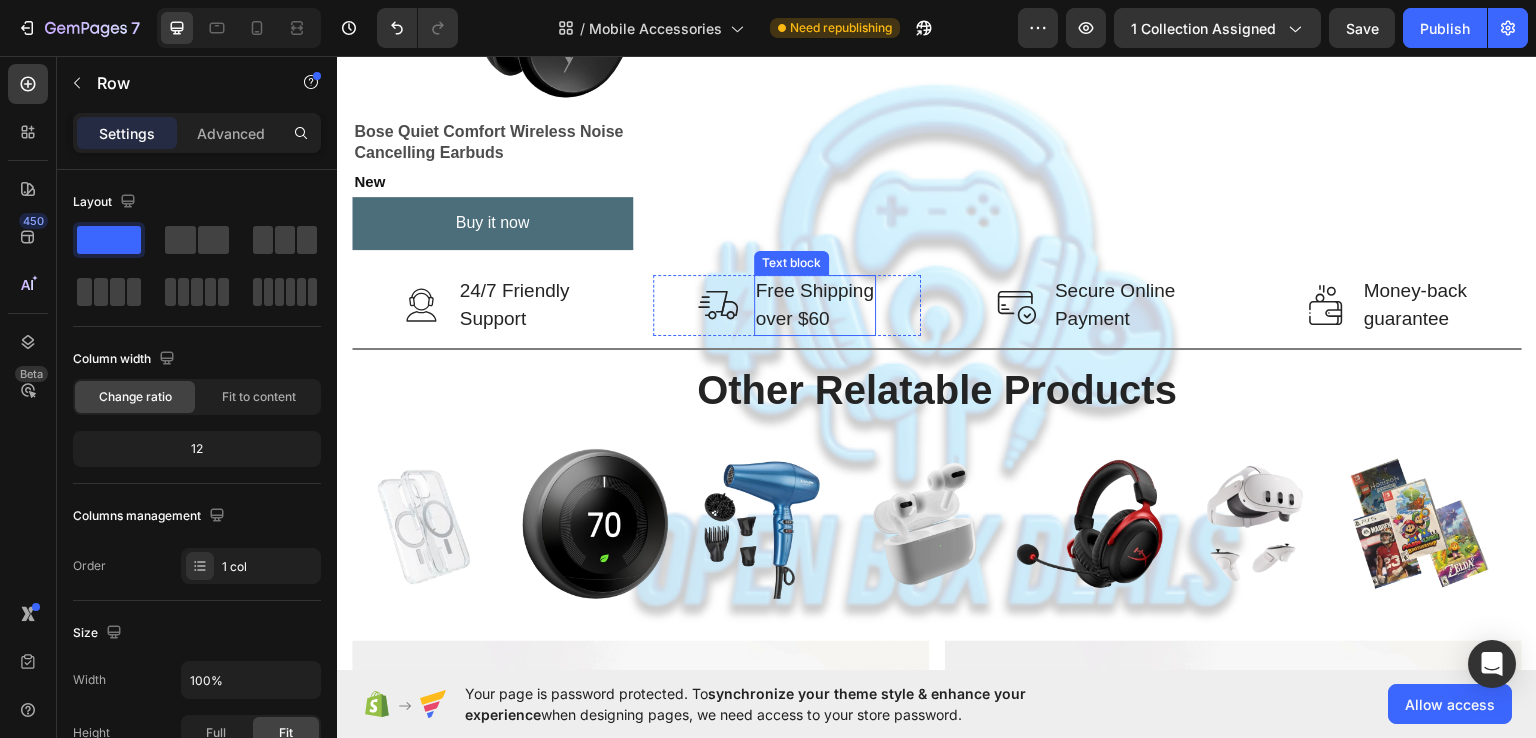 click on "Free Shipping over $60" at bounding box center (815, 304) 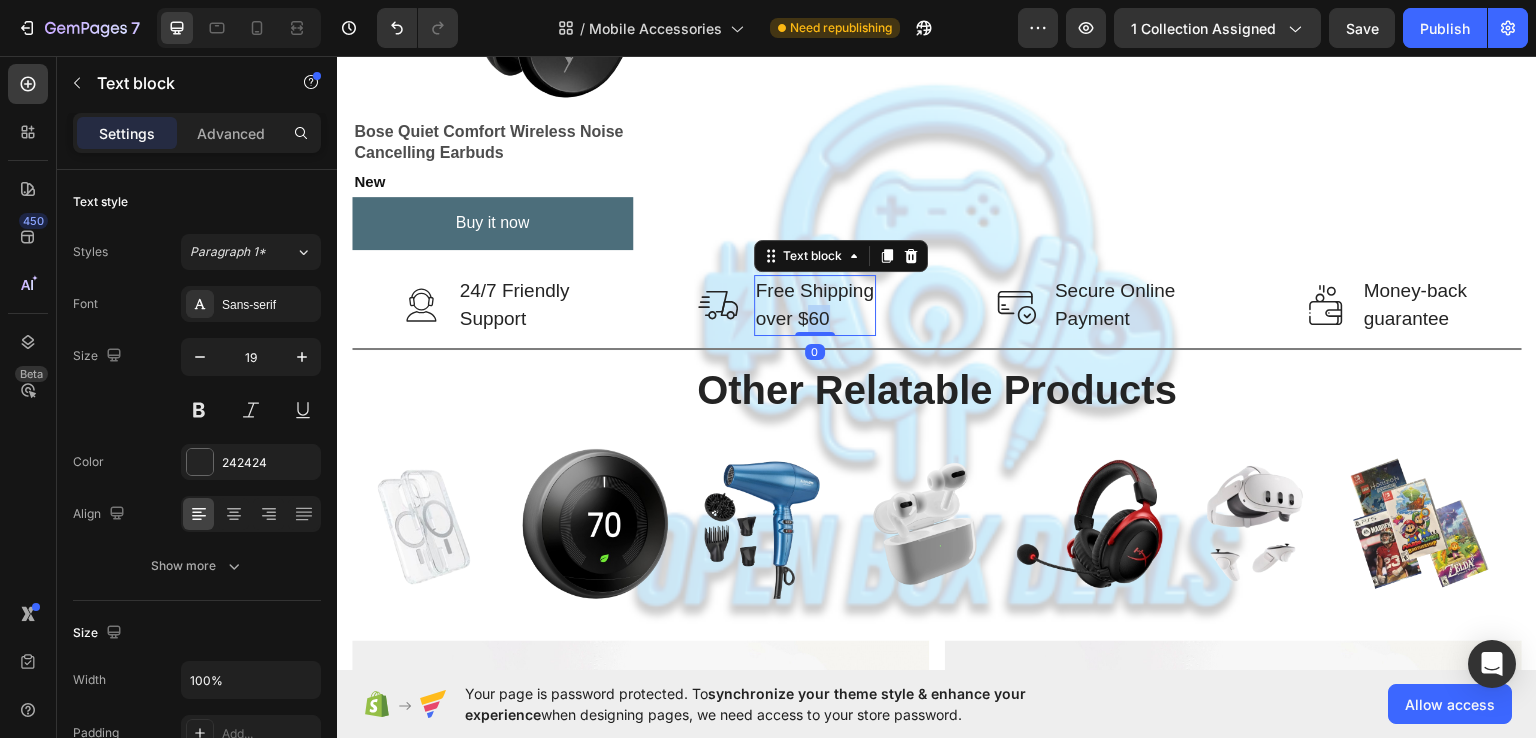 click on "Free Shipping over $60" at bounding box center [815, 304] 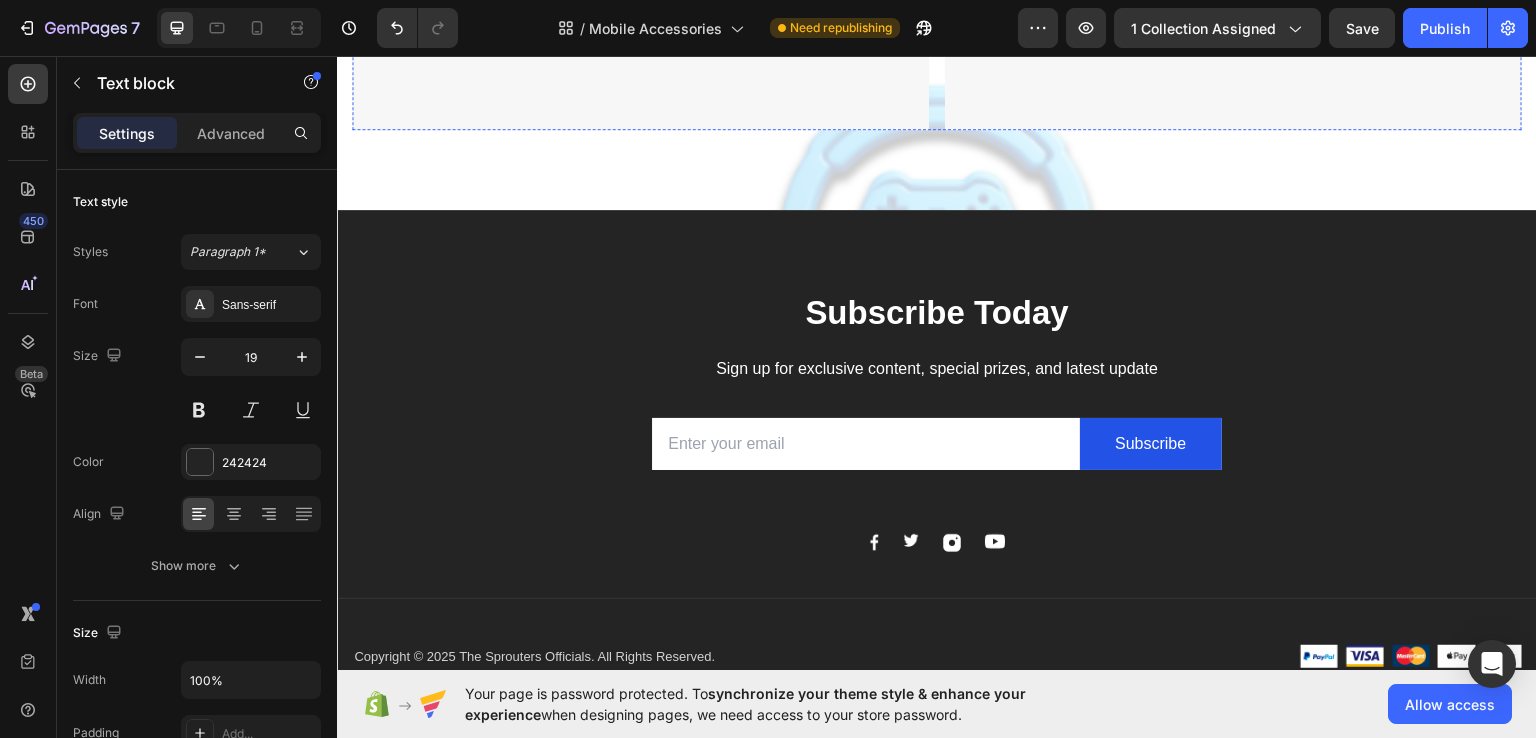 scroll, scrollTop: 2352, scrollLeft: 0, axis: vertical 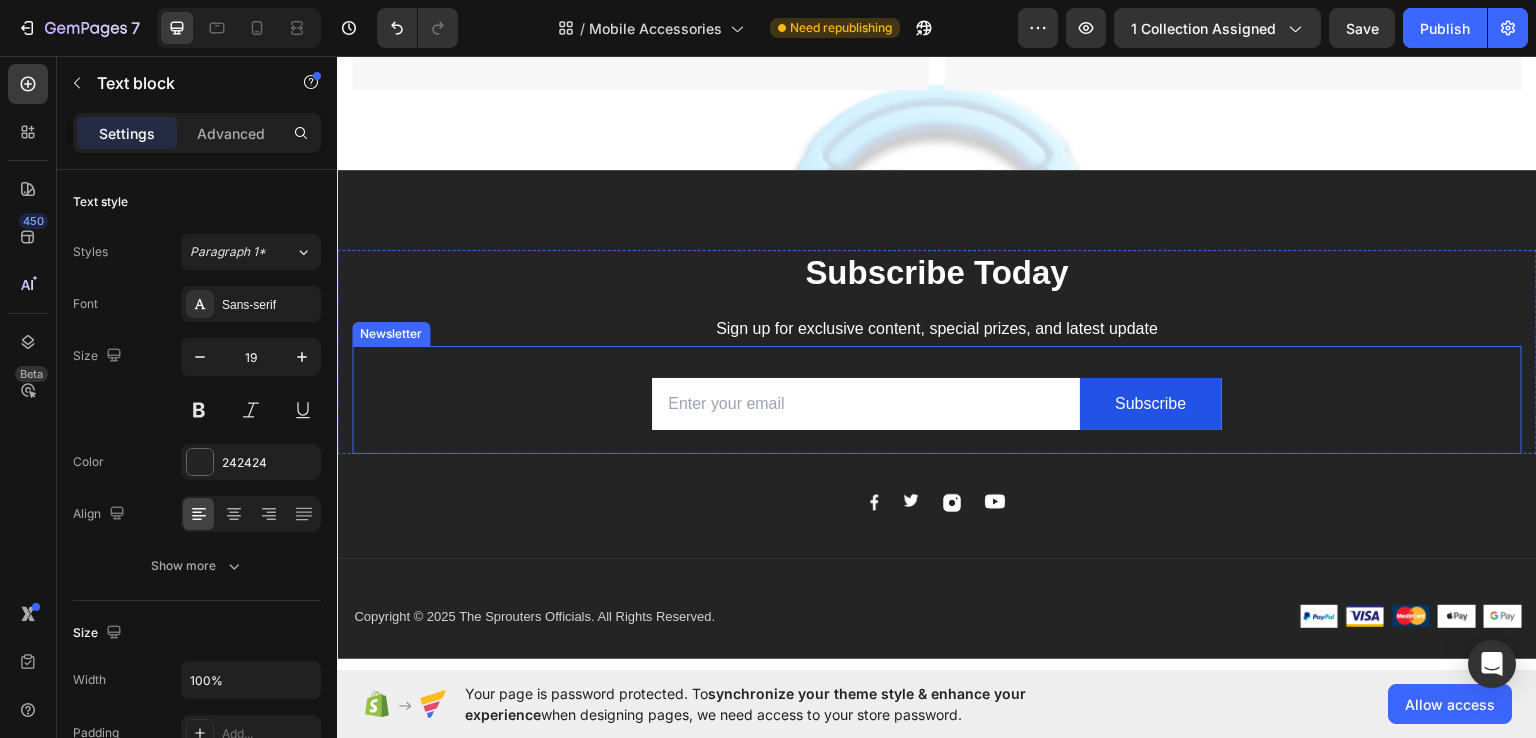 click on "Email Field Subscribe Submit Button Row Newsletter" at bounding box center (937, 399) 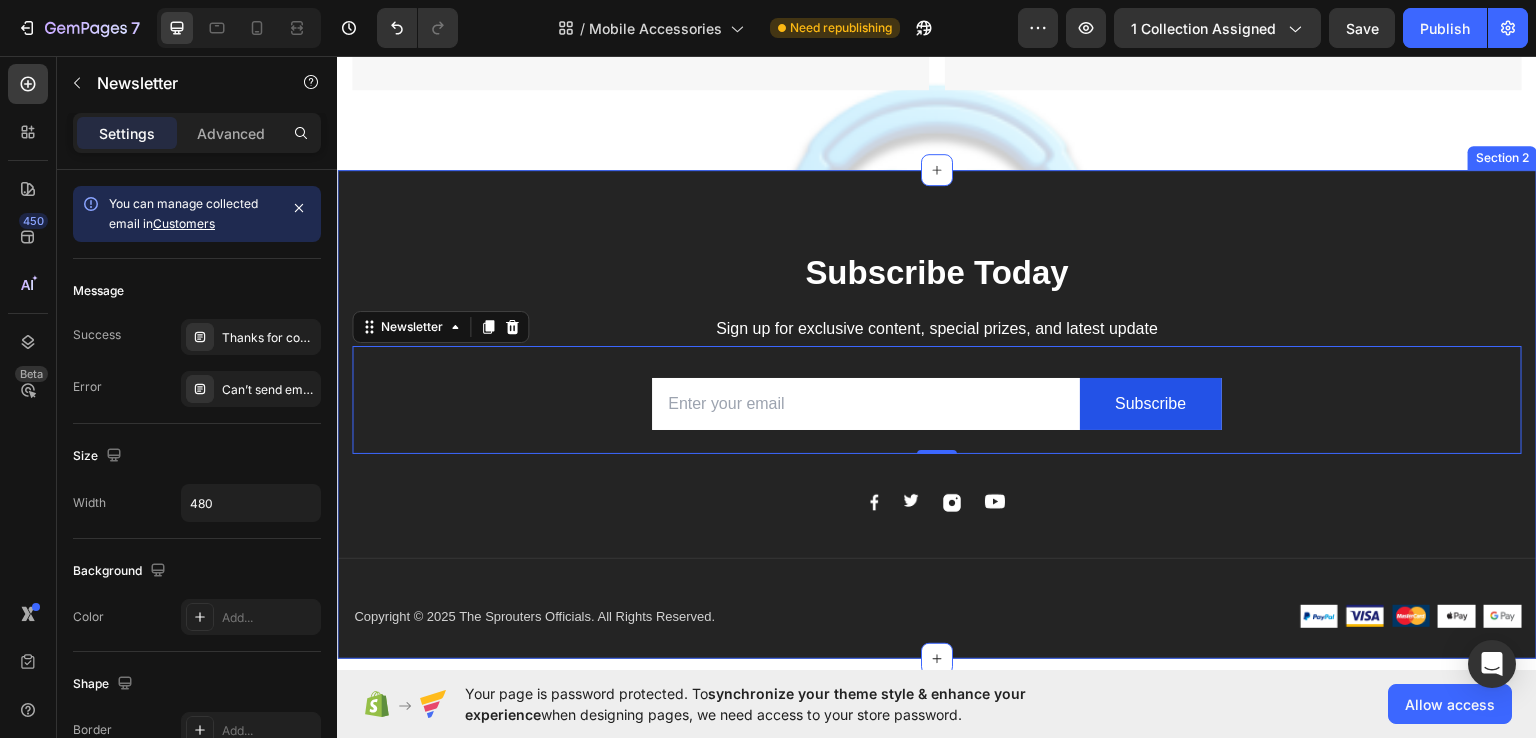 click on "Subscribe Today Heading Sign up for exclusive content, special prizes, and latest update Text block Email Field Subscribe Submit Button Row Newsletter   0 Row Image Image Image Image Row Row Company Shop Help Visit Accordion Row                Title Line Copyright © 2025 The Sprouters Officials. All Rights Reserved. Text block Image Image Image Image Image Row Row Section 2" at bounding box center (937, 413) 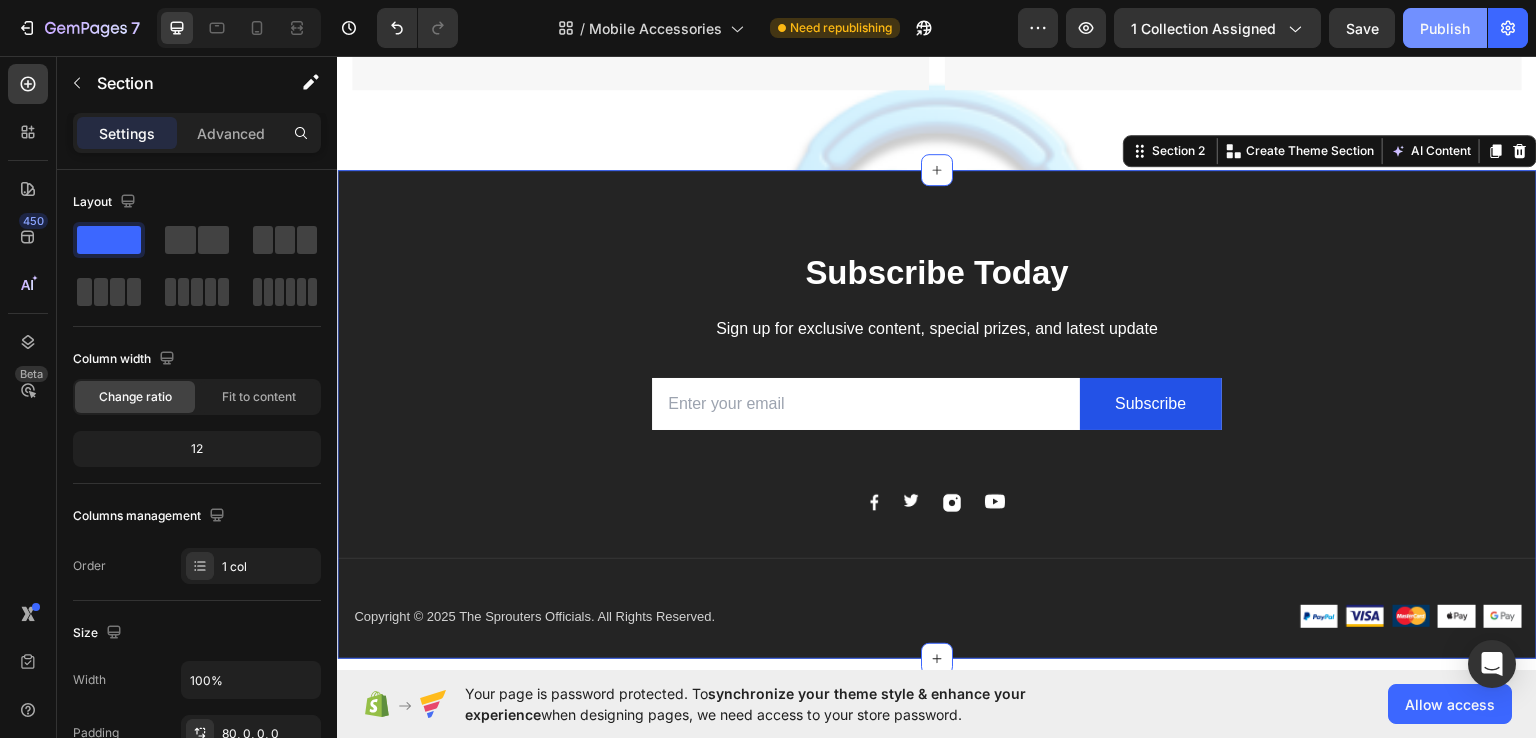 click on "Publish" at bounding box center (1445, 28) 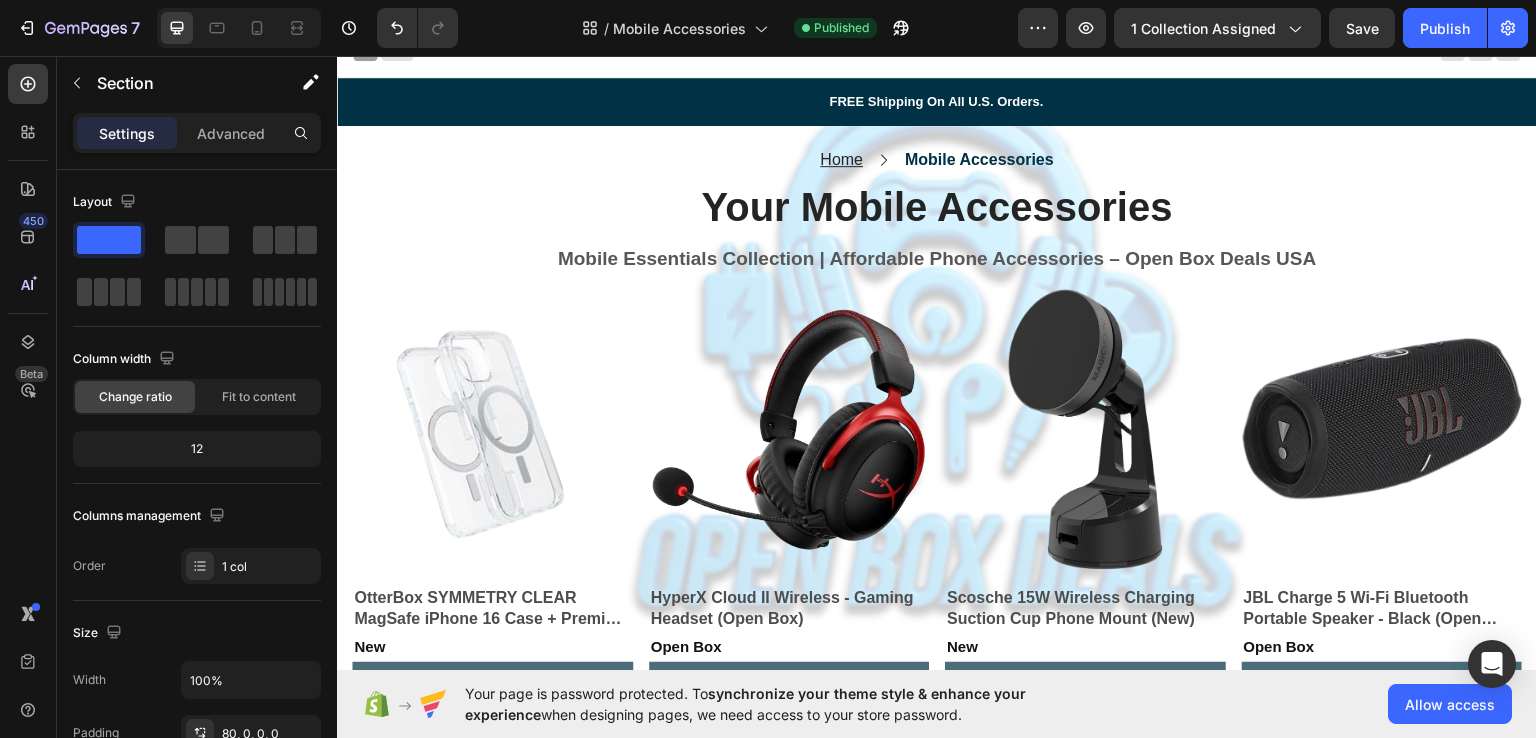scroll, scrollTop: 0, scrollLeft: 0, axis: both 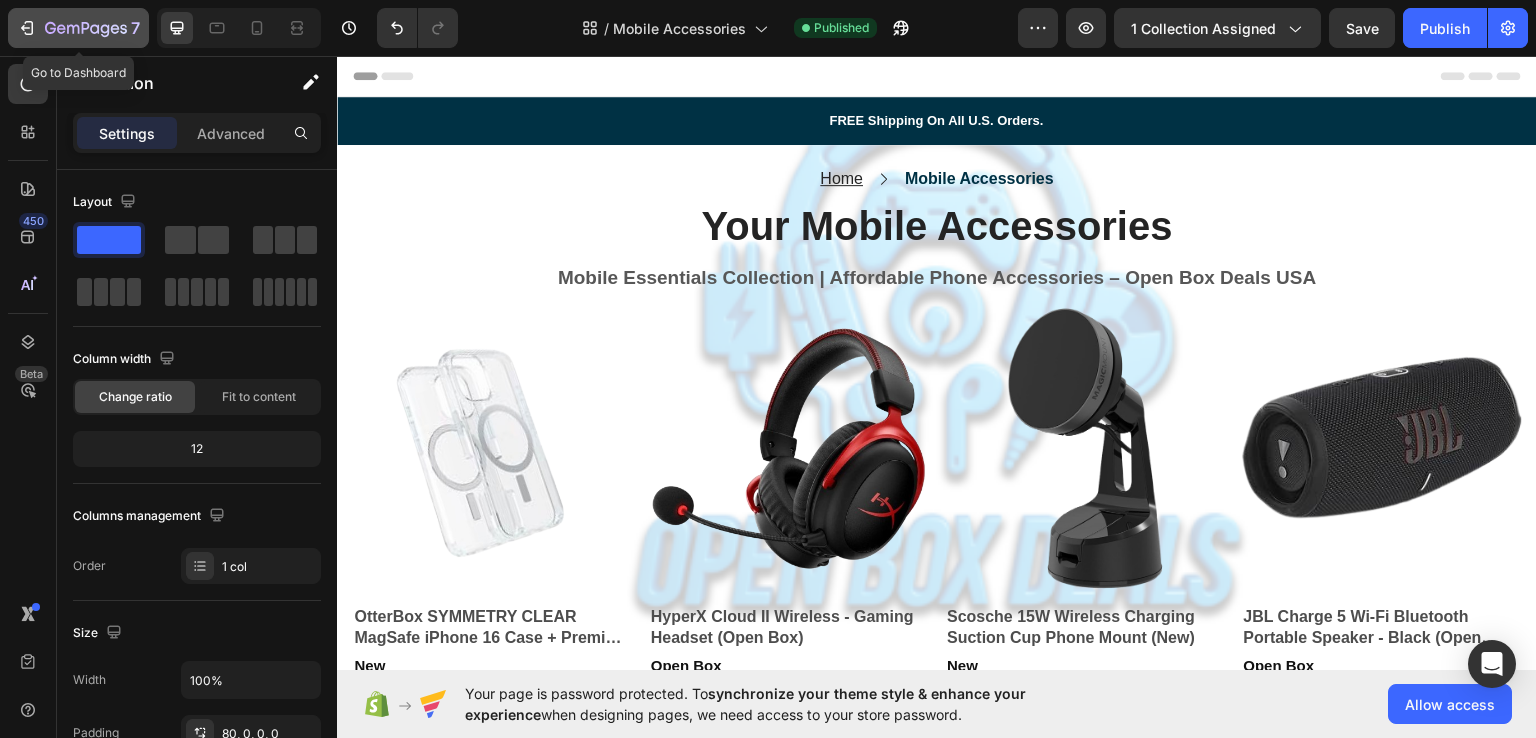 click 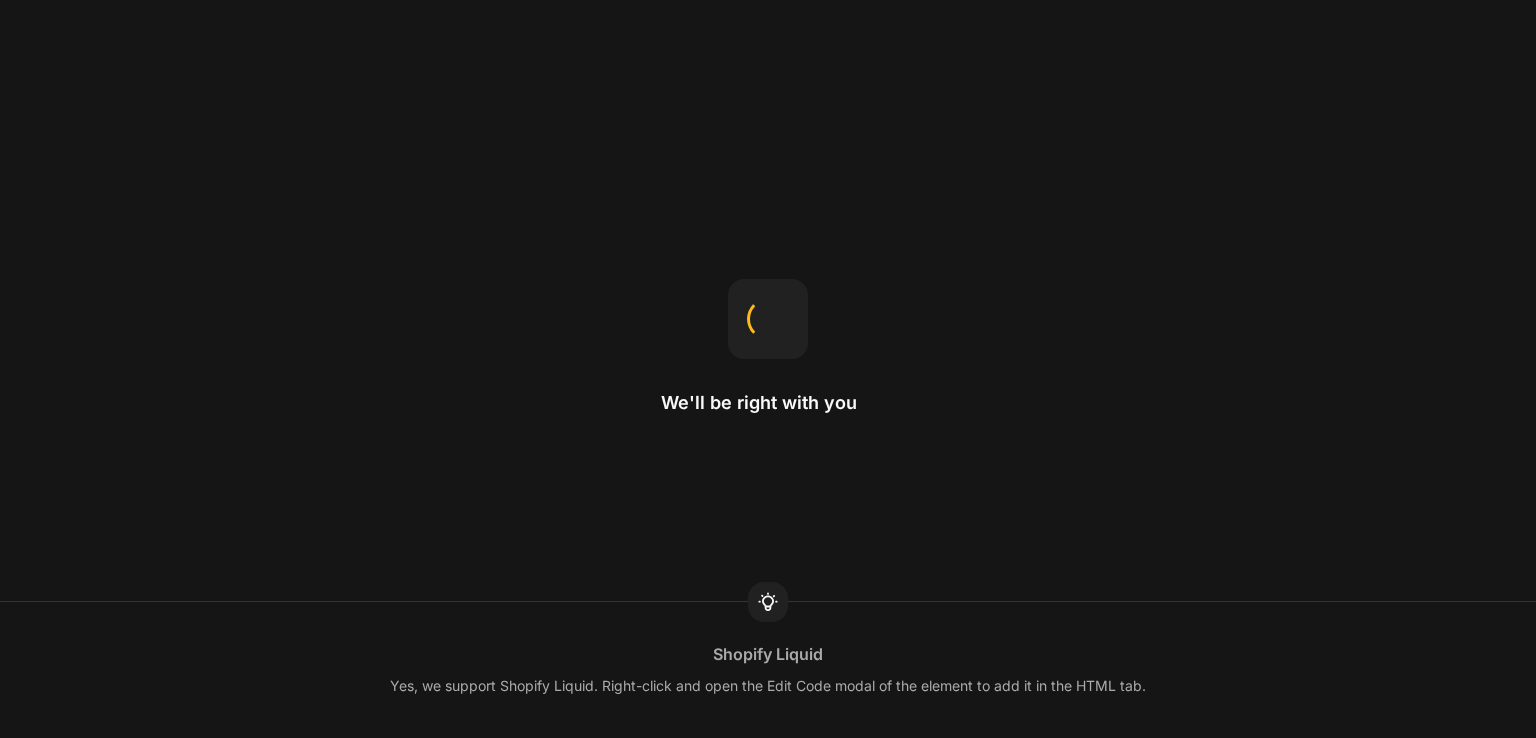 scroll, scrollTop: 0, scrollLeft: 0, axis: both 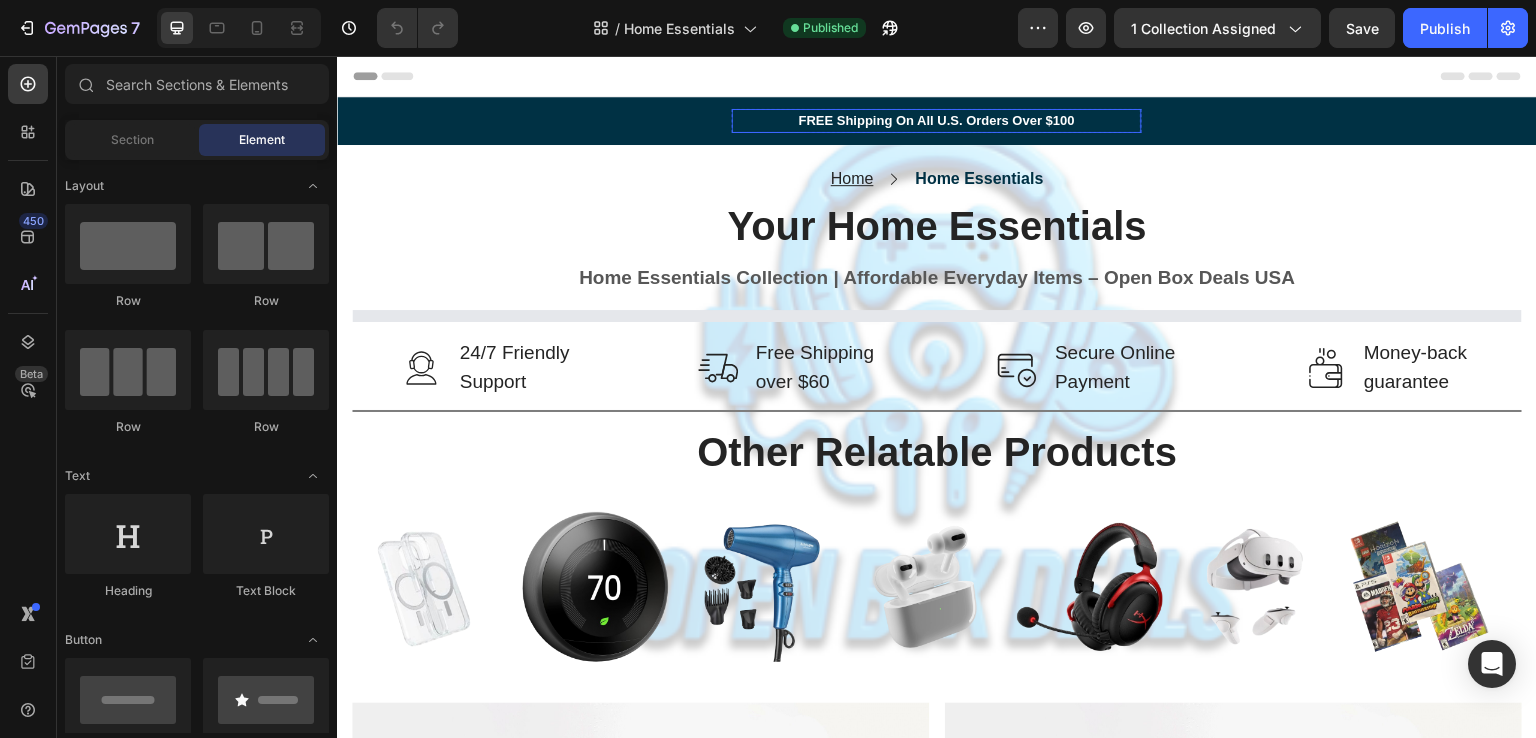 click on "FREE Shipping On All U.S. Orders Over $100" at bounding box center (937, 121) 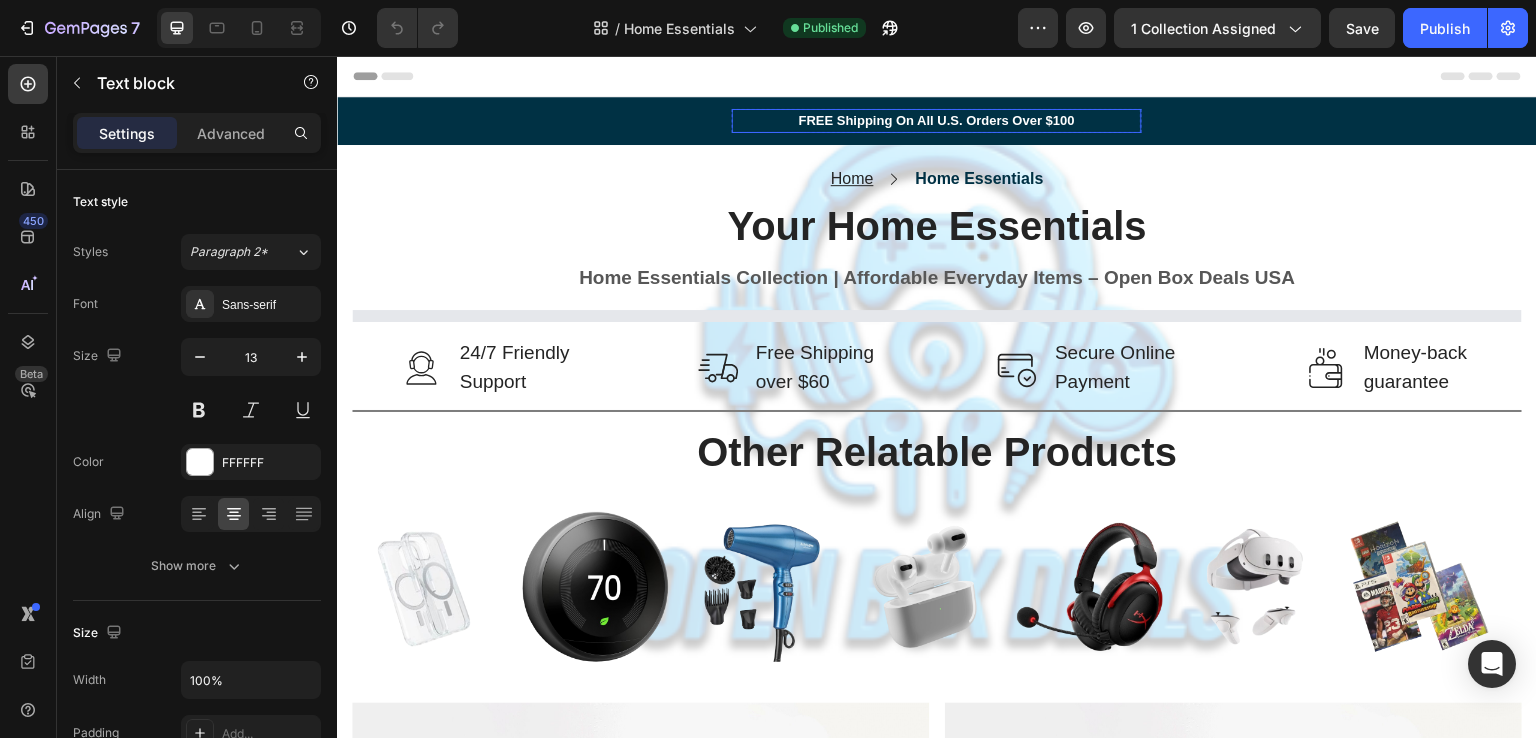 click on "FREE Shipping On All U.S. Orders Over $100" at bounding box center (937, 121) 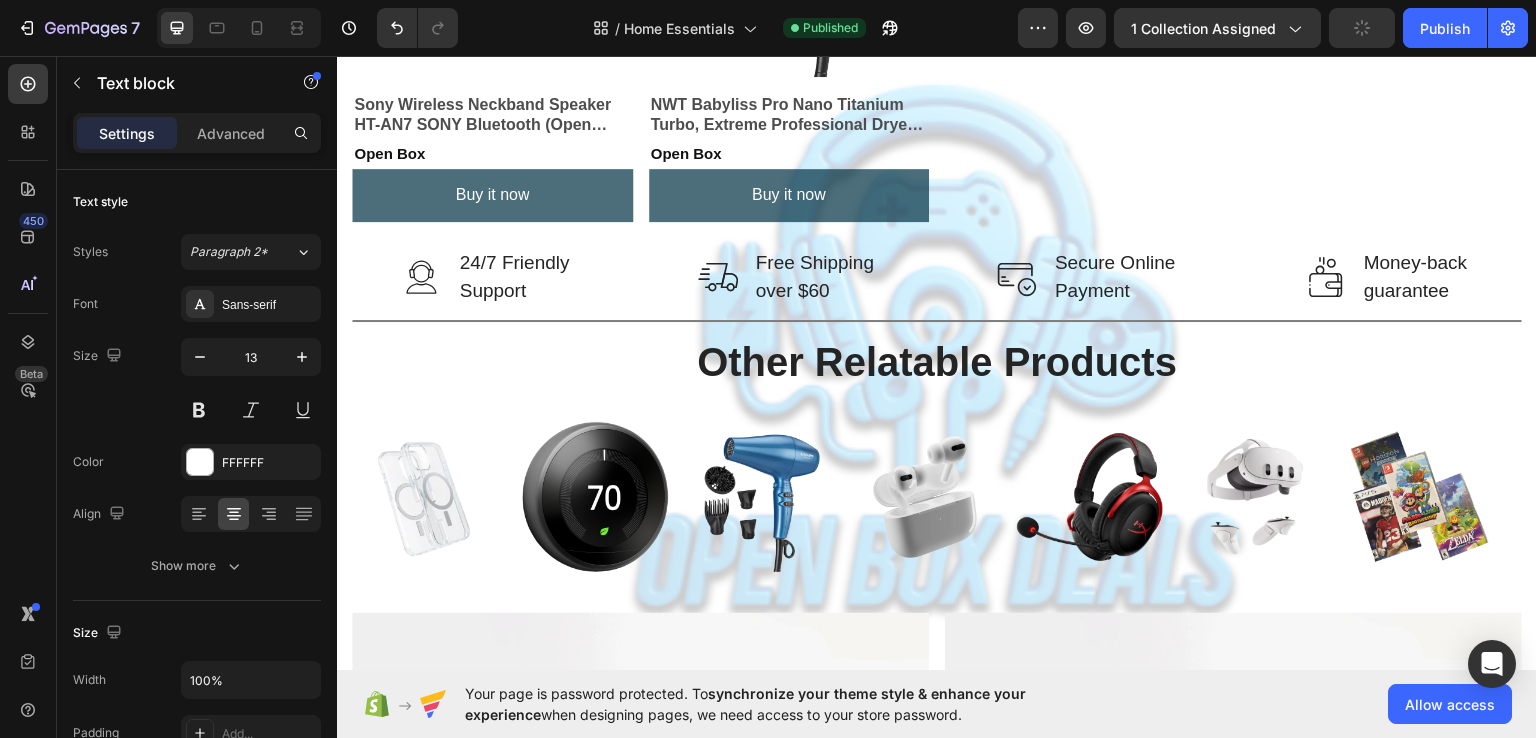 scroll, scrollTop: 978, scrollLeft: 0, axis: vertical 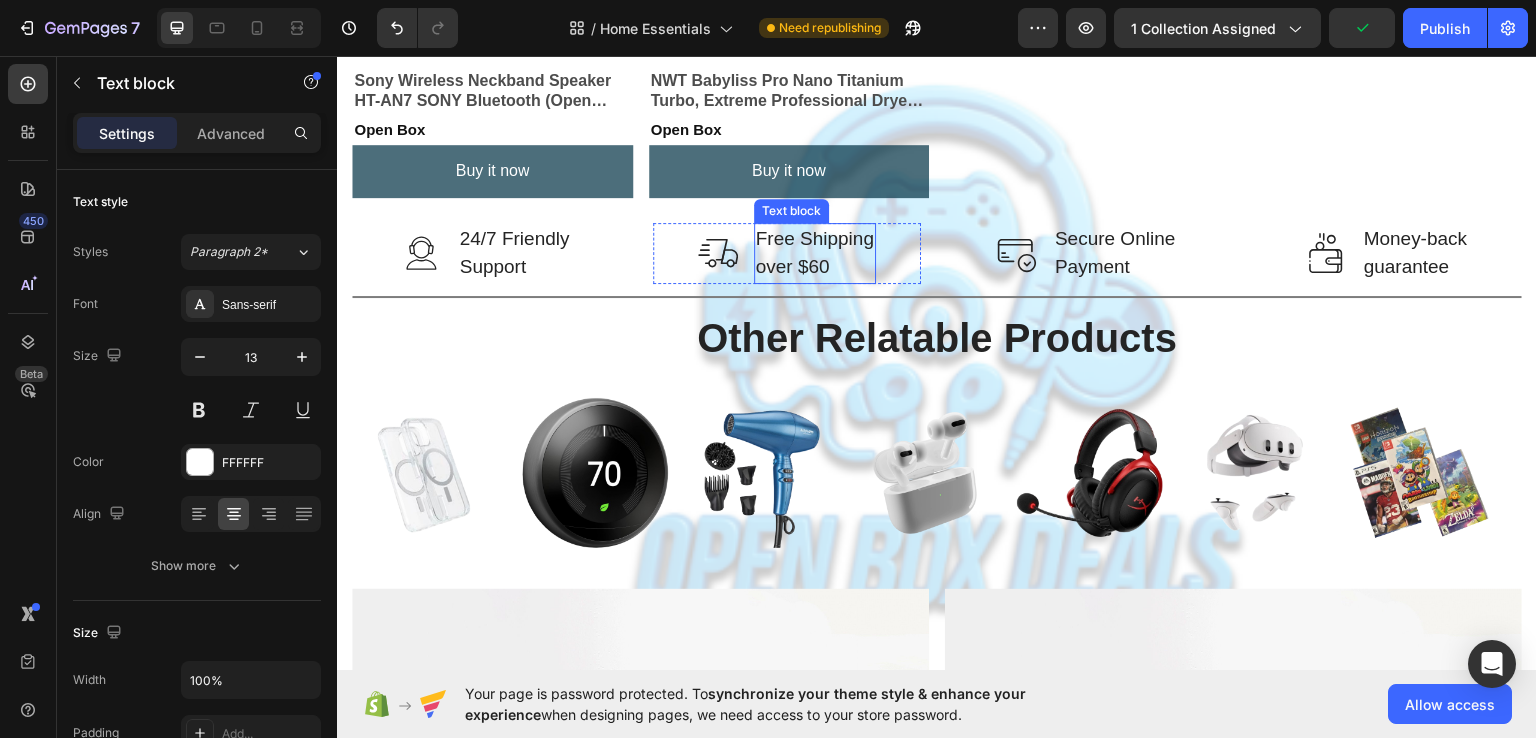 click on "Free Shipping over $60" at bounding box center (815, 252) 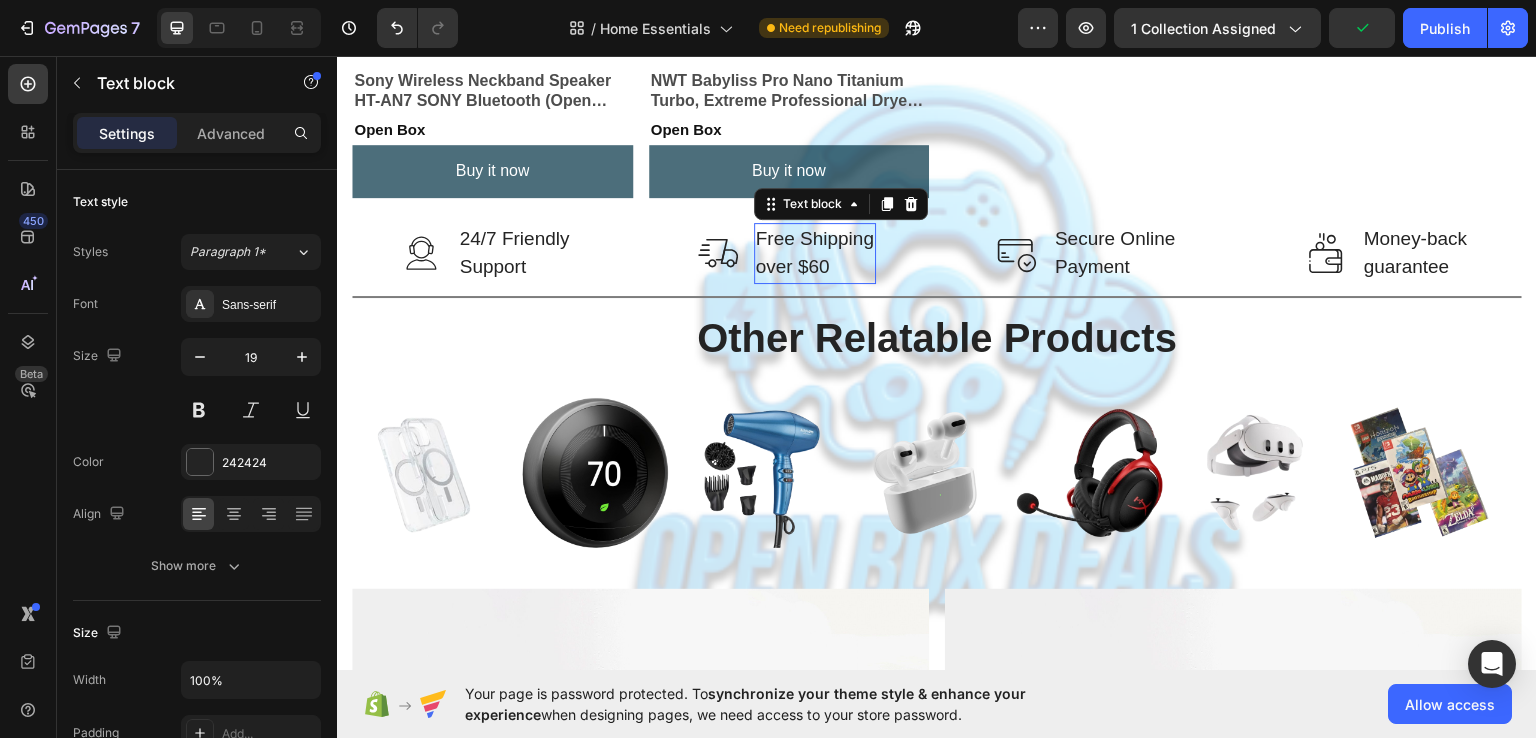 click on "Free Shipping over $60" at bounding box center (815, 252) 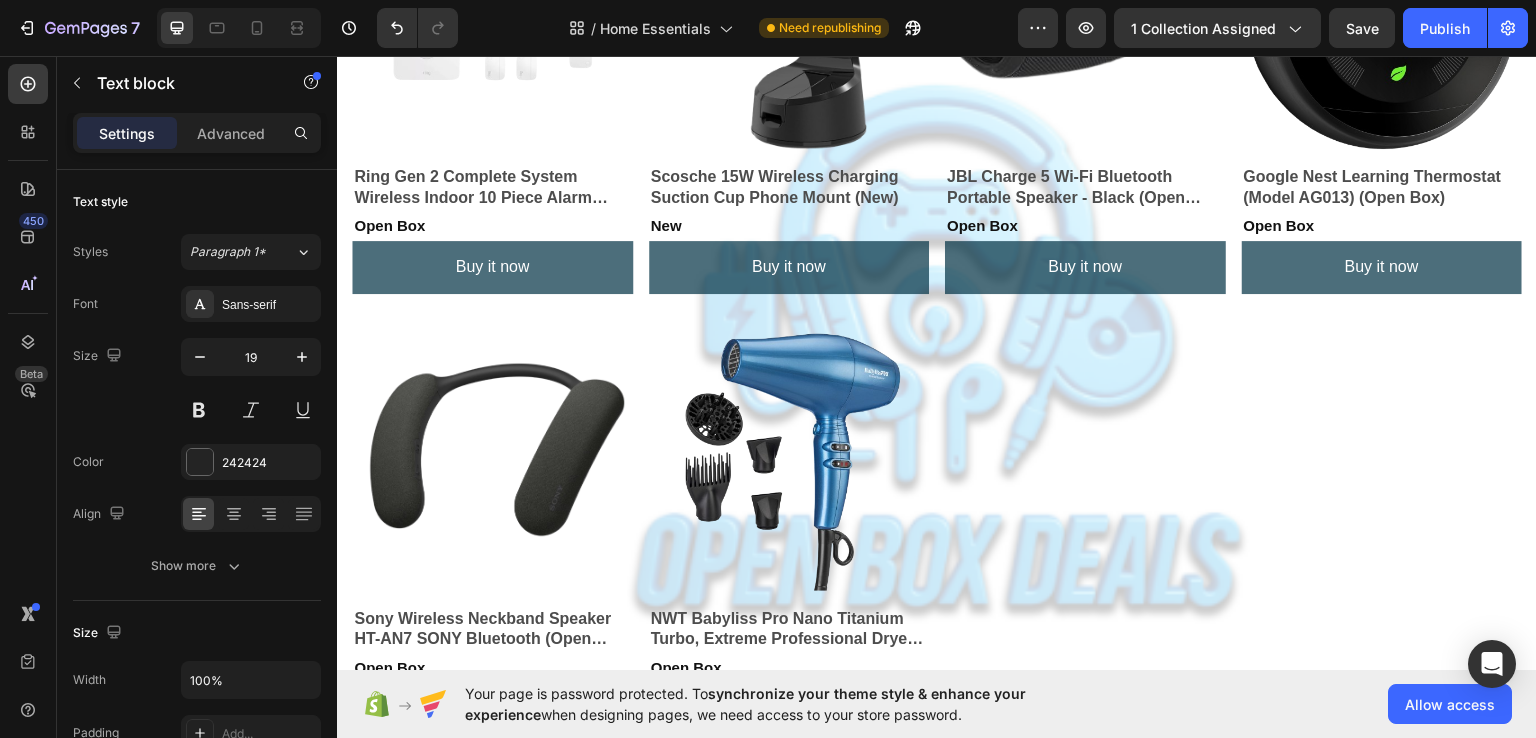scroll, scrollTop: 0, scrollLeft: 0, axis: both 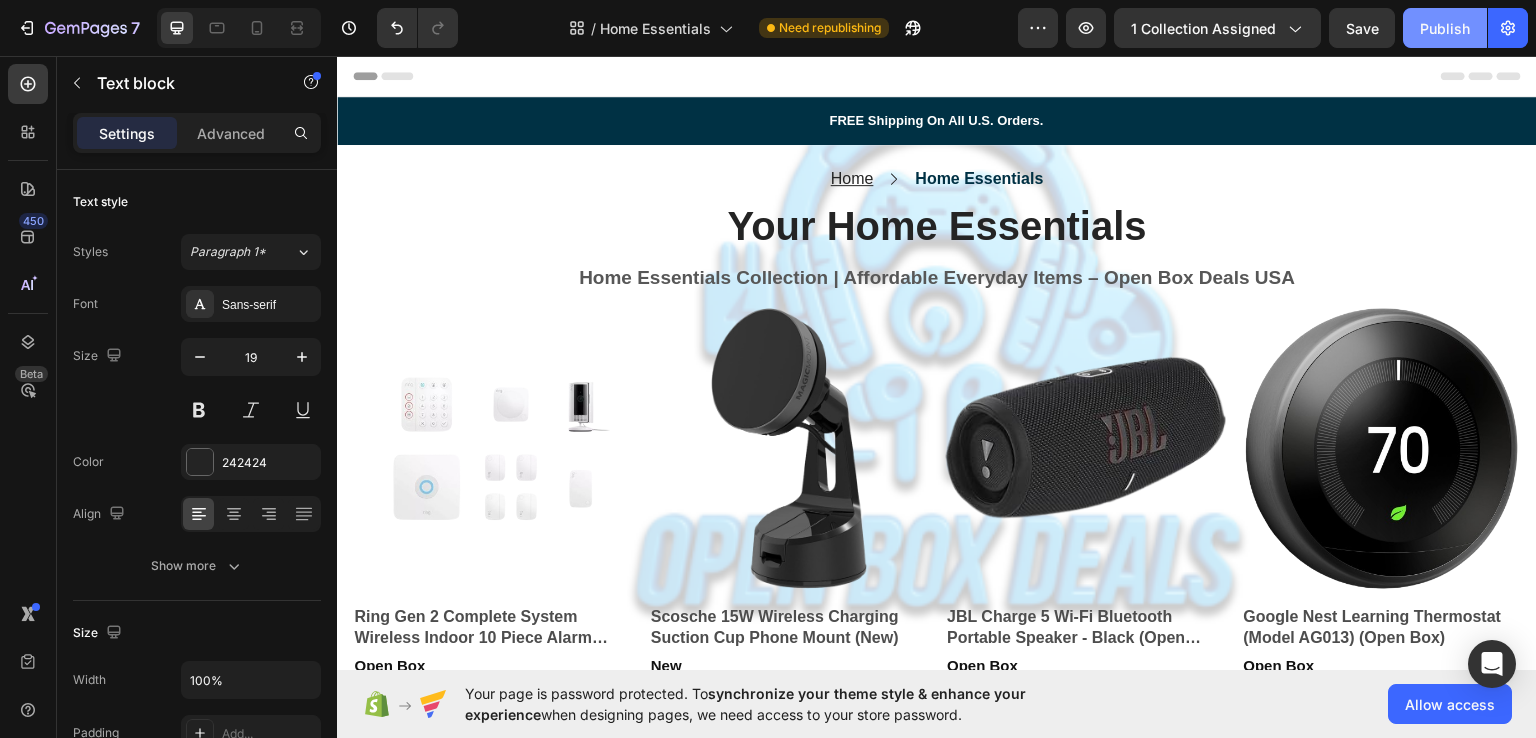 click on "Publish" at bounding box center (1445, 28) 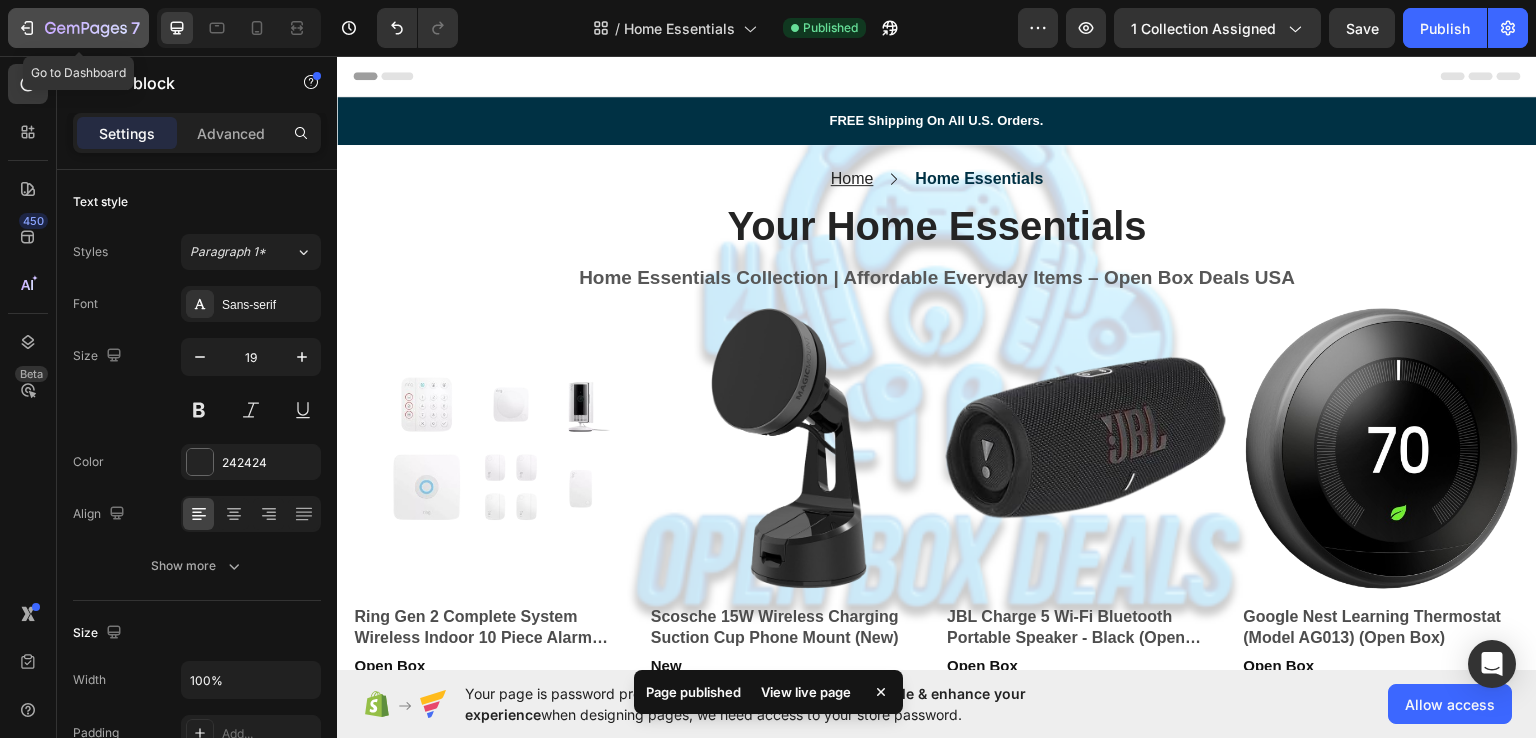 click on "7" 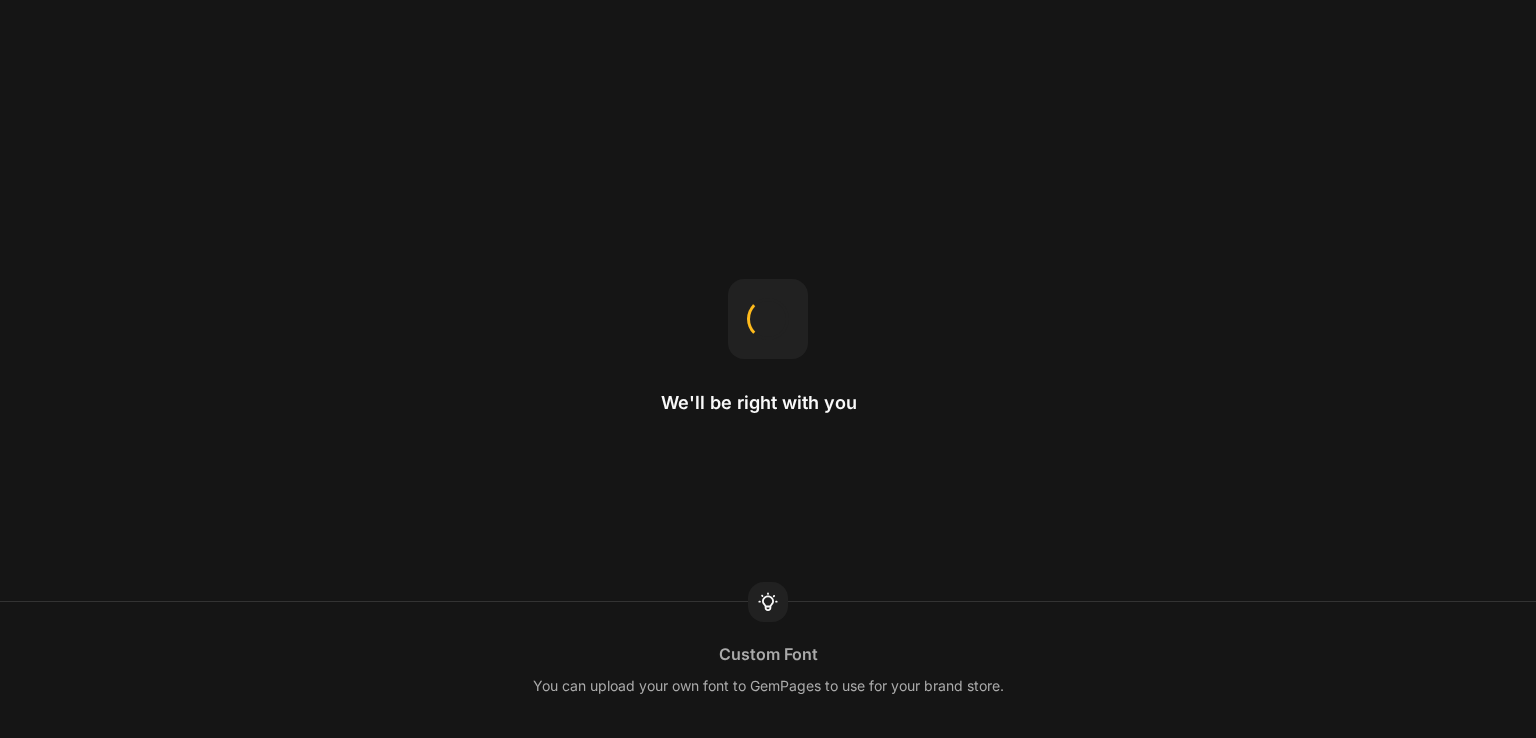 scroll, scrollTop: 0, scrollLeft: 0, axis: both 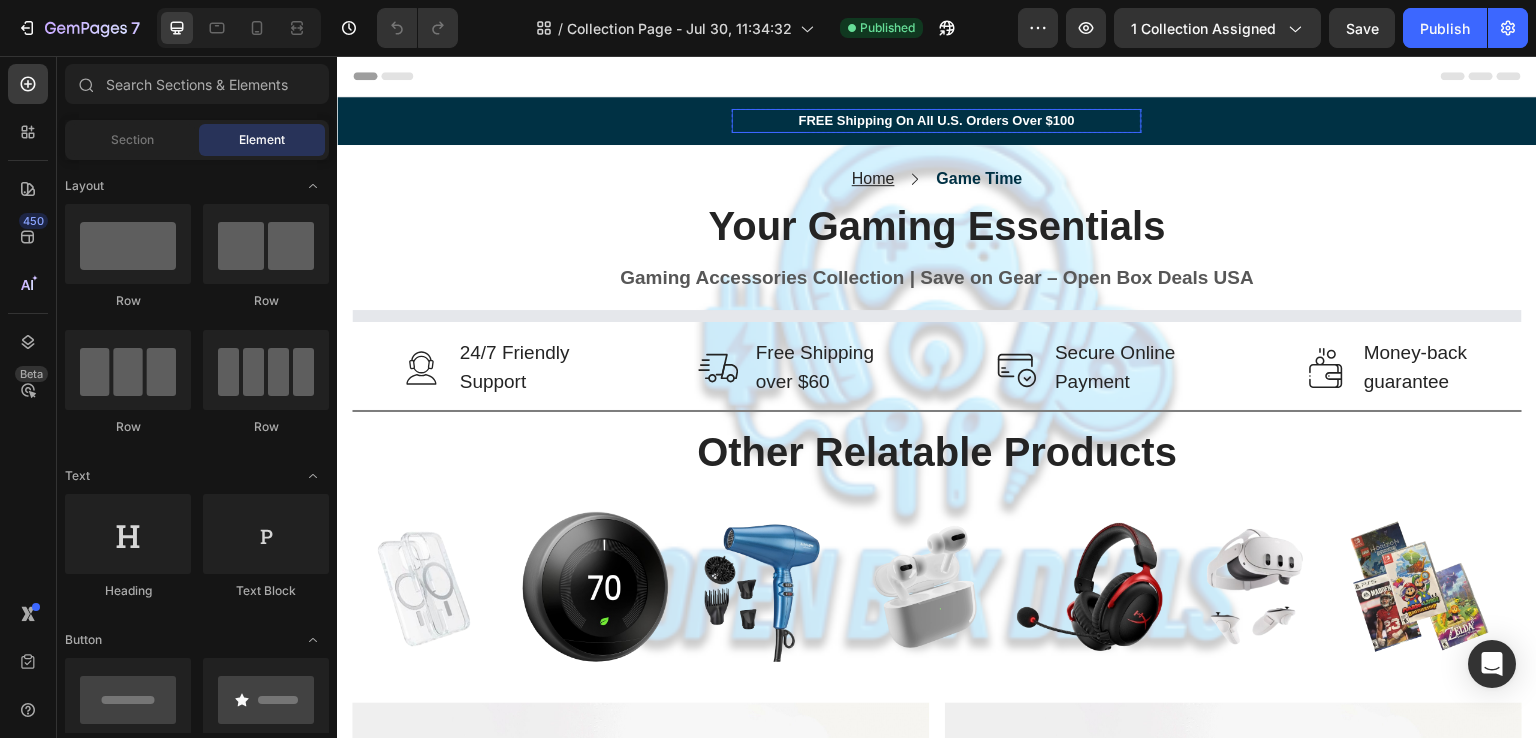 click on "FREE Shipping On All U.S. Orders Over $100" at bounding box center (937, 121) 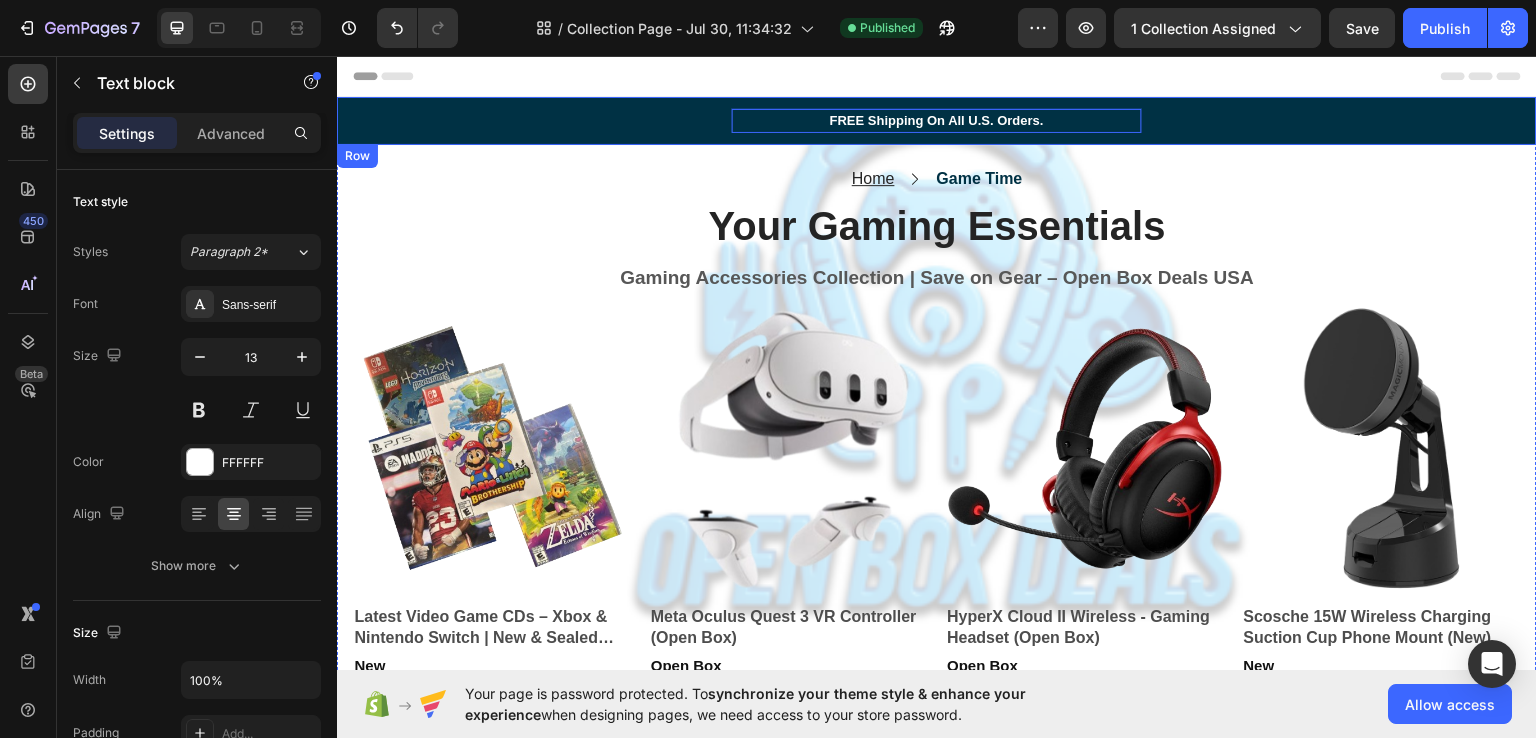 click on "FREE Shipping On All U.S. Orders. Text block   0 Carousel Row" at bounding box center (937, 120) 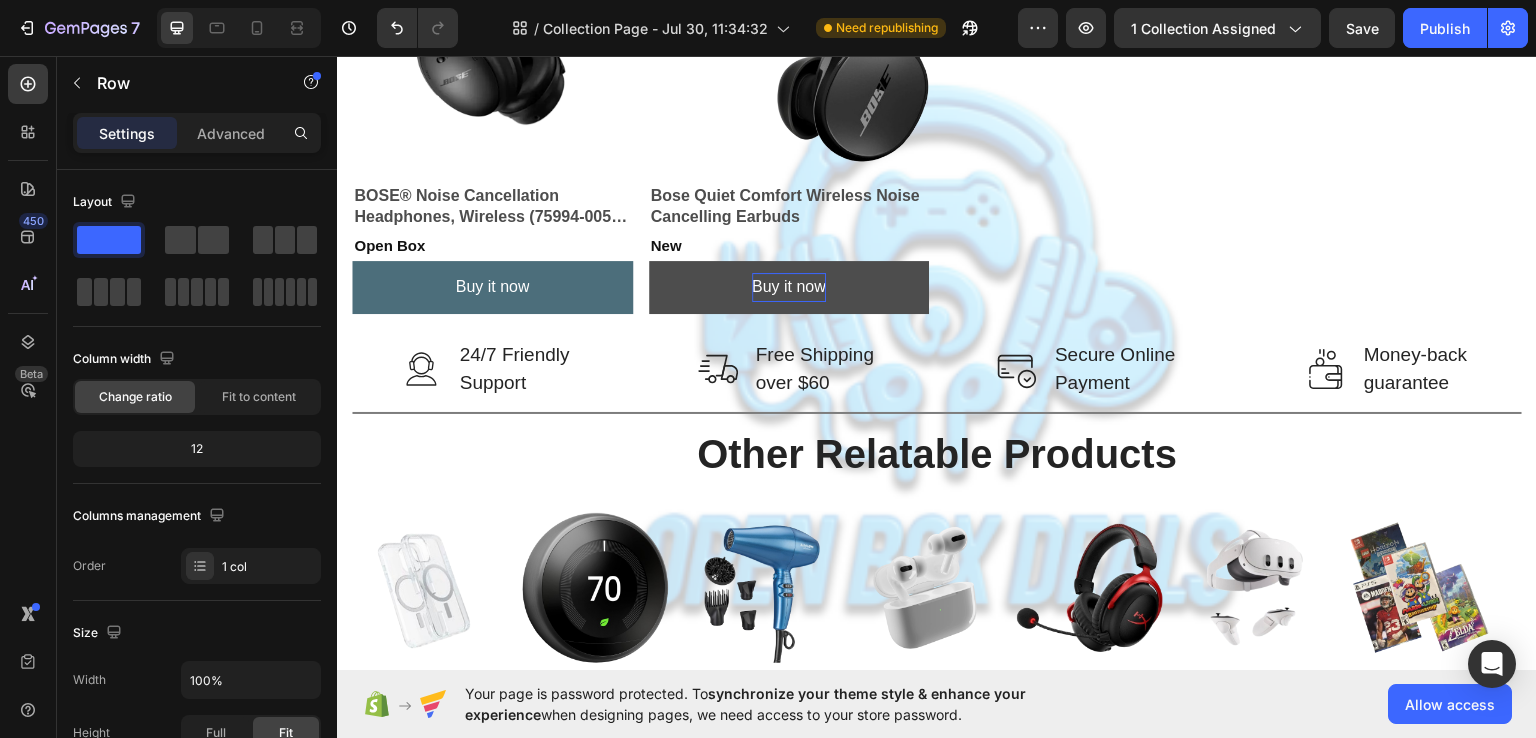 scroll, scrollTop: 1308, scrollLeft: 0, axis: vertical 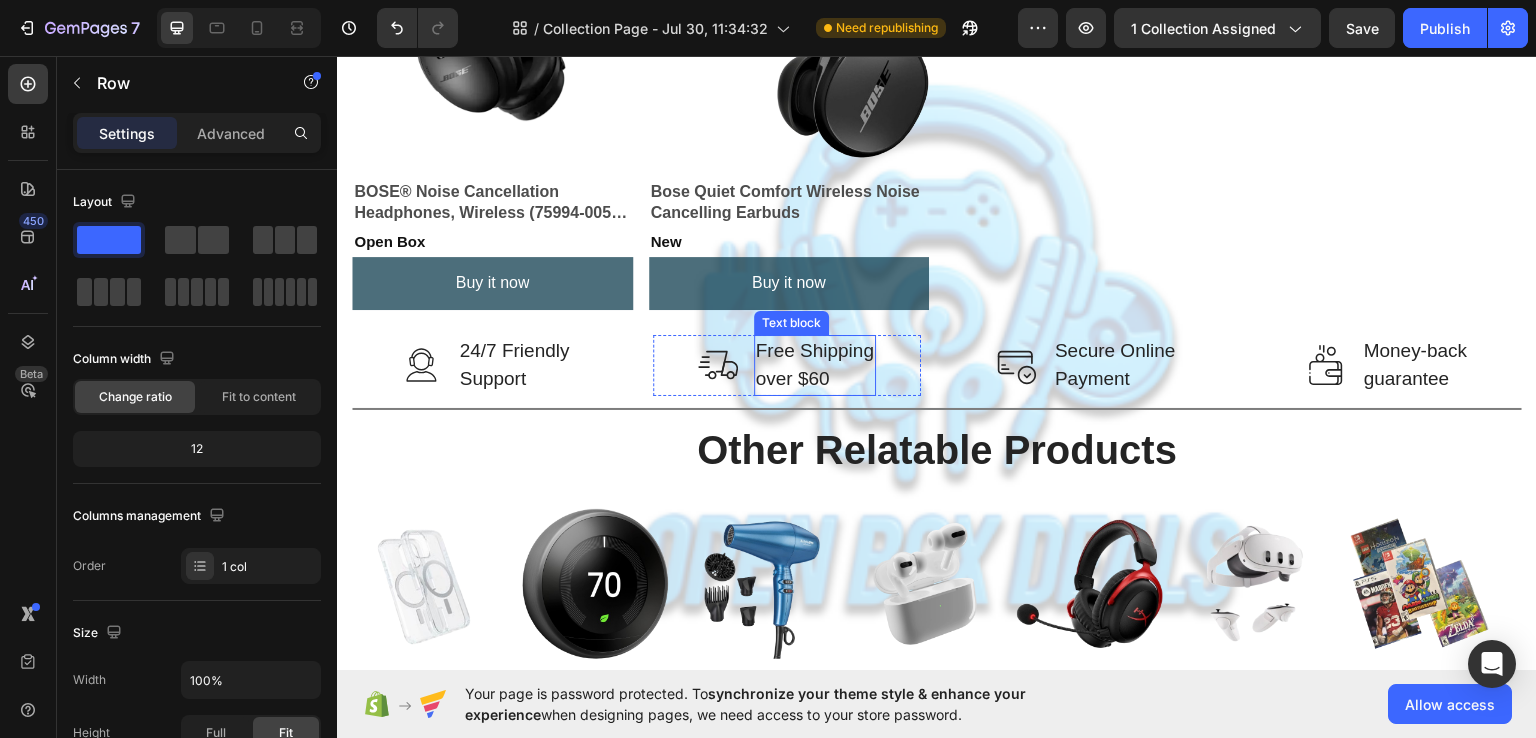 click on "Free Shipping over $60" at bounding box center [815, 364] 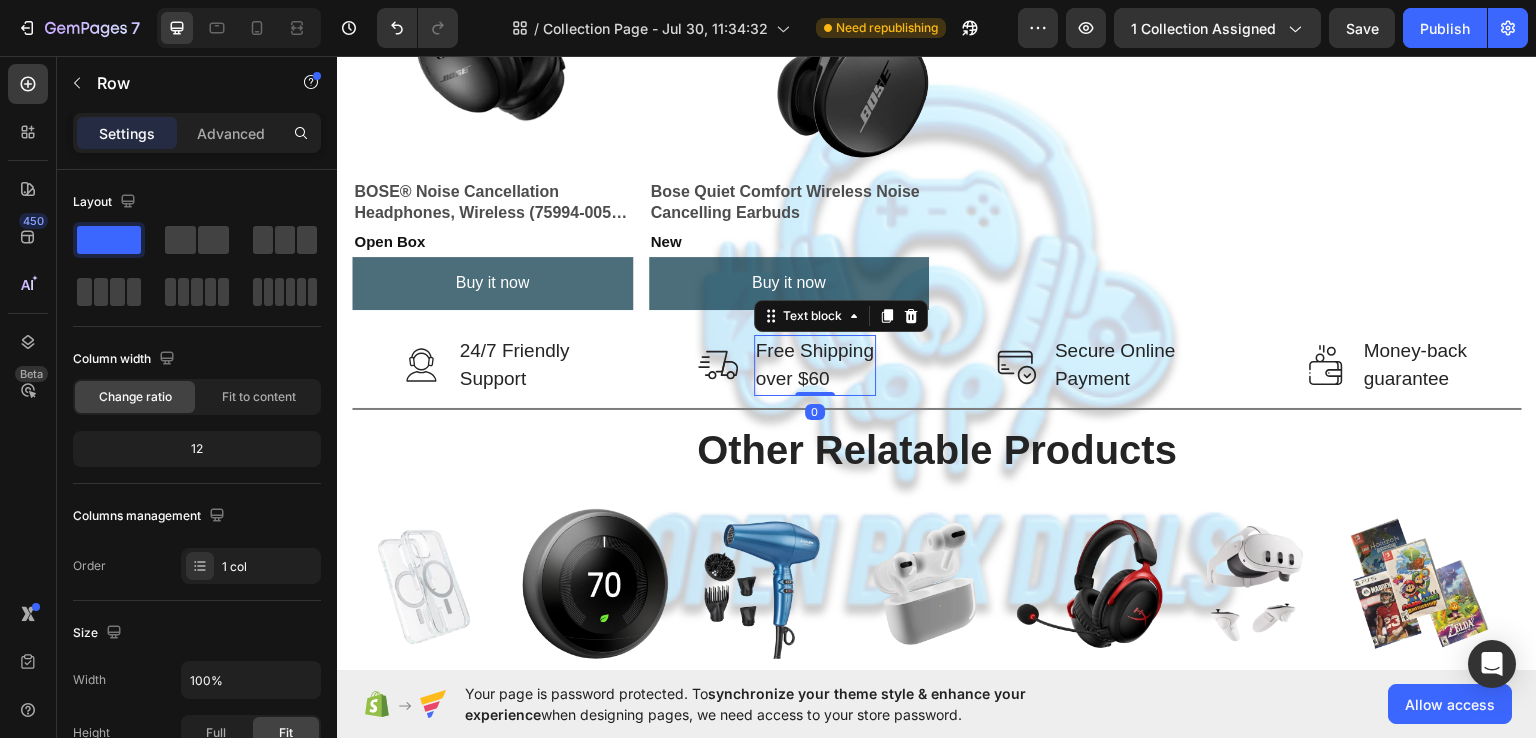 click on "Free Shipping over $60" at bounding box center (815, 364) 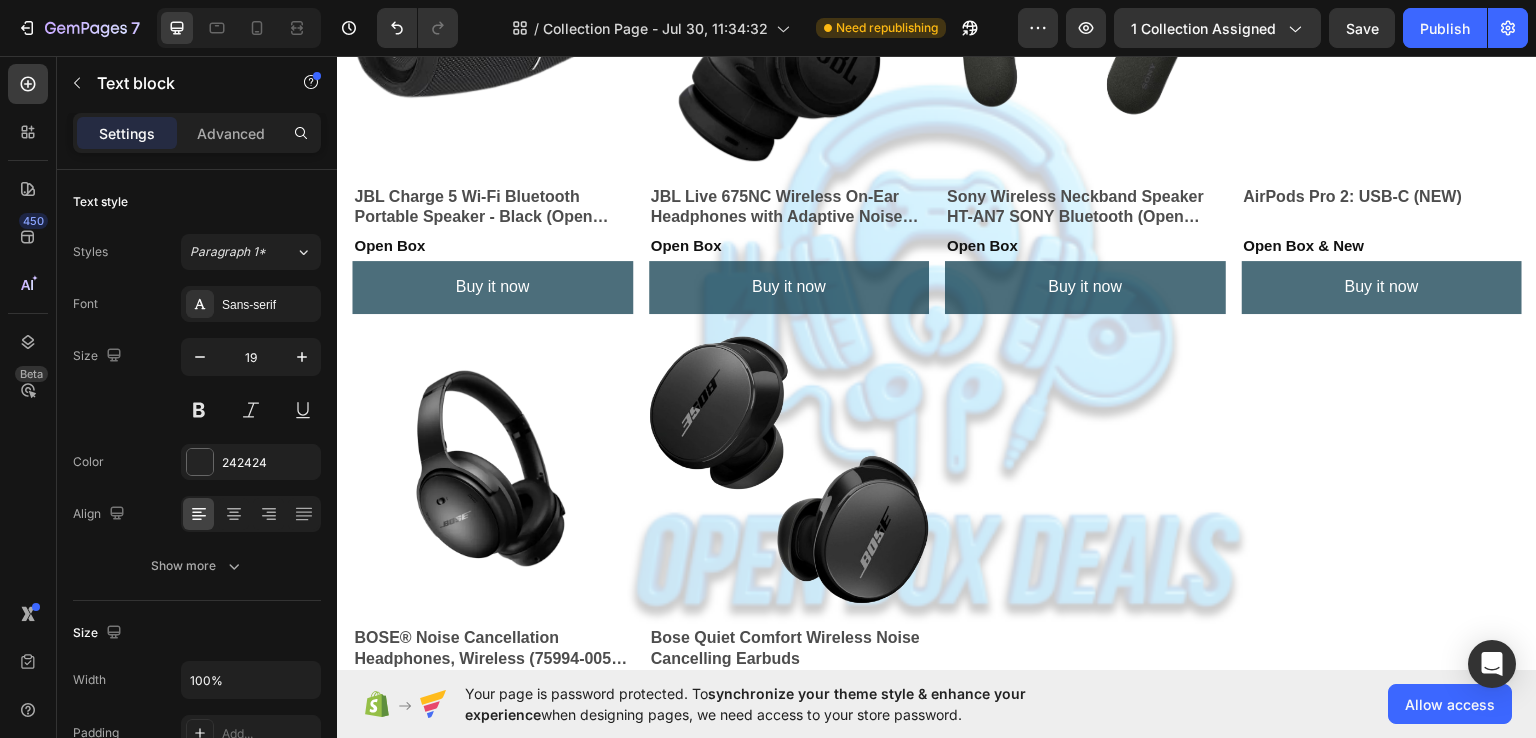 scroll, scrollTop: 0, scrollLeft: 0, axis: both 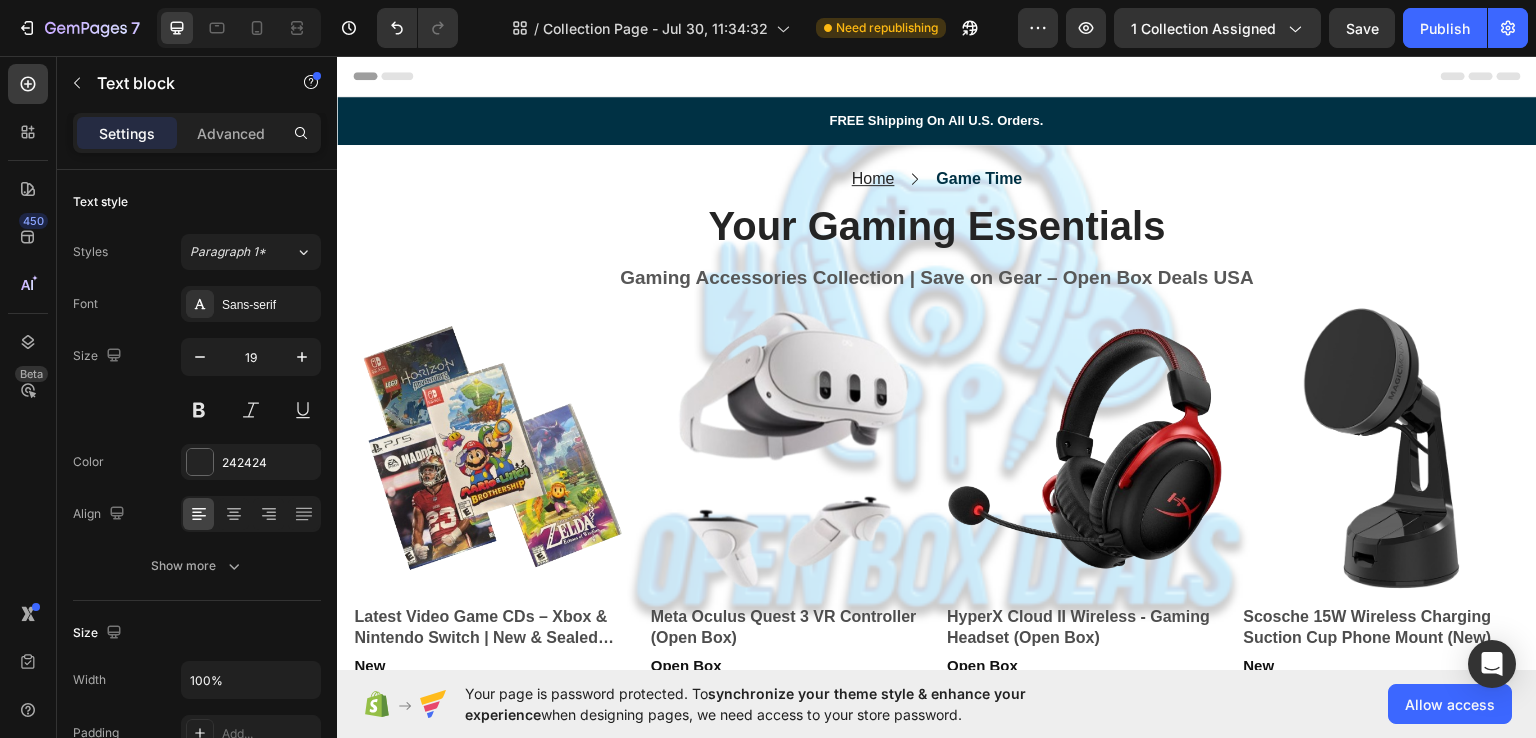 drag, startPoint x: 826, startPoint y: 372, endPoint x: 1444, endPoint y: 31, distance: 705.83636 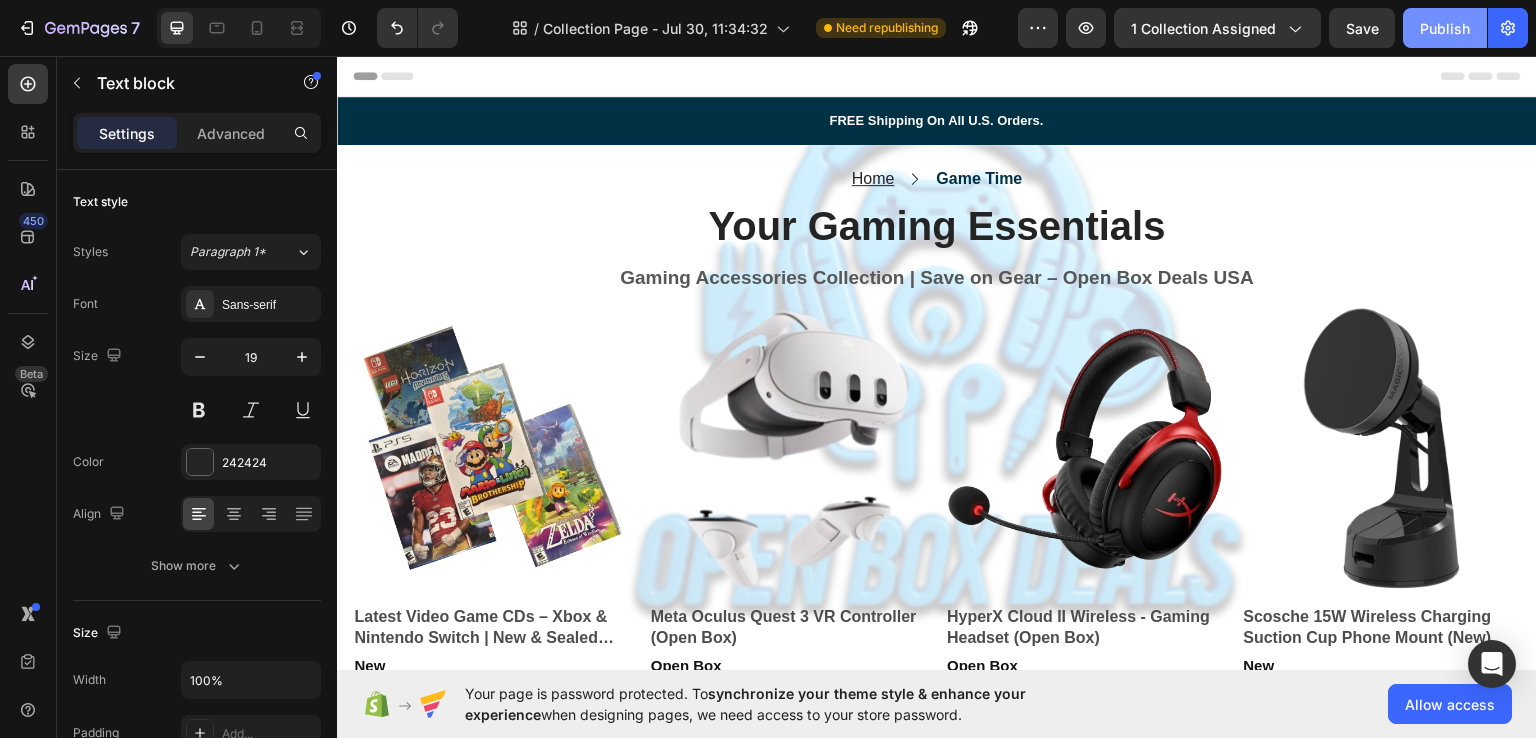 drag, startPoint x: 1107, startPoint y: -24, endPoint x: 1443, endPoint y: 33, distance: 340.80054 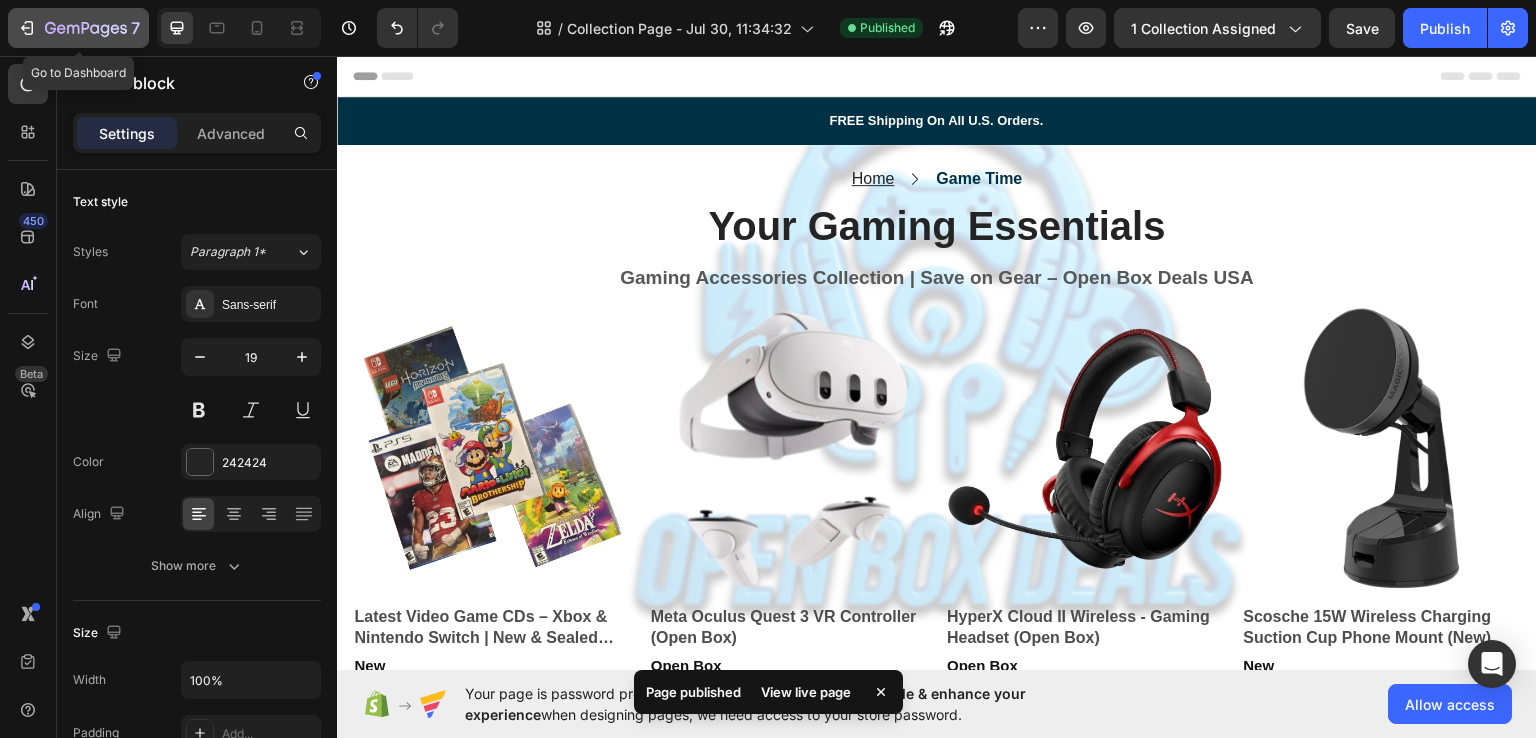 click 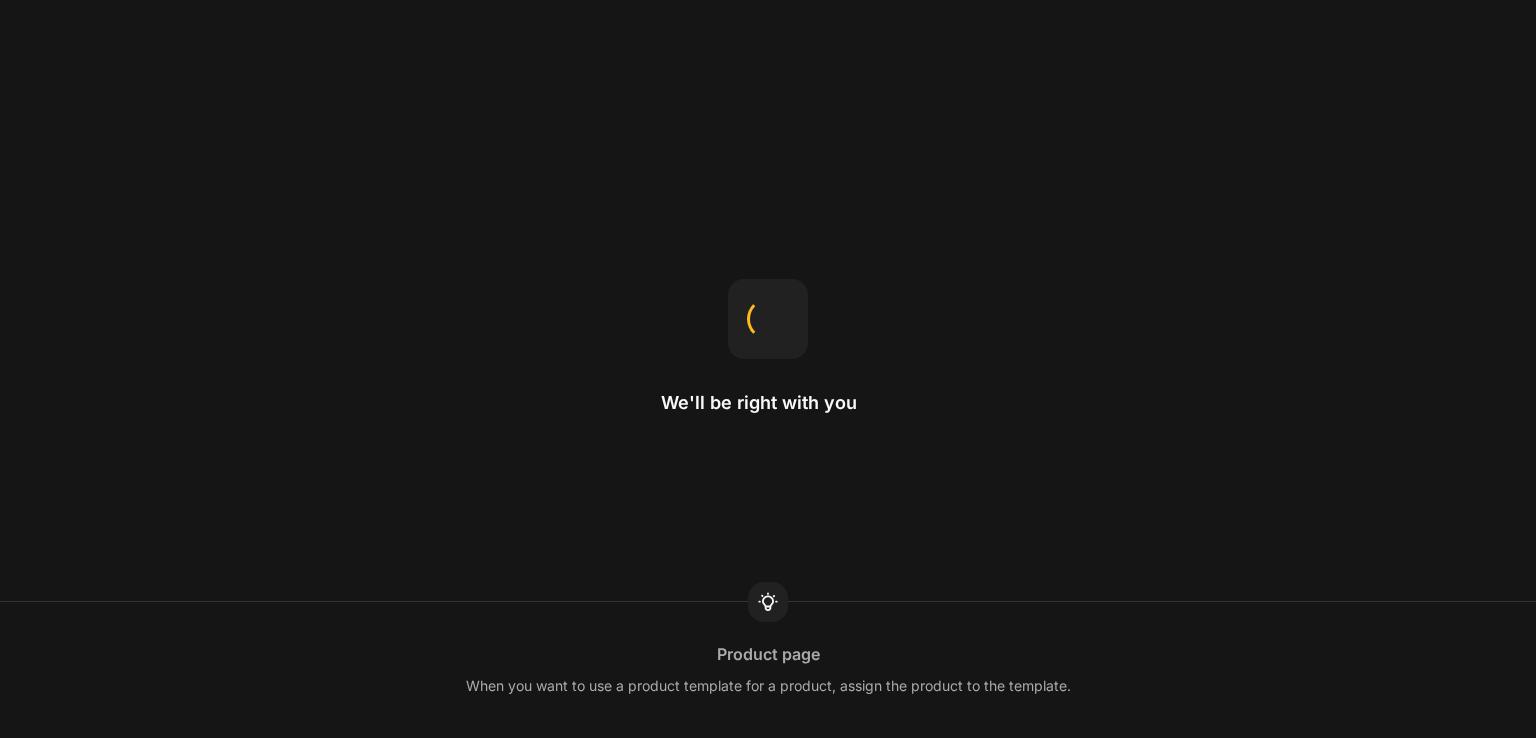 scroll, scrollTop: 0, scrollLeft: 0, axis: both 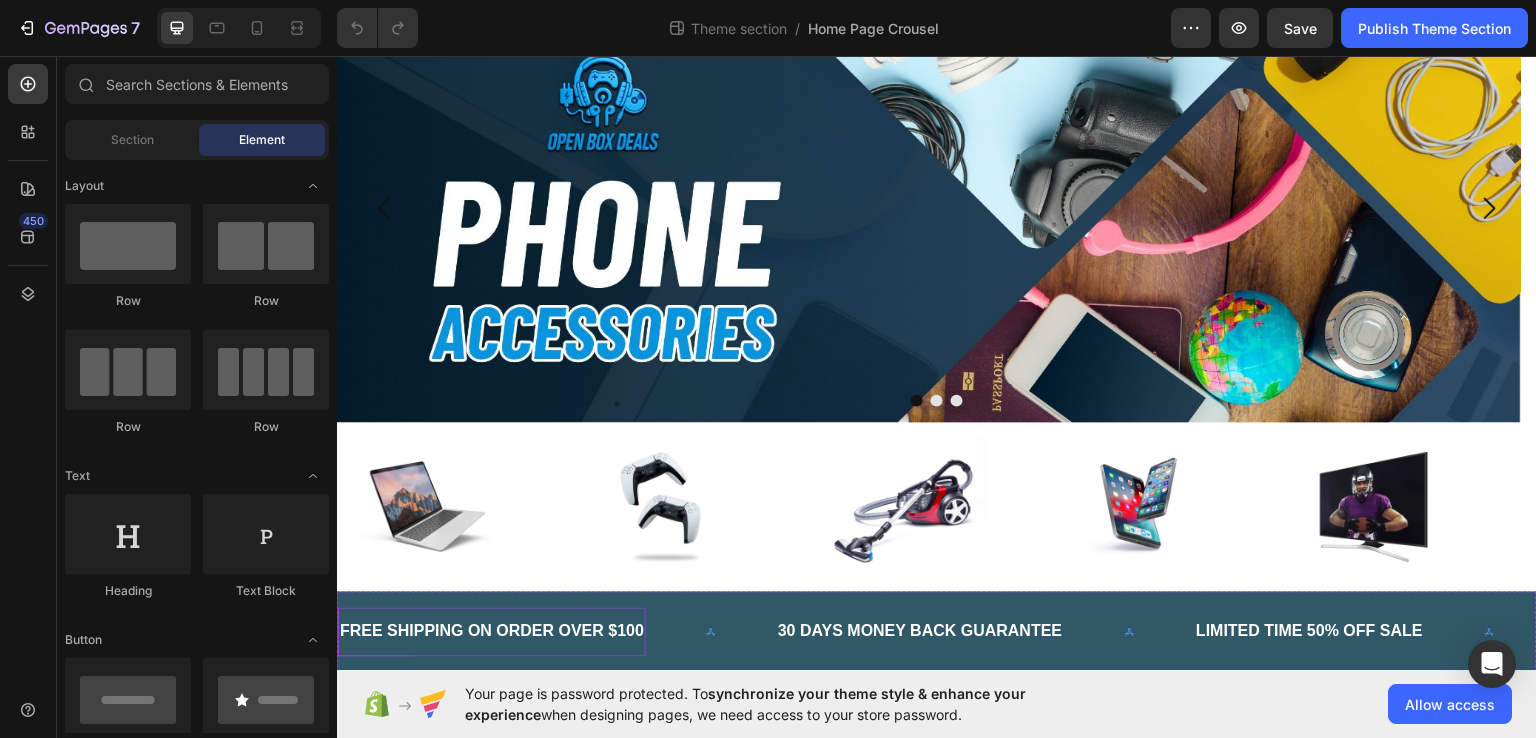 click on "FREE SHIPPING ON ORDER OVER $100" at bounding box center (492, 631) 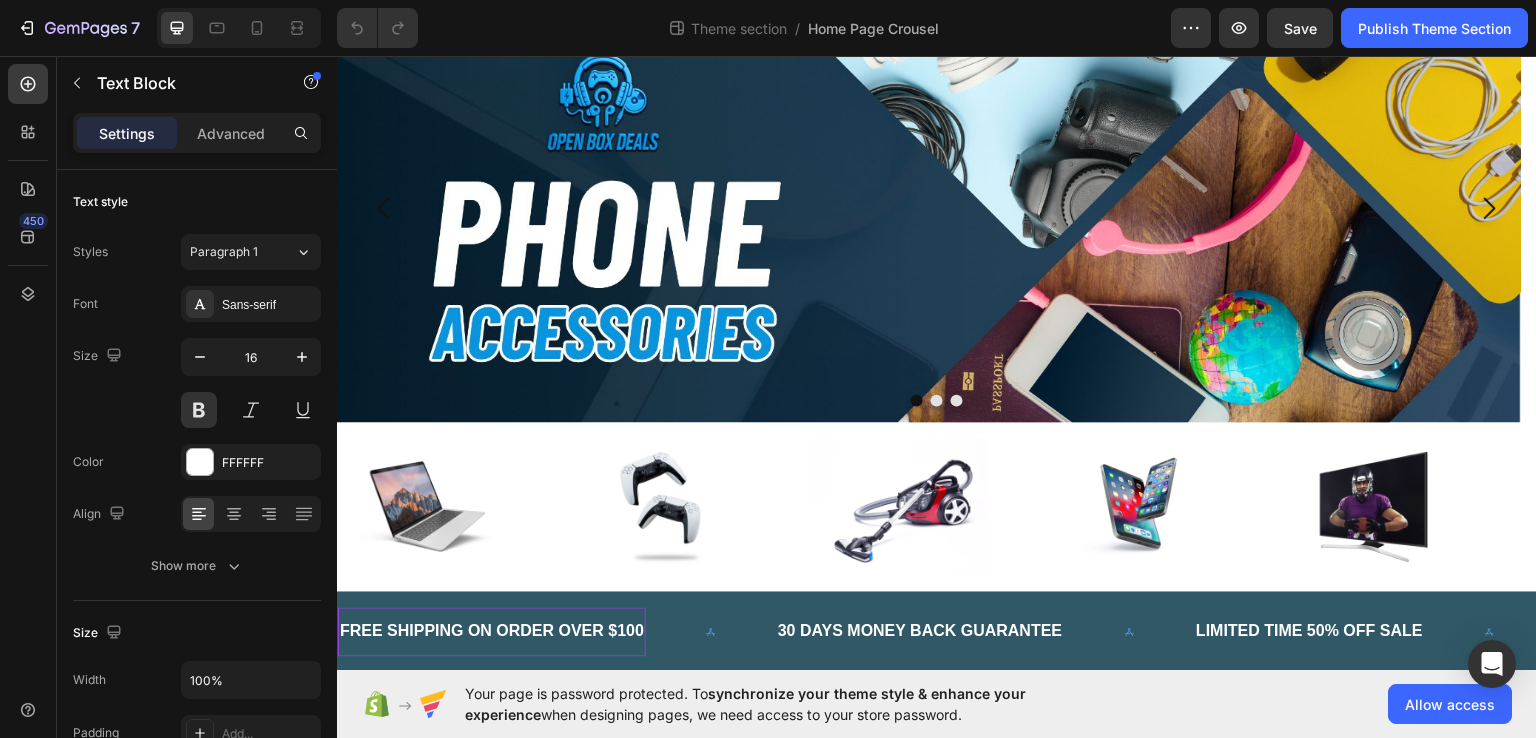 click on "FREE SHIPPING ON ORDER OVER $100" at bounding box center (492, 631) 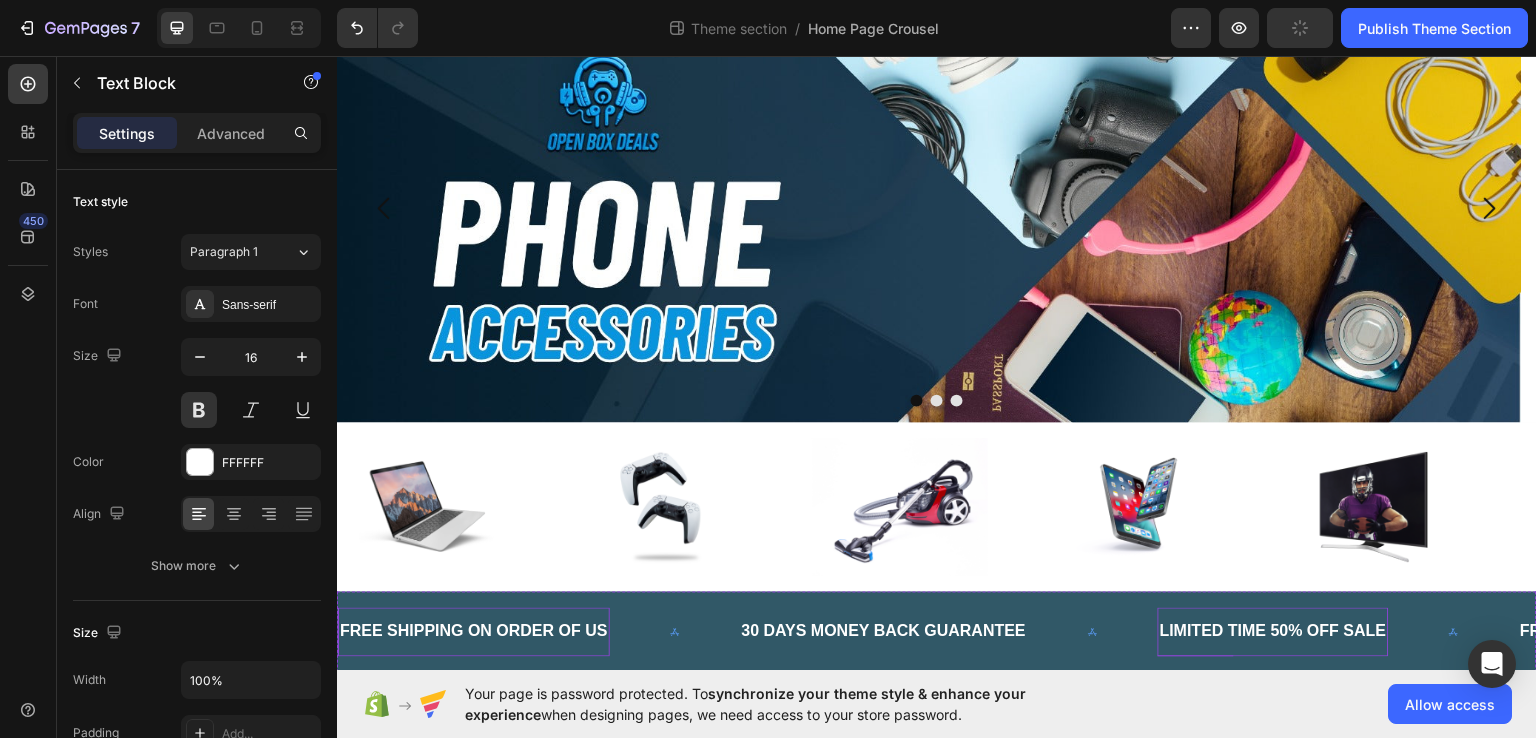 click on "LIMITED TIME 50% OFF SALE" at bounding box center (1273, 631) 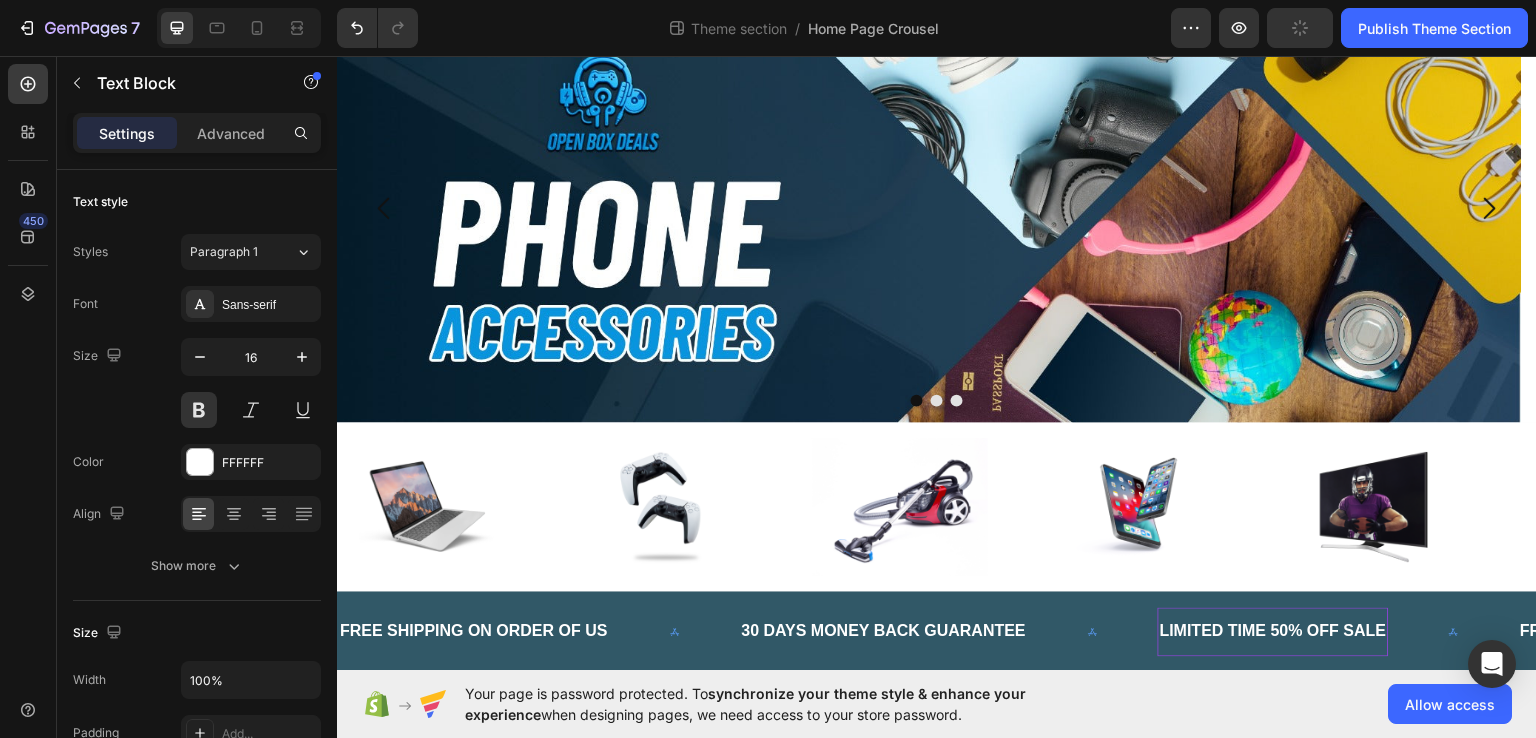 click on "LIMITED TIME 50% OFF SALE" at bounding box center [1273, 631] 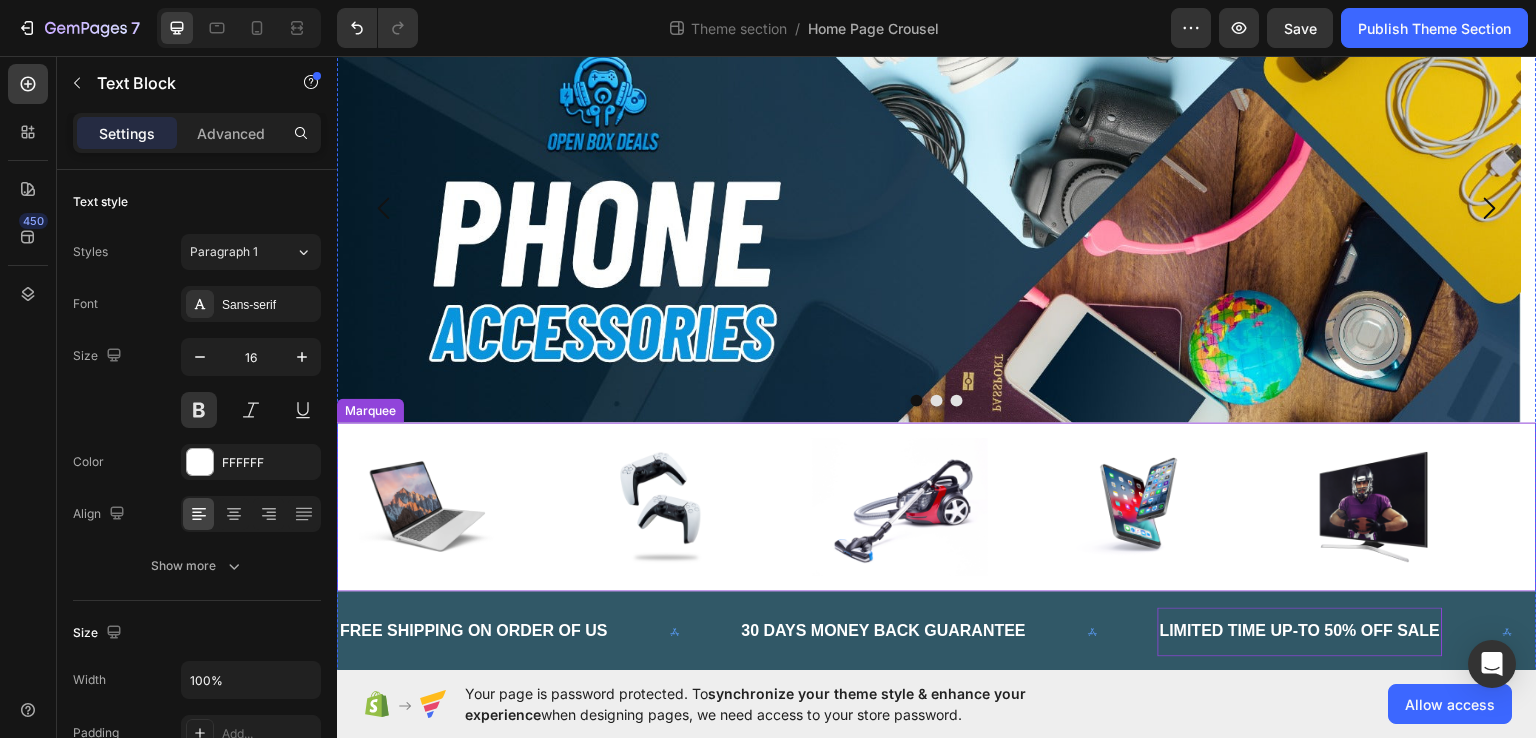click on "Image" at bounding box center (1167, 506) 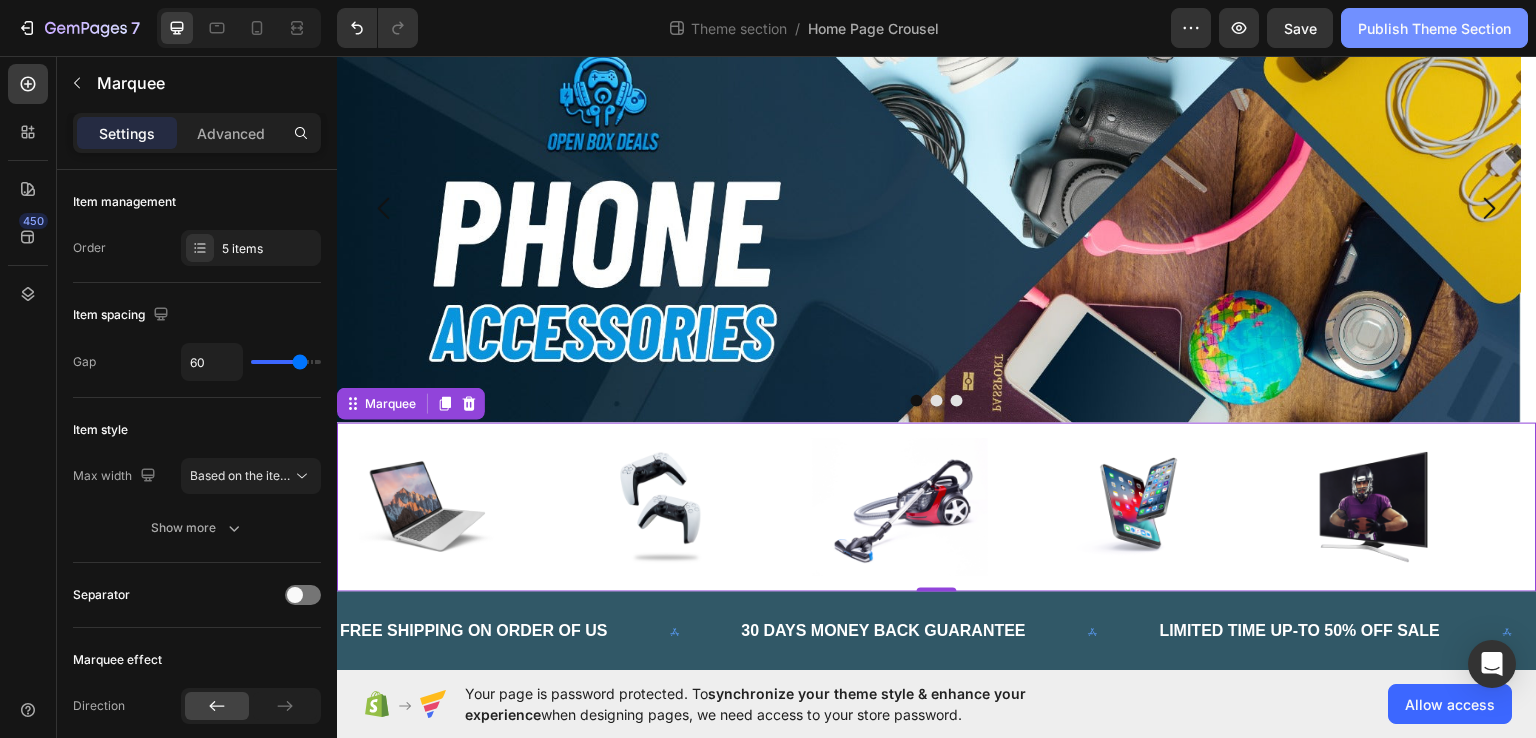 click on "Publish Theme Section" at bounding box center (1434, 28) 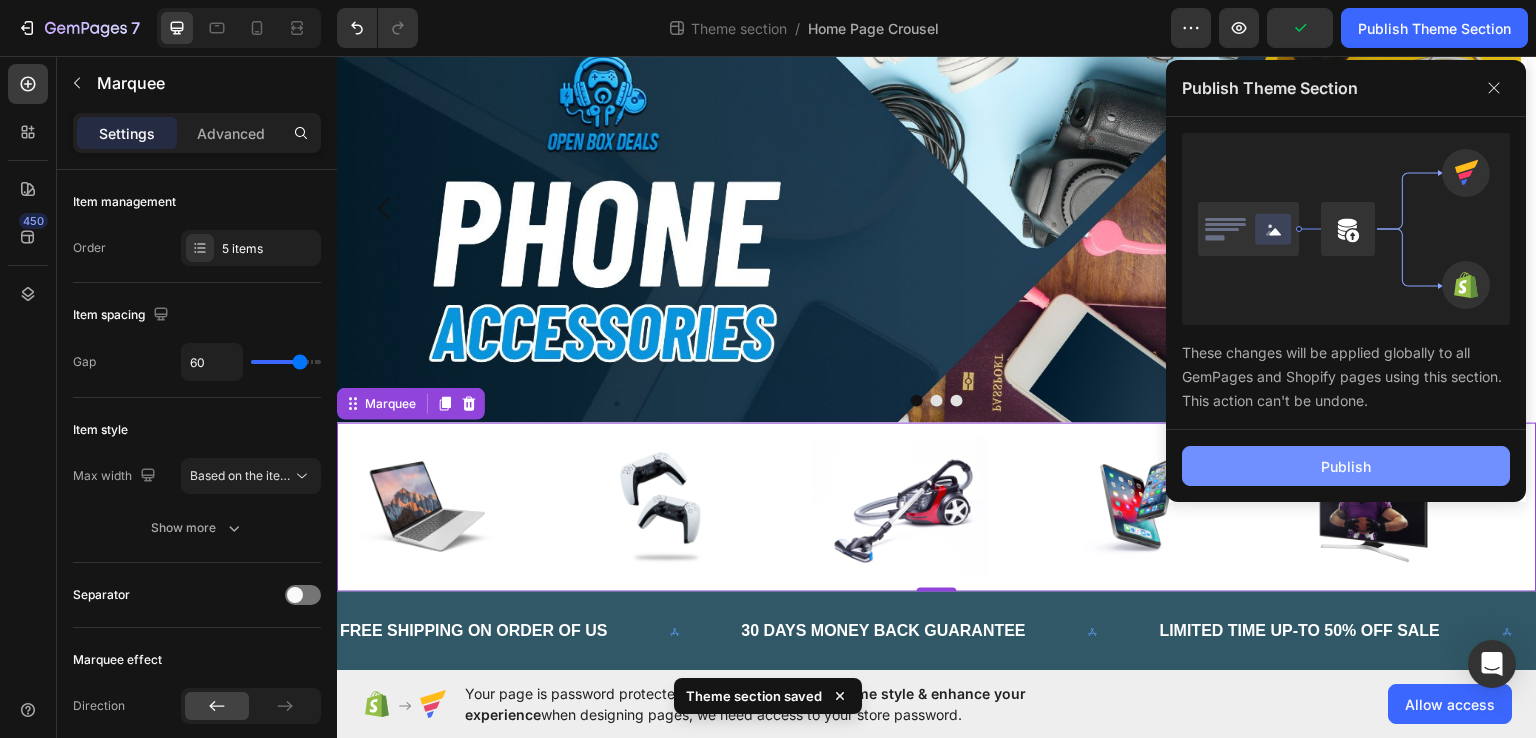 click on "Publish" at bounding box center [1346, 466] 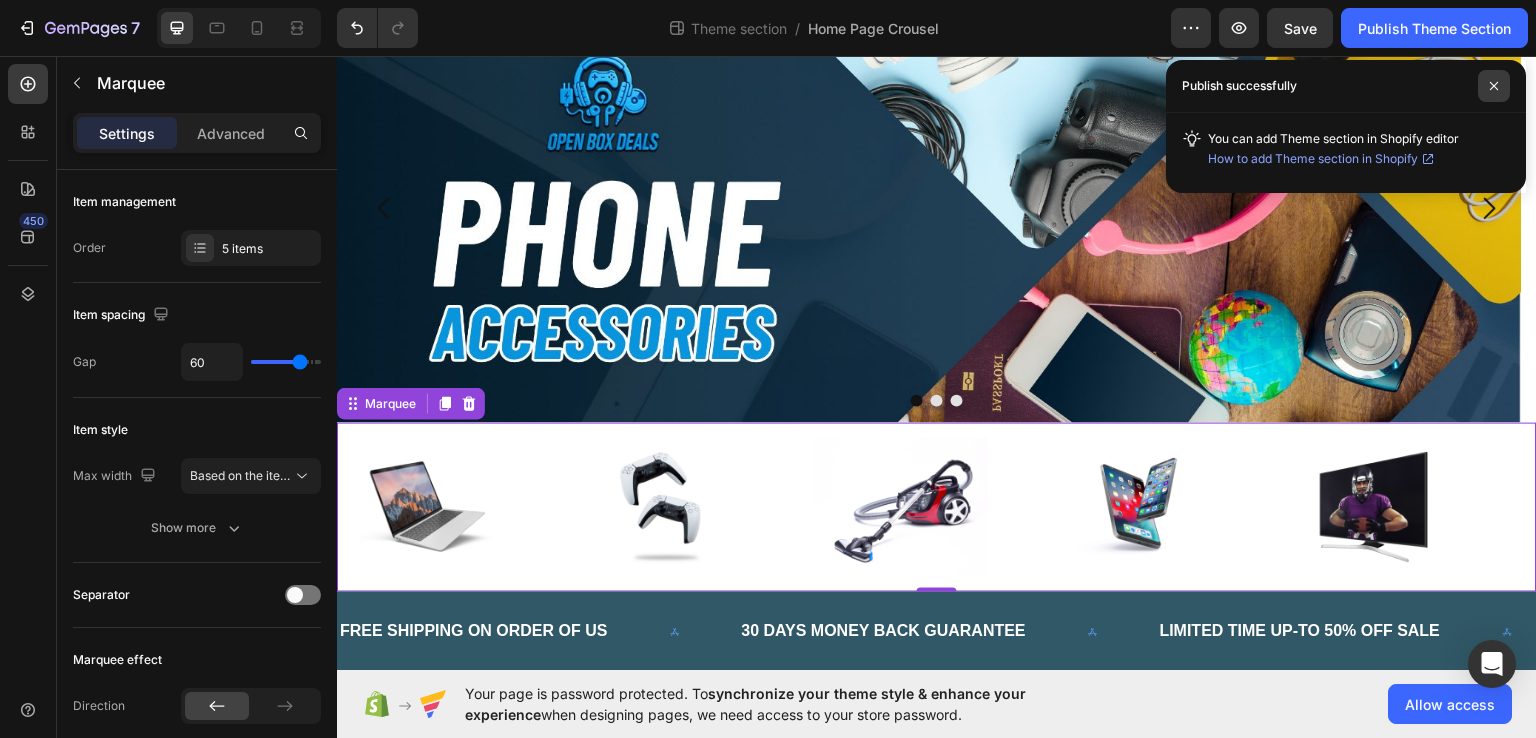 click at bounding box center [1494, 86] 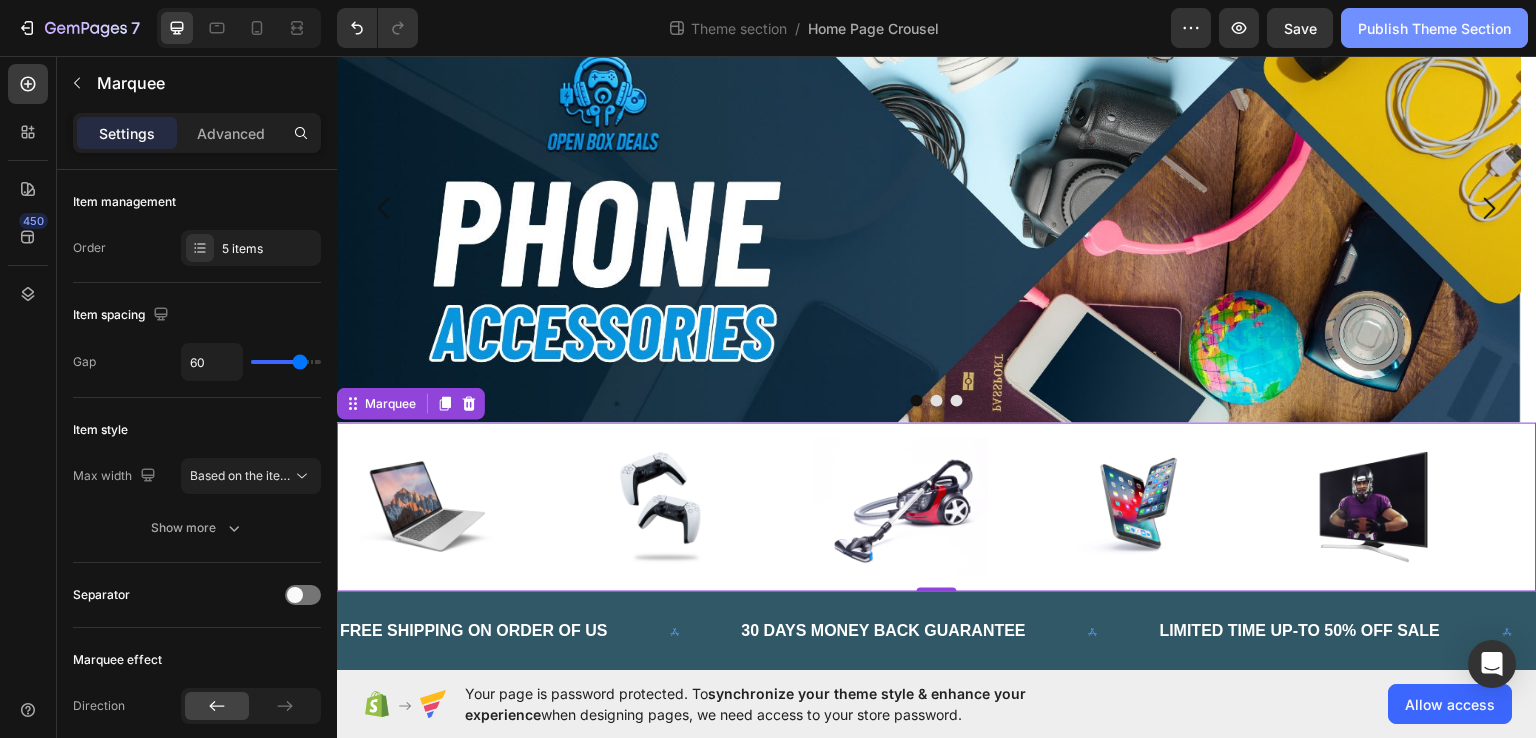 click on "Publish Theme Section" at bounding box center [1434, 28] 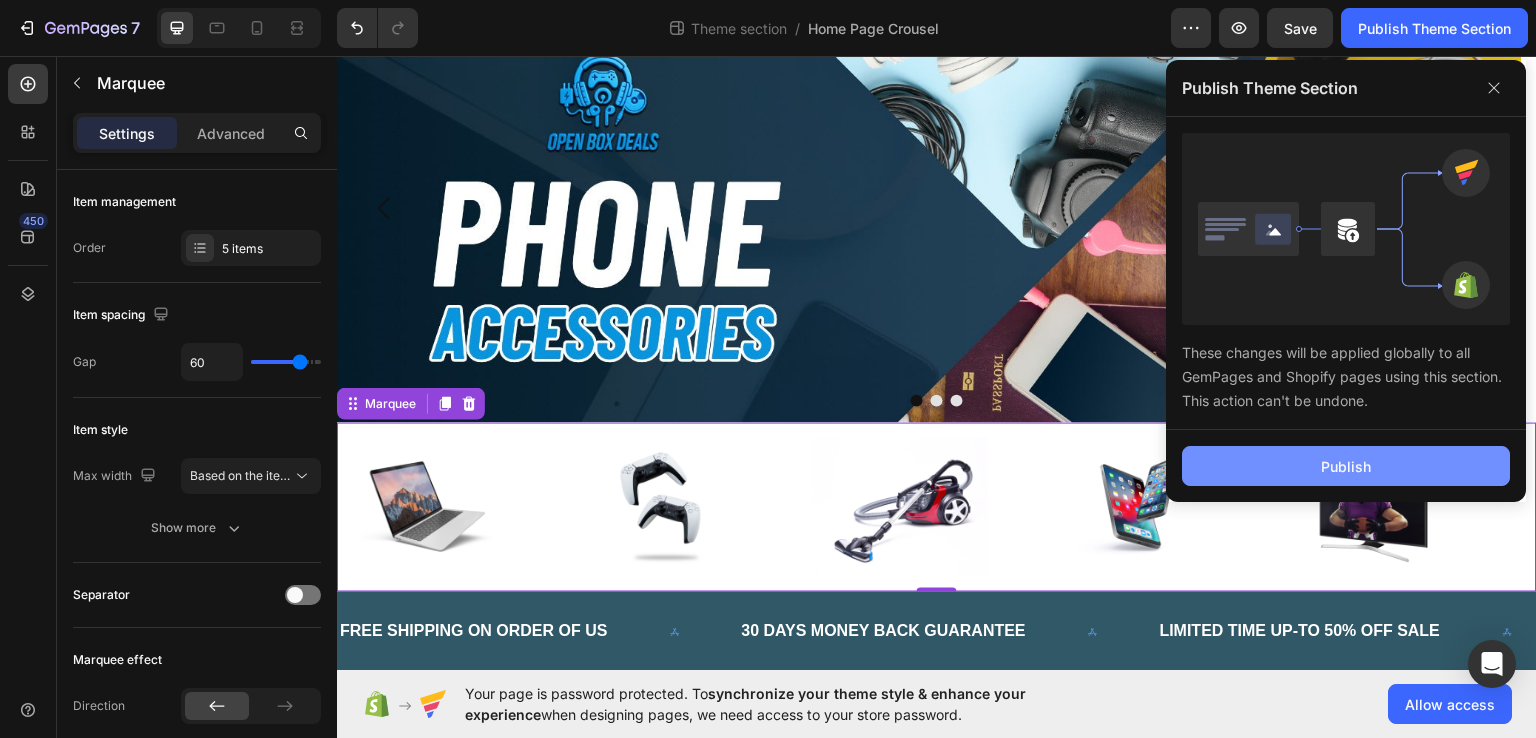 click on "Publish" at bounding box center [1346, 466] 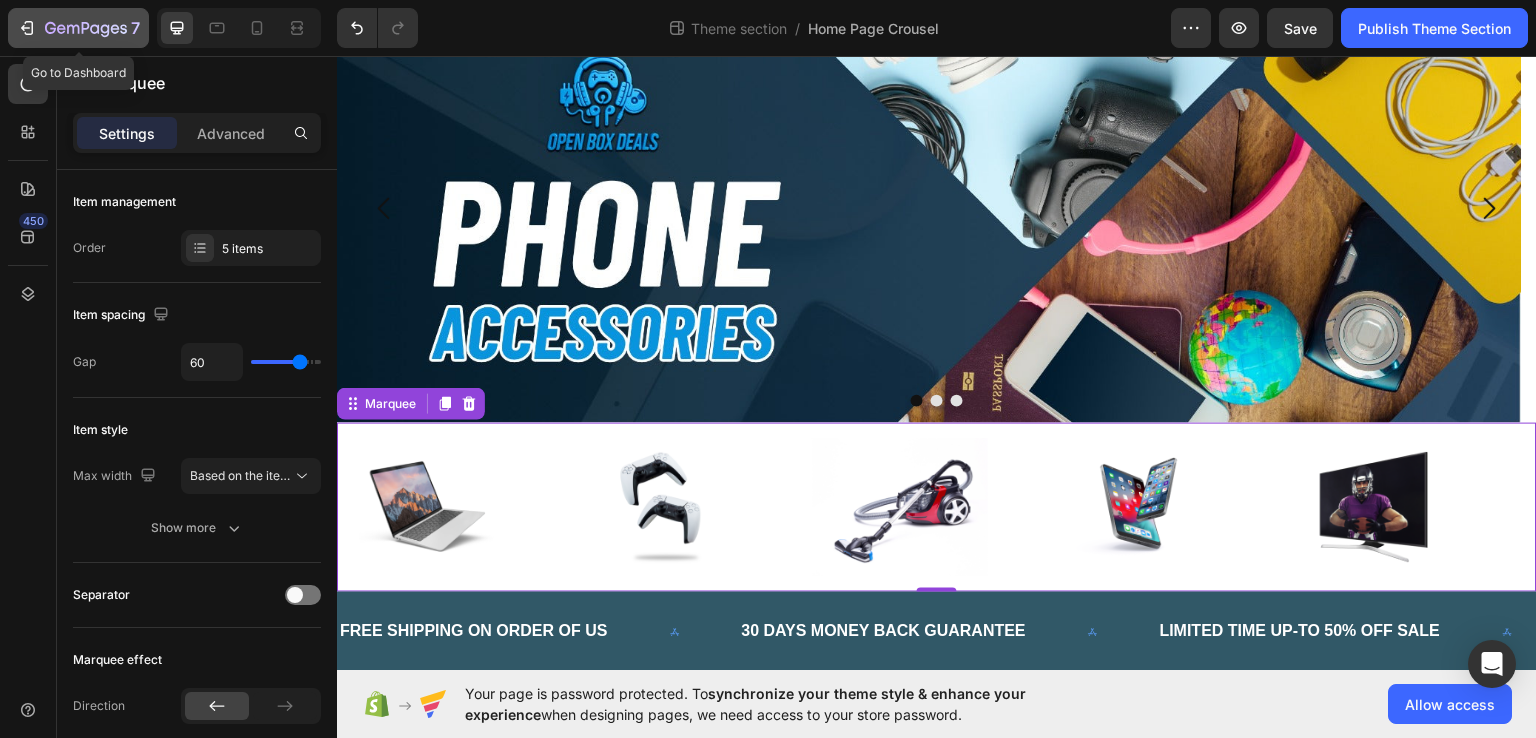 click on "7" at bounding box center (78, 28) 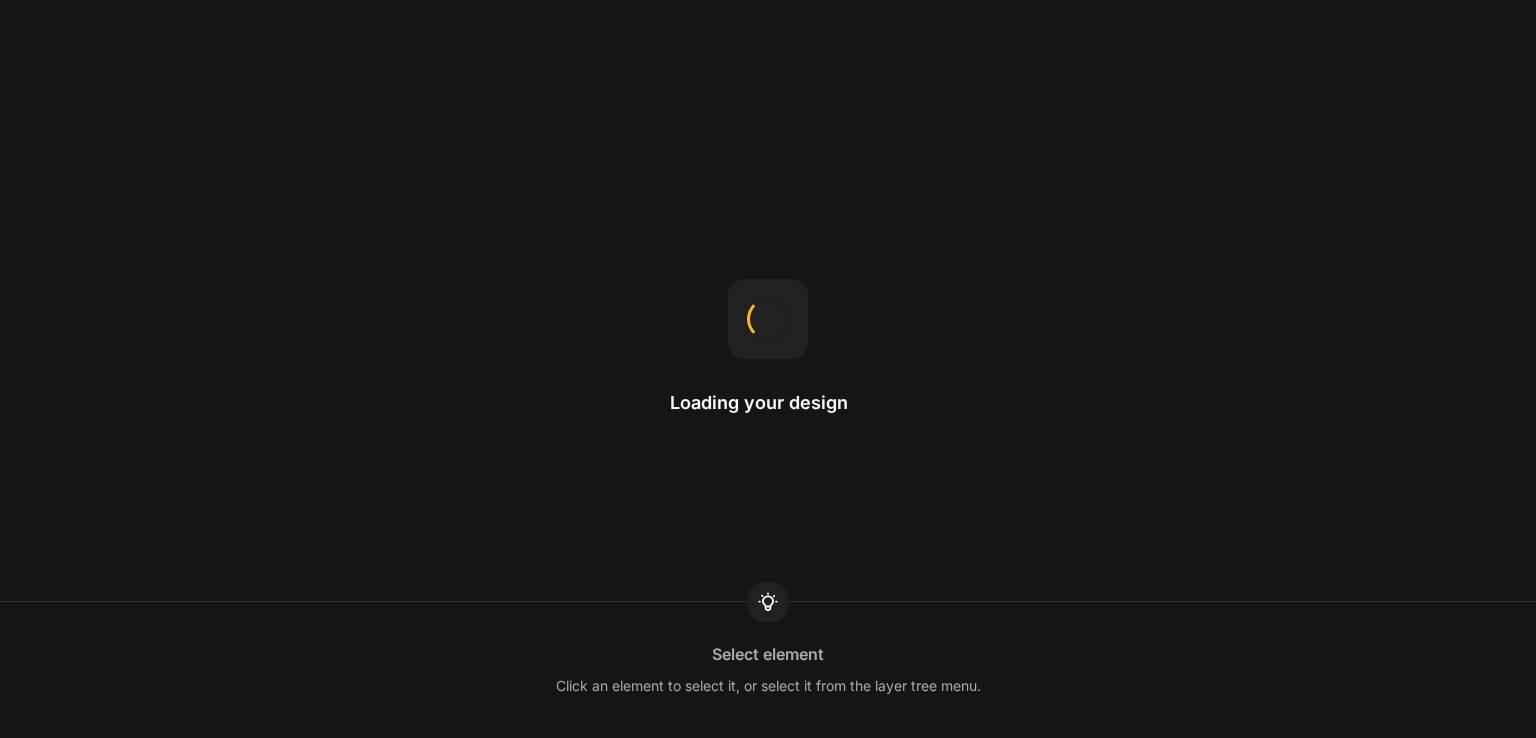 scroll, scrollTop: 0, scrollLeft: 0, axis: both 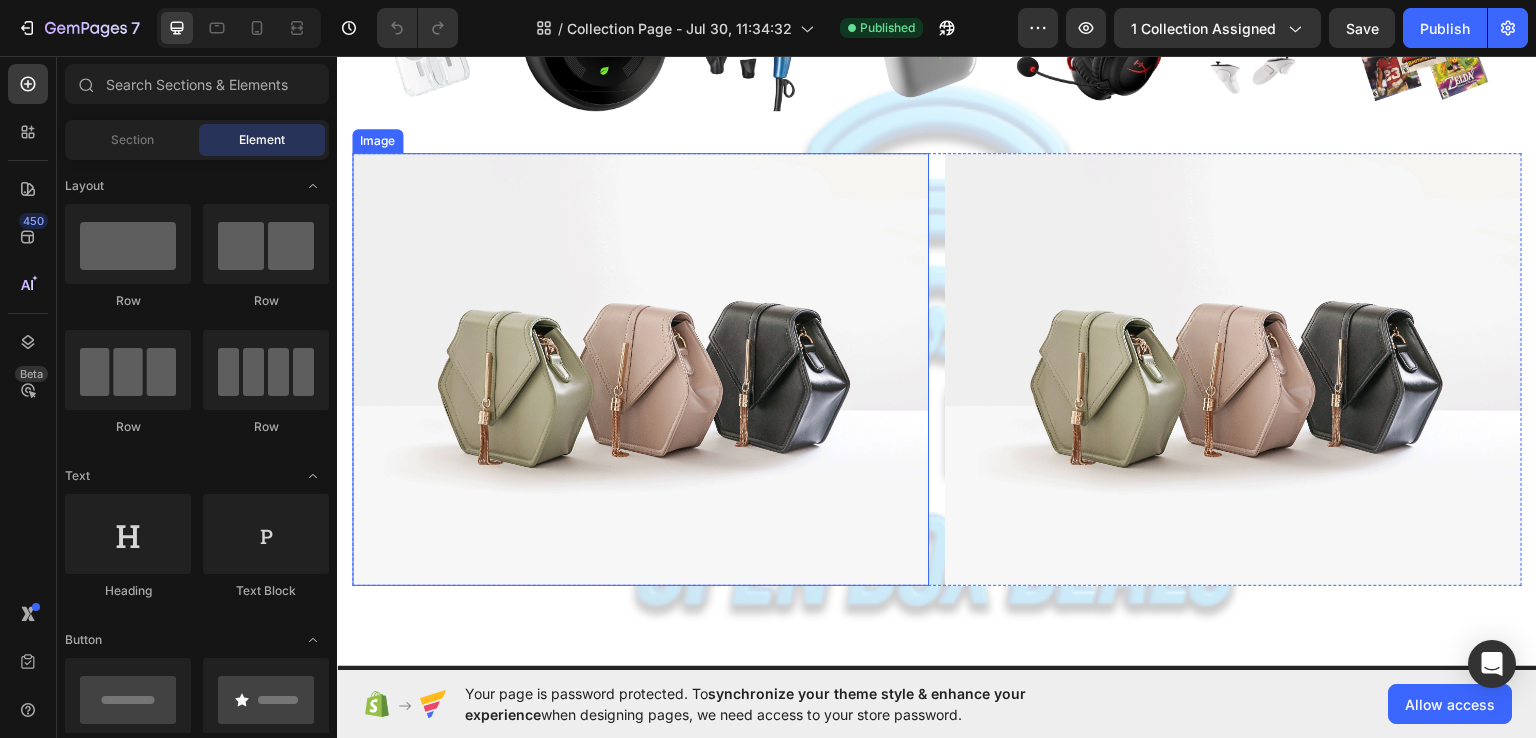 click at bounding box center [640, 368] 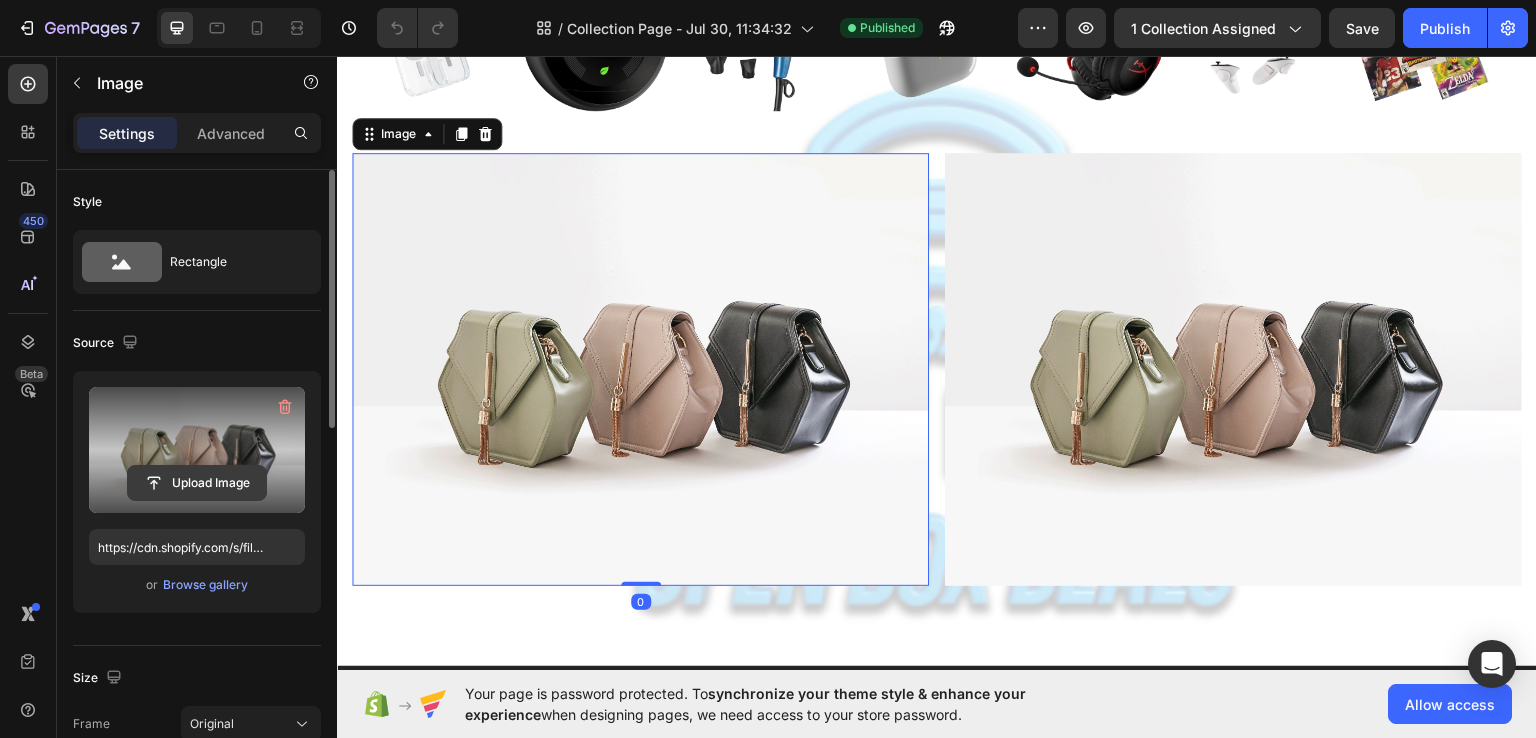 click 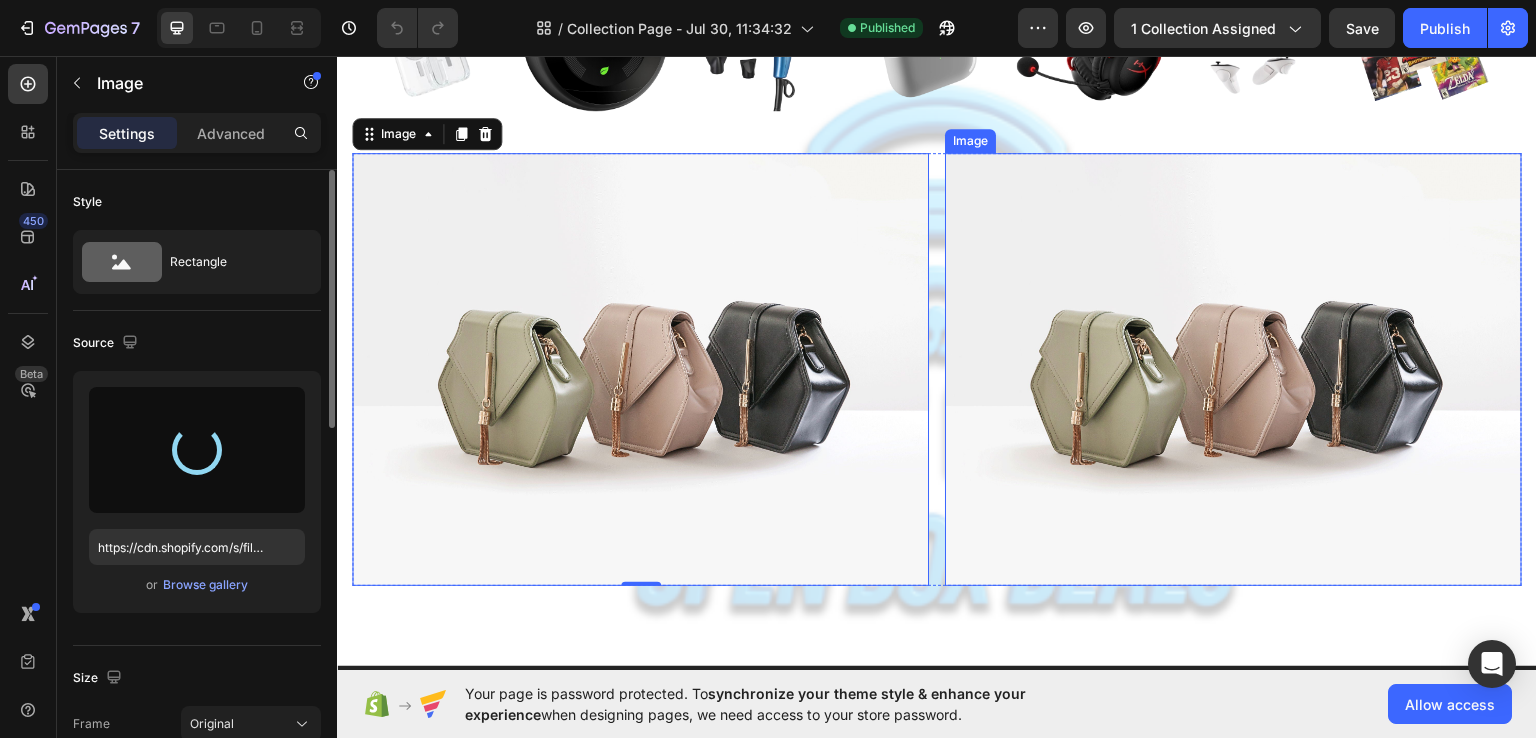 type on "https://cdn.shopify.com/s/files/1/0668/5127/4821/files/gempages_577627166167007932-d5dd7d08-6bce-4b39-9e1b-f888f383e5bb.jpg" 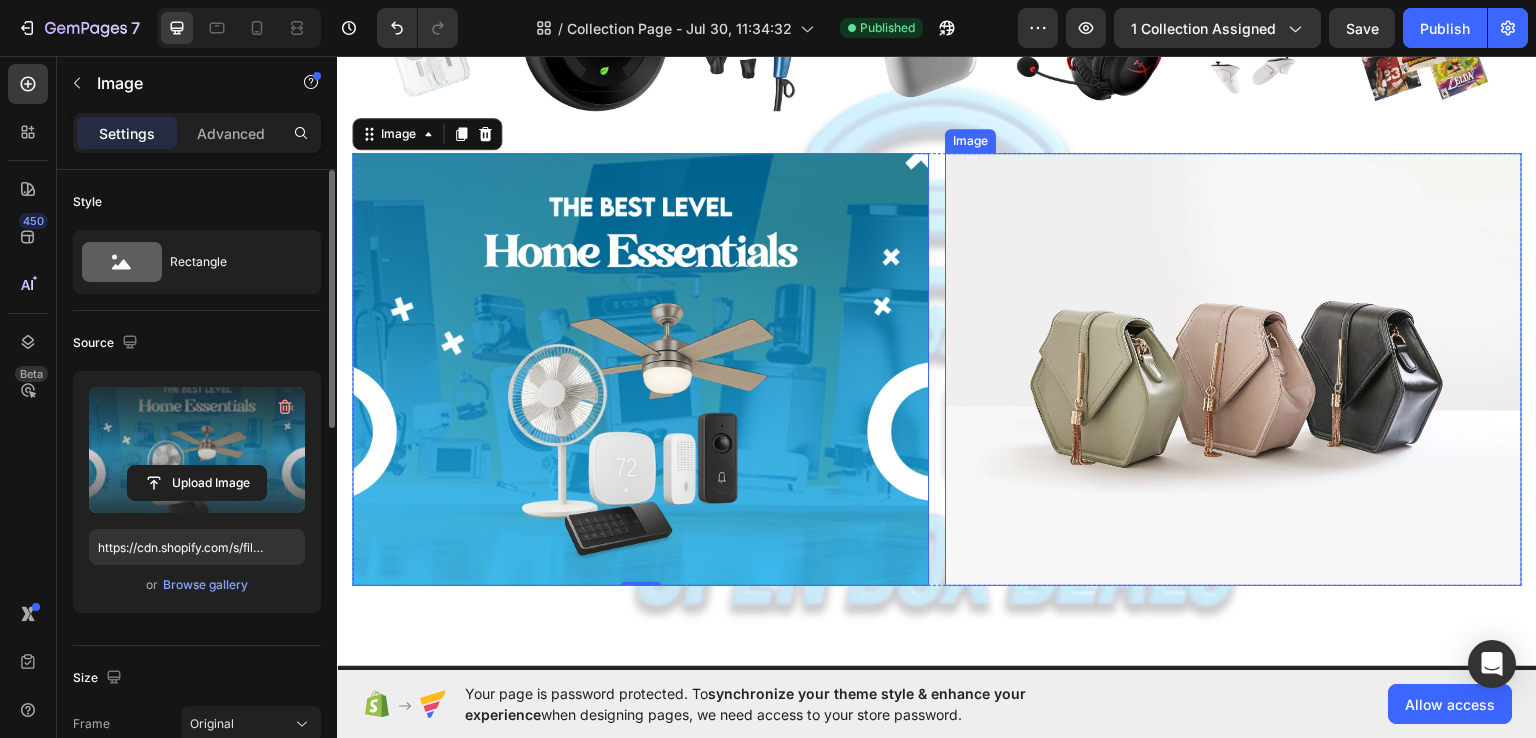 click at bounding box center [1233, 368] 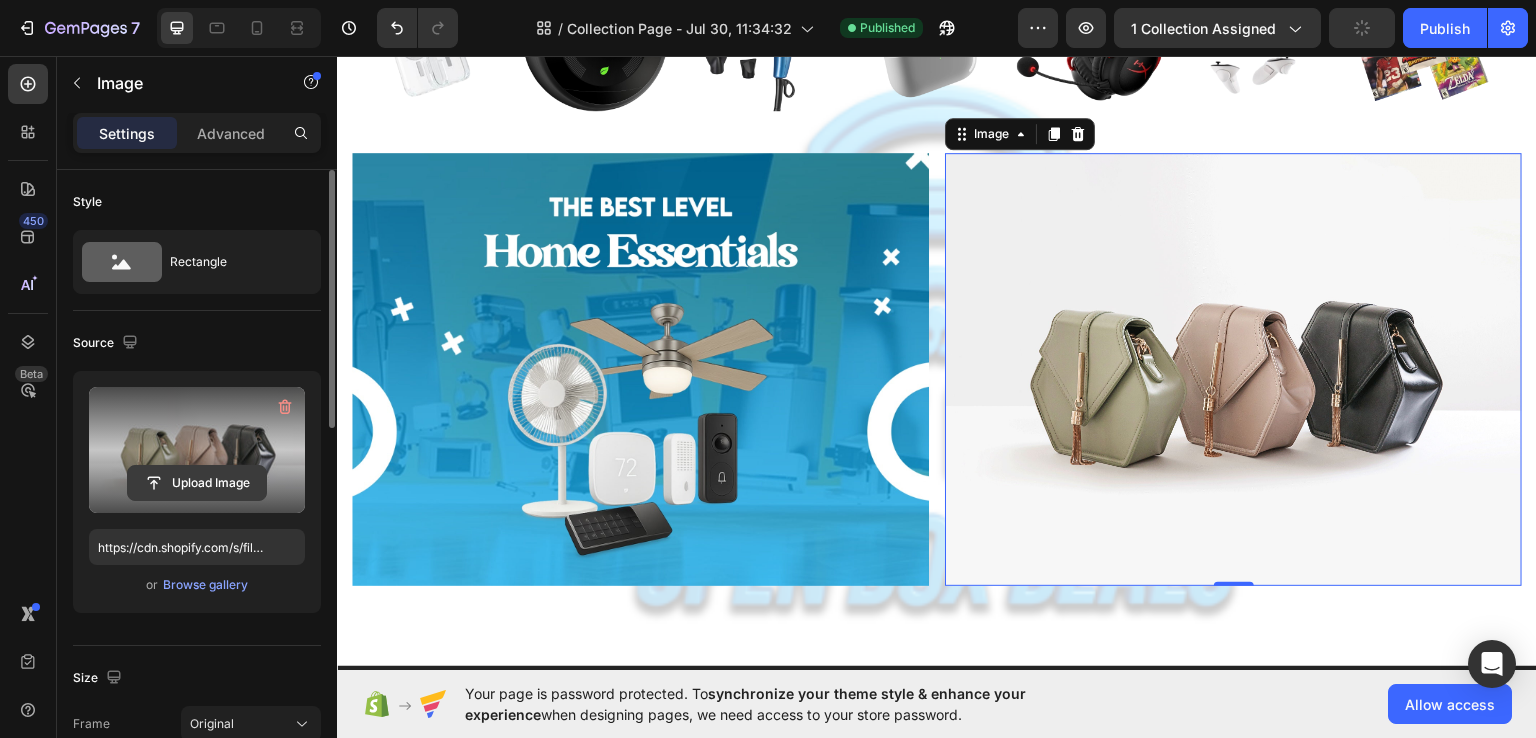 click 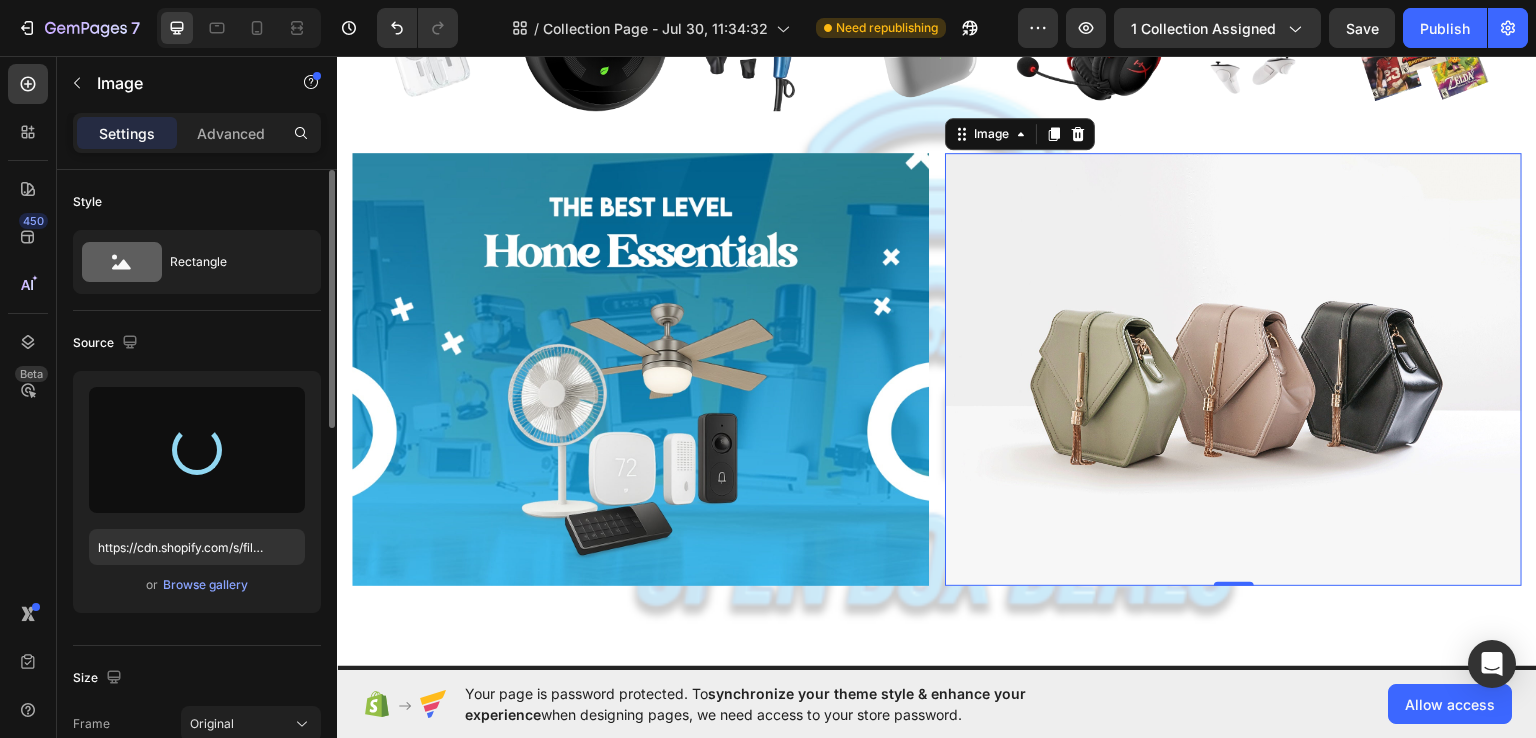 type on "https://cdn.shopify.com/s/files/1/0668/5127/4821/files/gempages_577627166167007932-7ad52895-89d9-4716-b7f4-e9ceea1ec6ae.jpg" 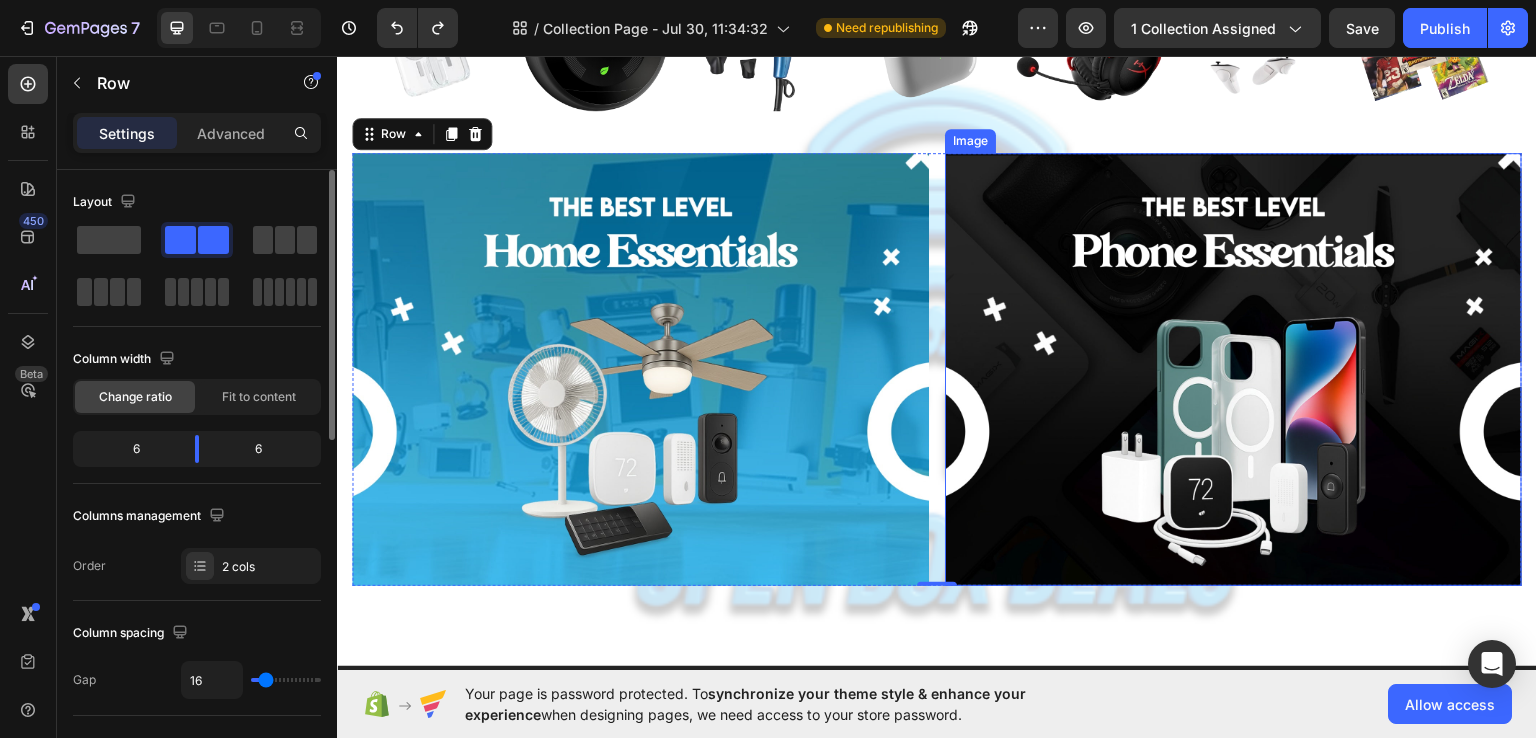 click at bounding box center [1233, 368] 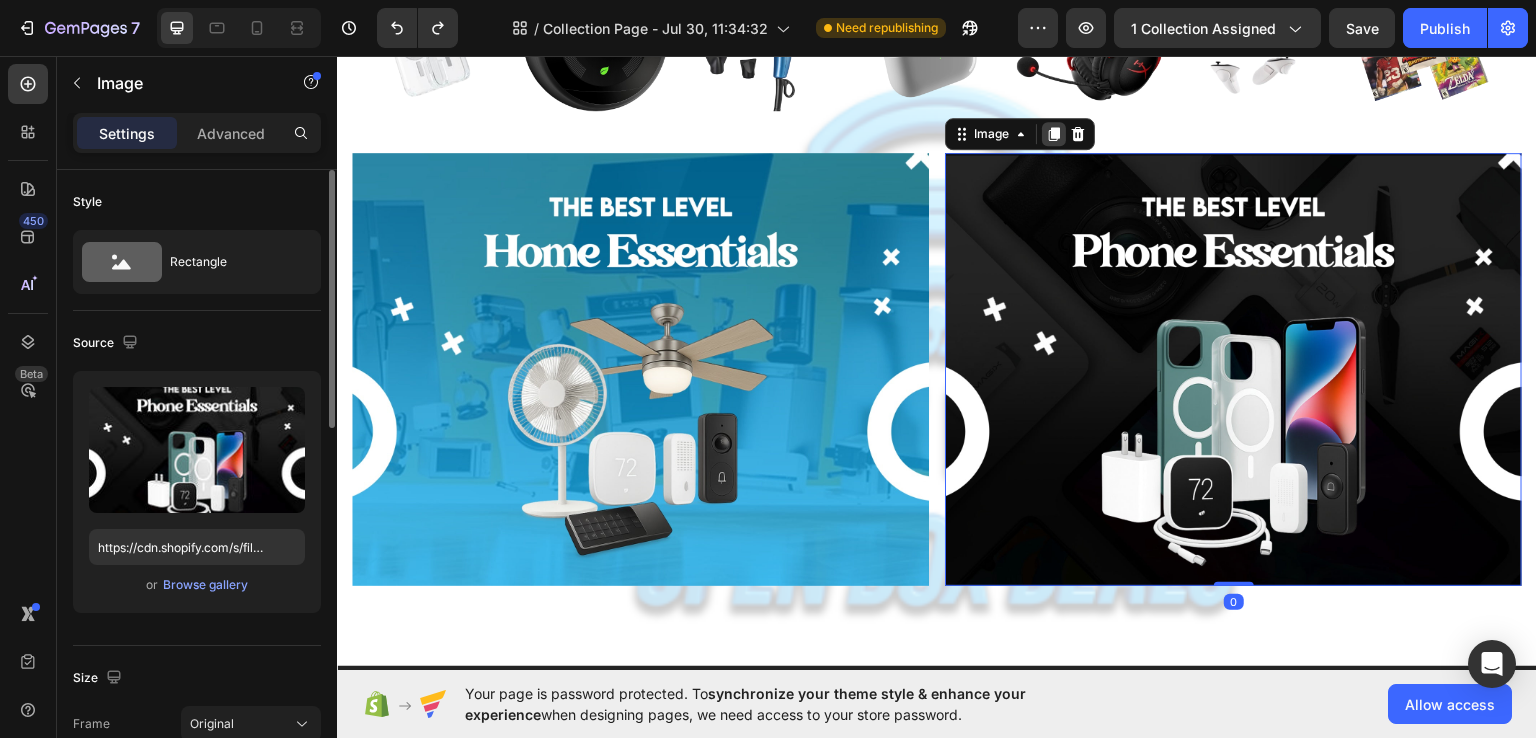 click 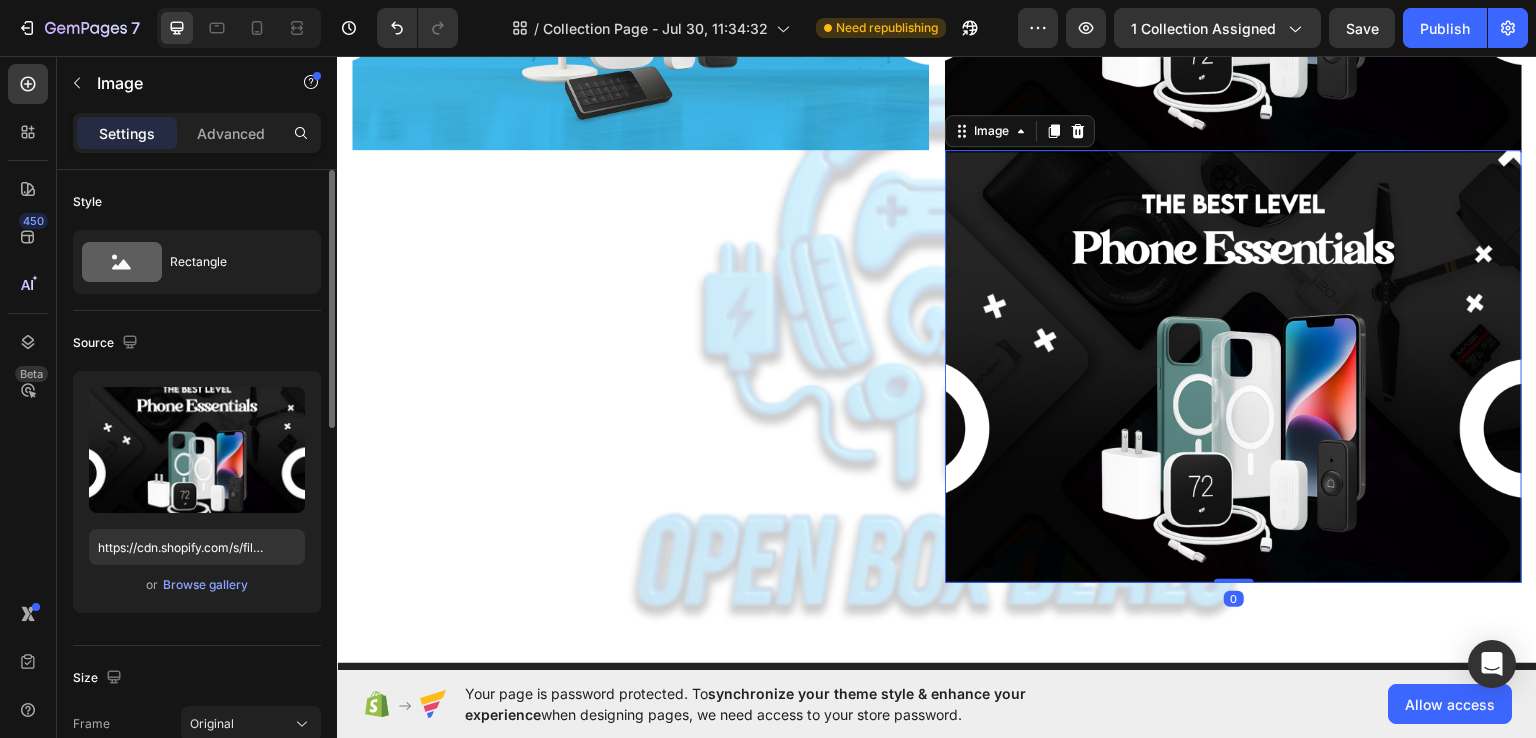 scroll, scrollTop: 2296, scrollLeft: 0, axis: vertical 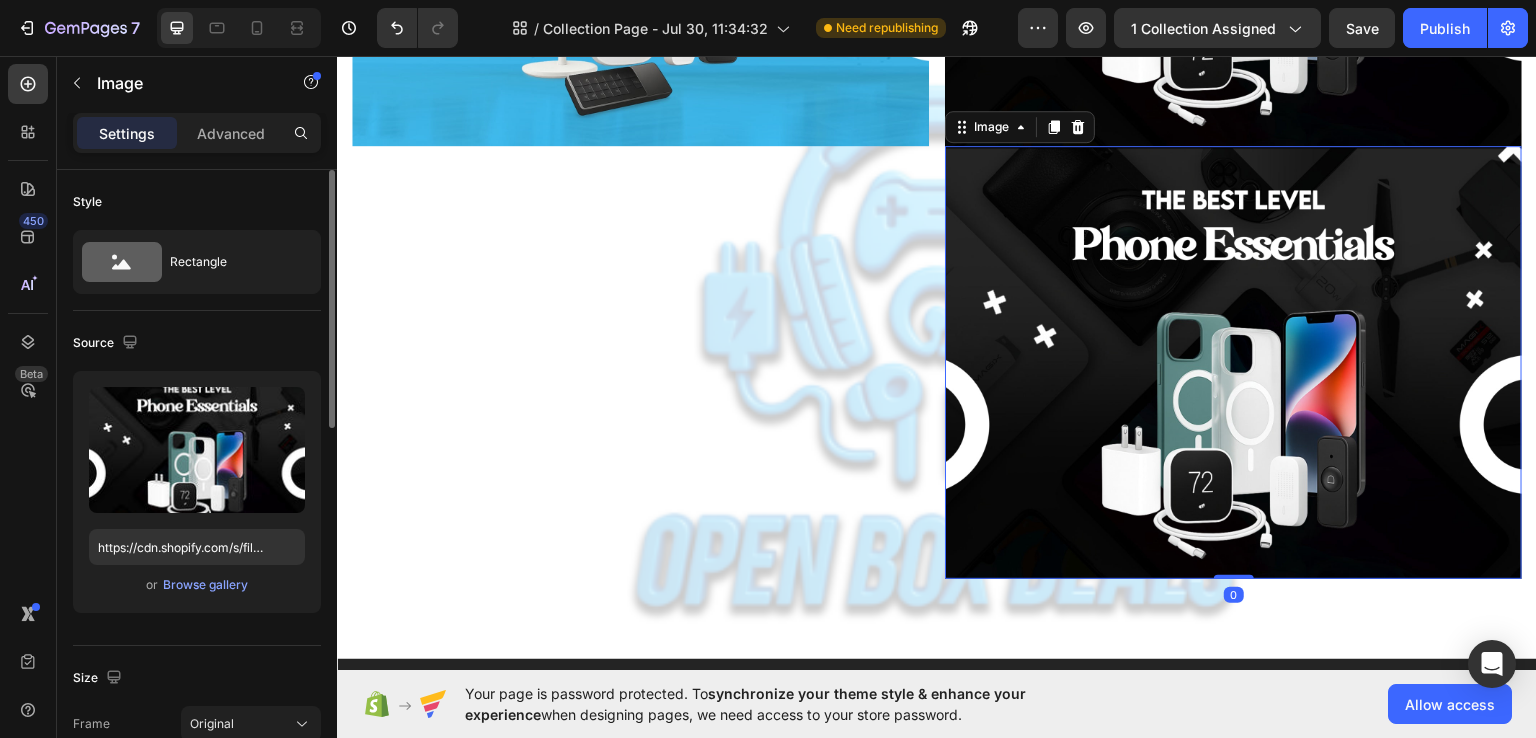 click at bounding box center (1233, 361) 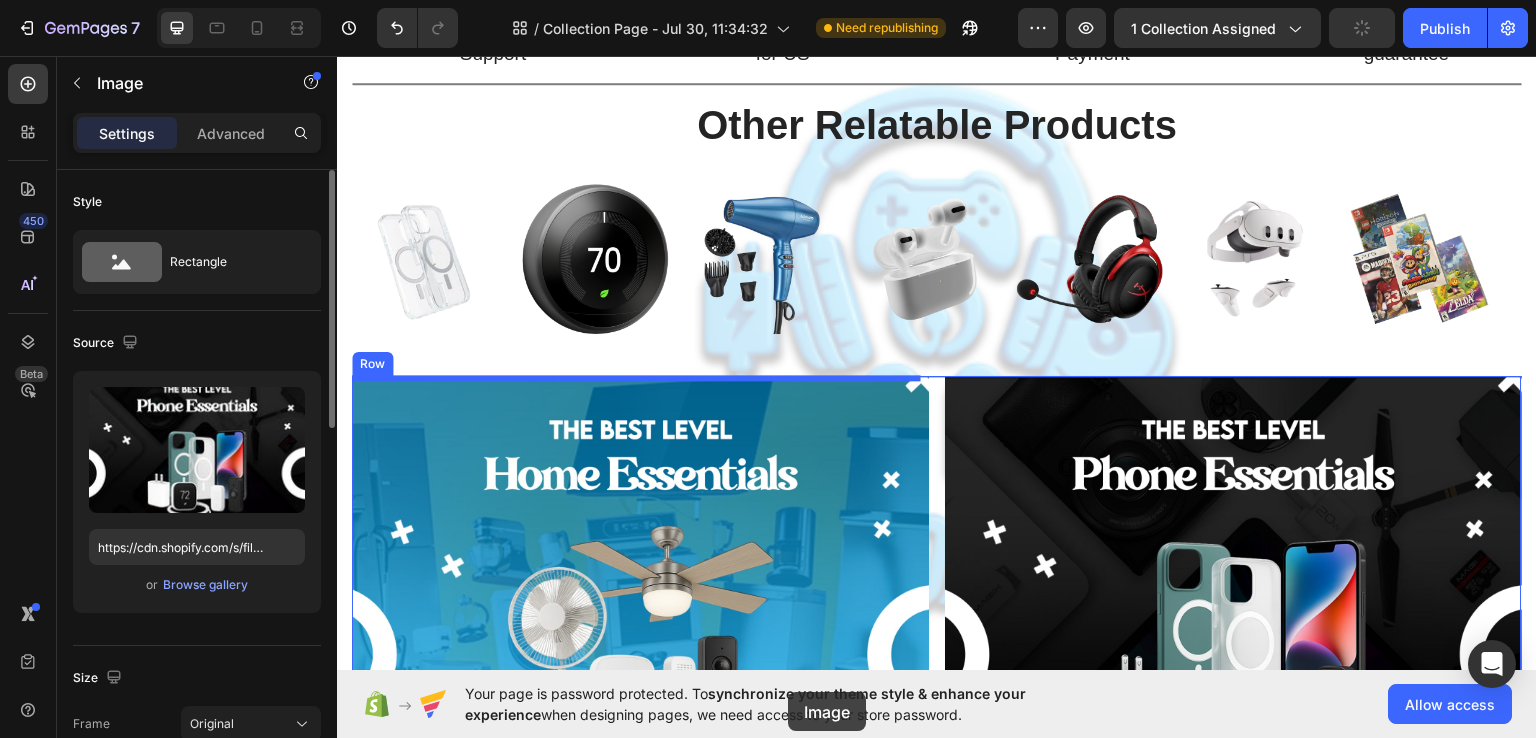 scroll, scrollTop: 1708, scrollLeft: 0, axis: vertical 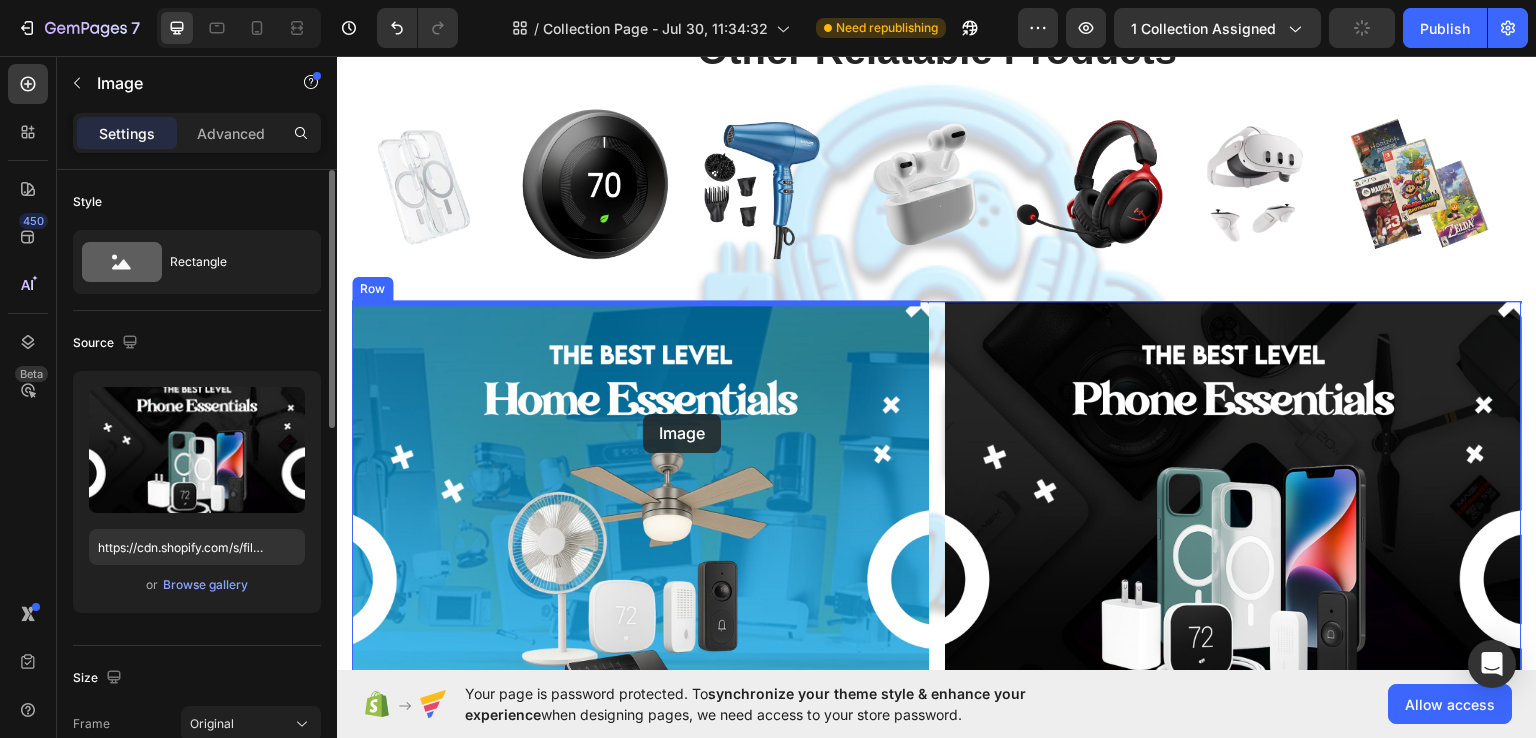 drag, startPoint x: 953, startPoint y: 105, endPoint x: 643, endPoint y: 413, distance: 436.9943 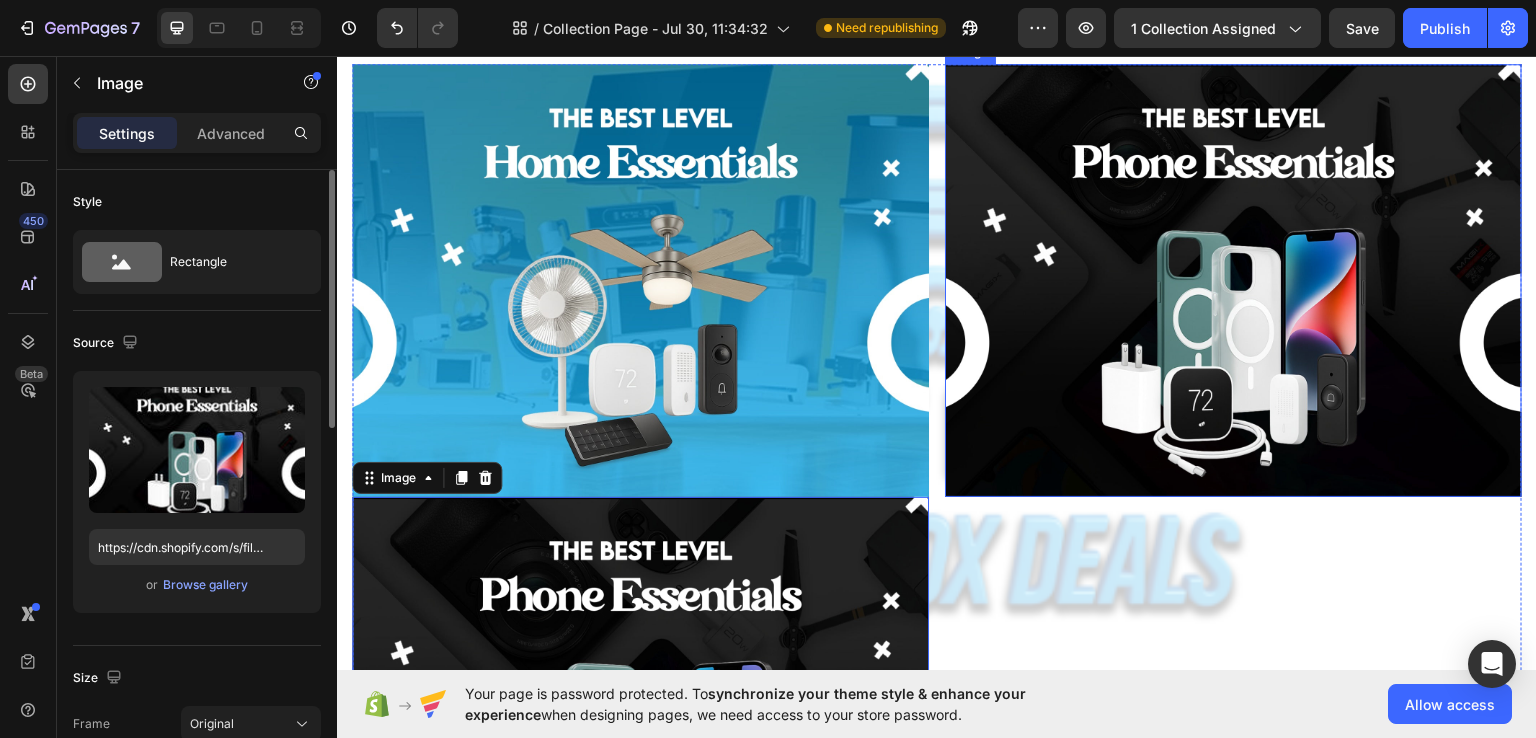 scroll, scrollTop: 1955, scrollLeft: 0, axis: vertical 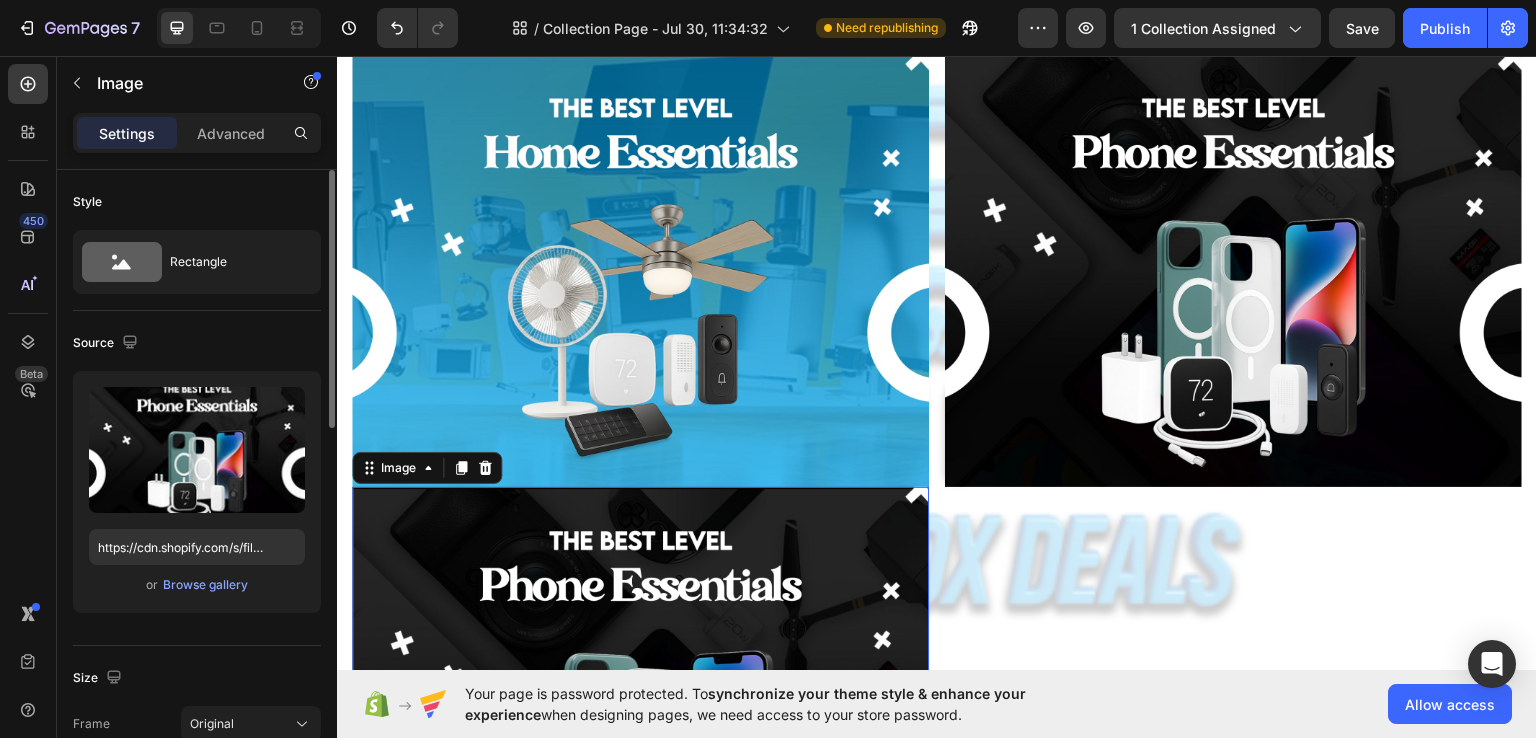 click at bounding box center (640, 702) 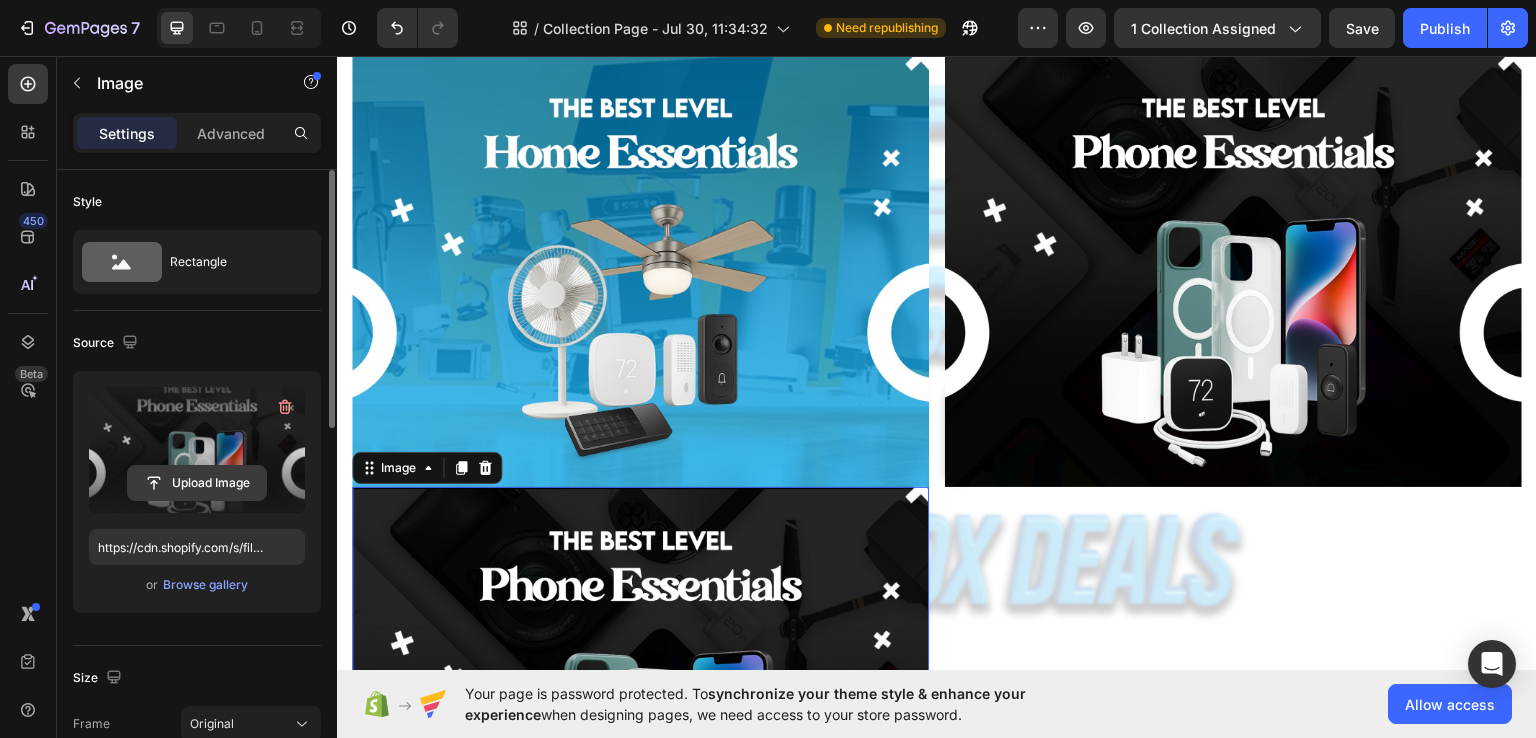 click 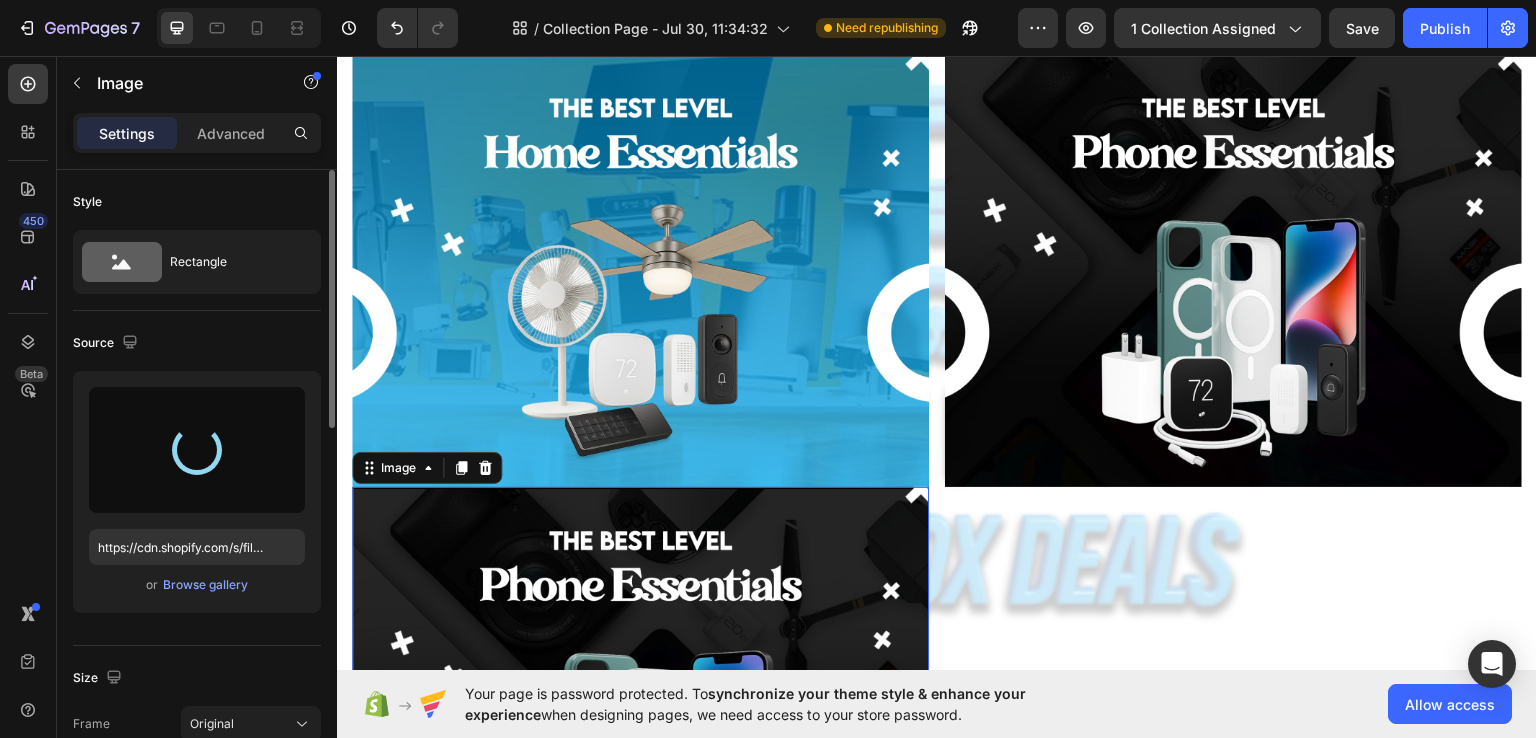 type on "https://cdn.shopify.com/s/files/1/0668/5127/4821/files/gempages_577627166167007932-d5dd7d08-6bce-4b39-9e1b-f888f383e5bb.jpg" 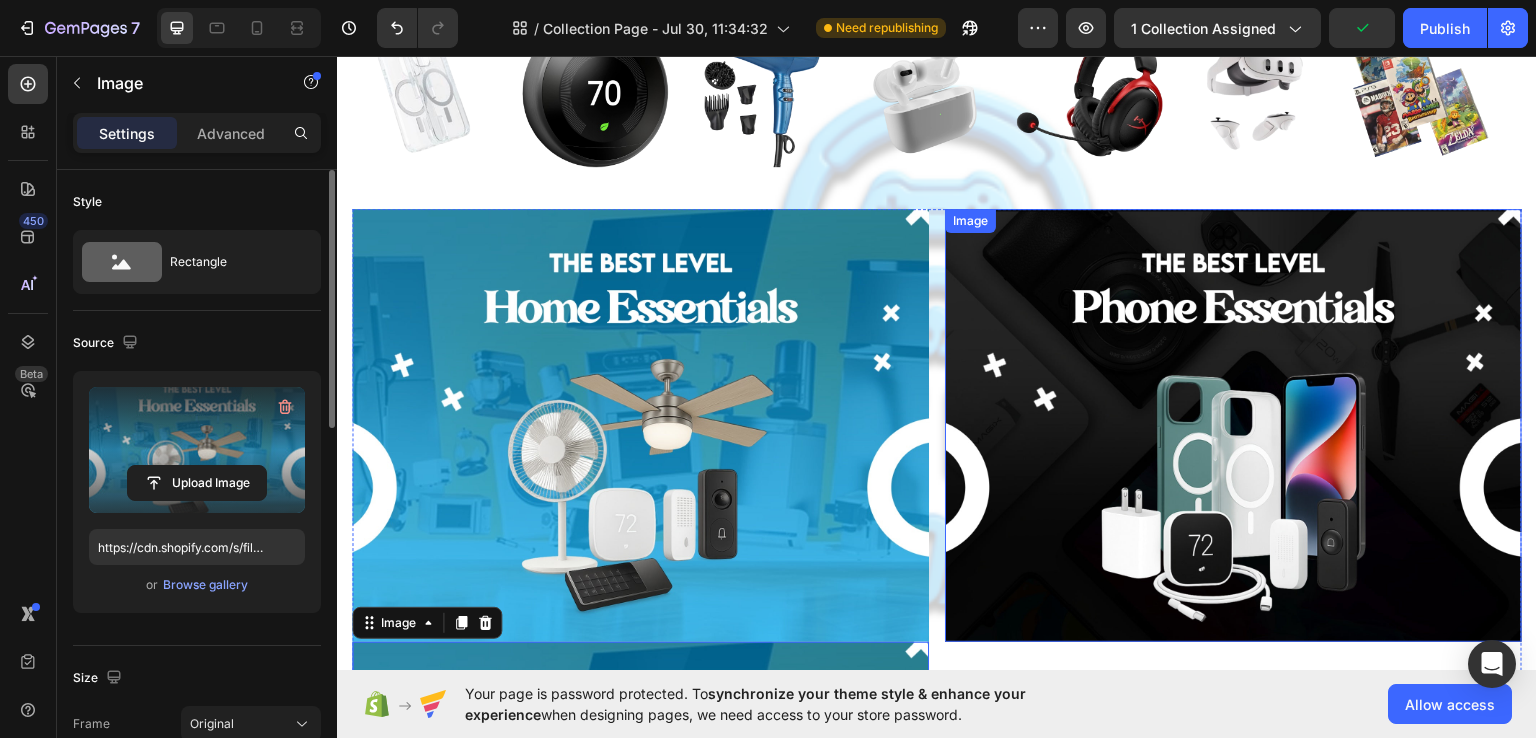 scroll, scrollTop: 1786, scrollLeft: 0, axis: vertical 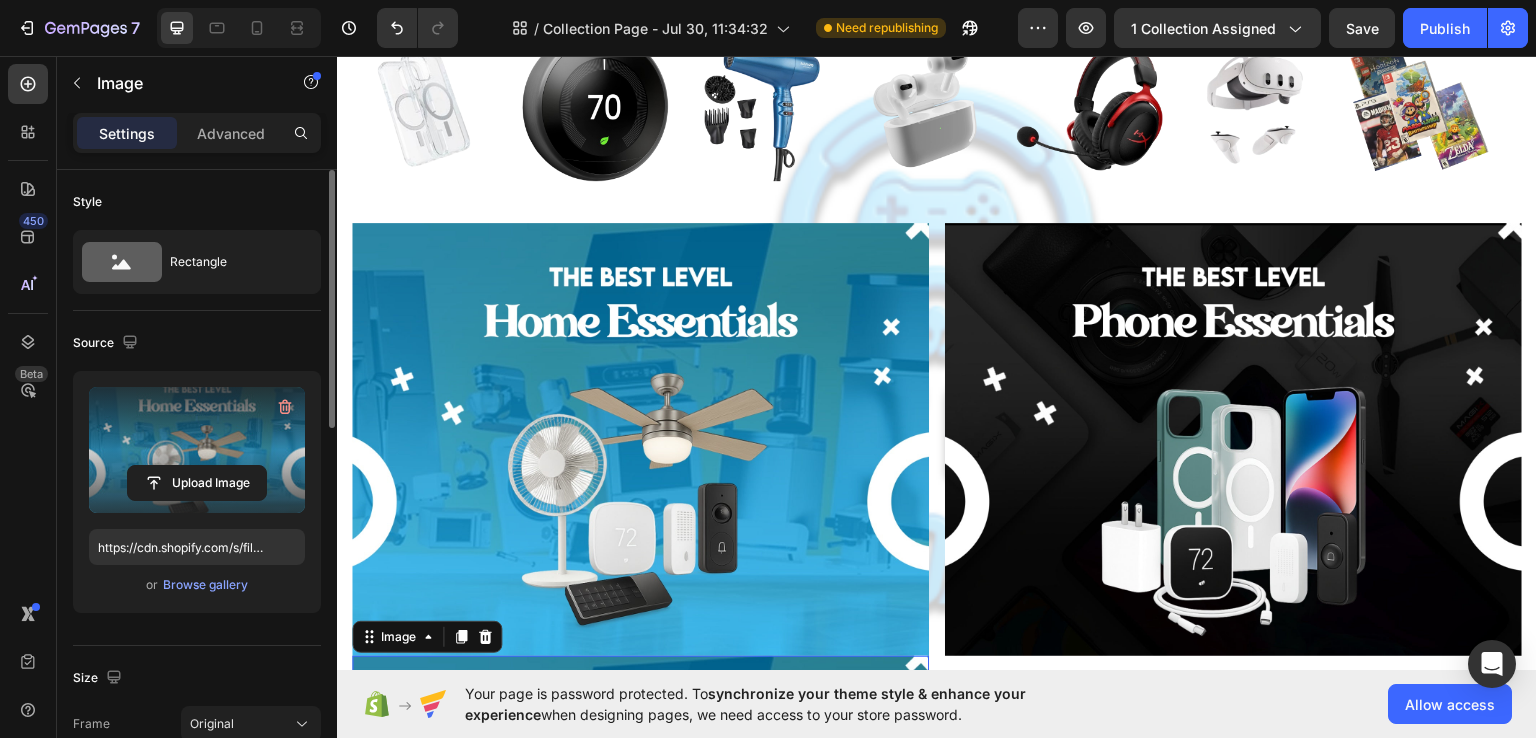 click at bounding box center (640, 871) 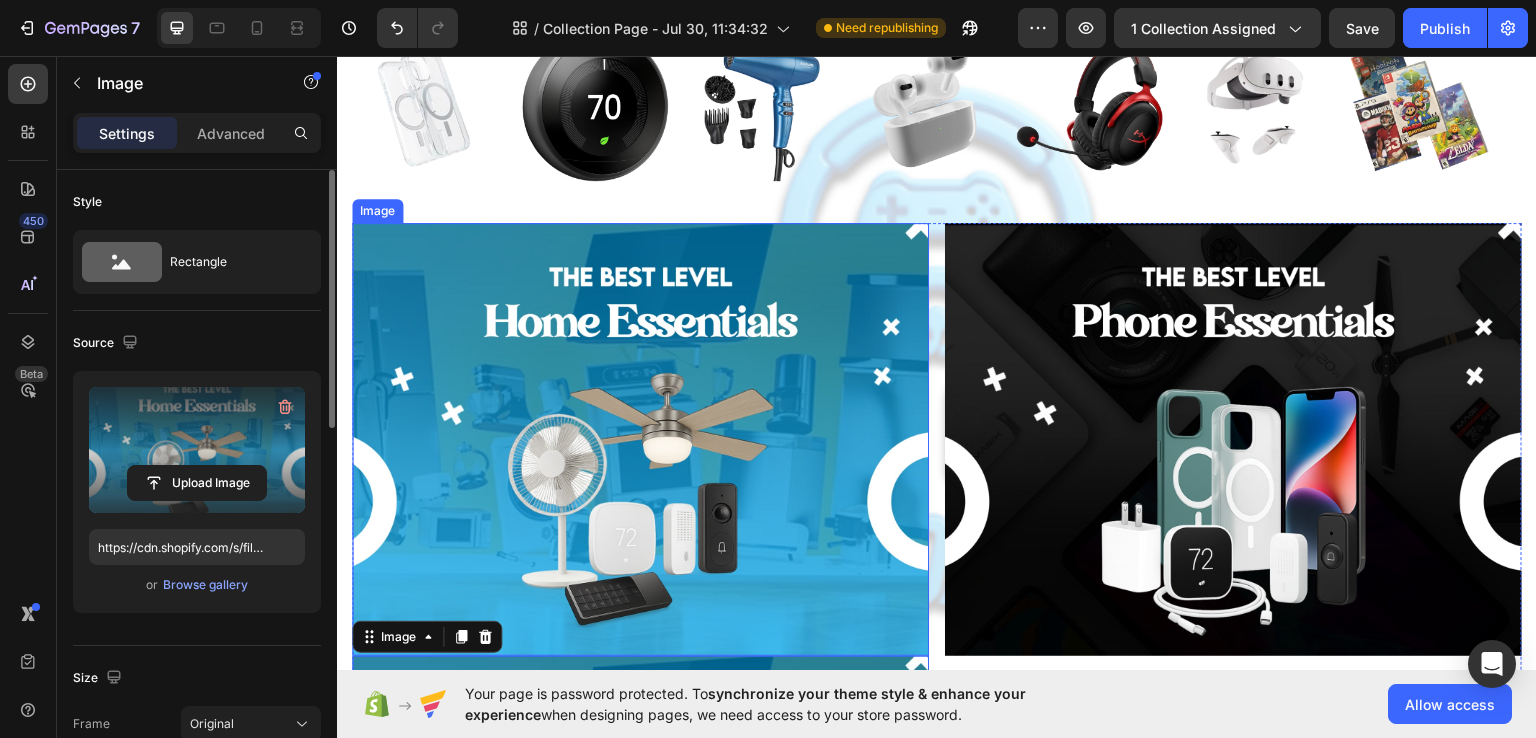 click at bounding box center (640, 438) 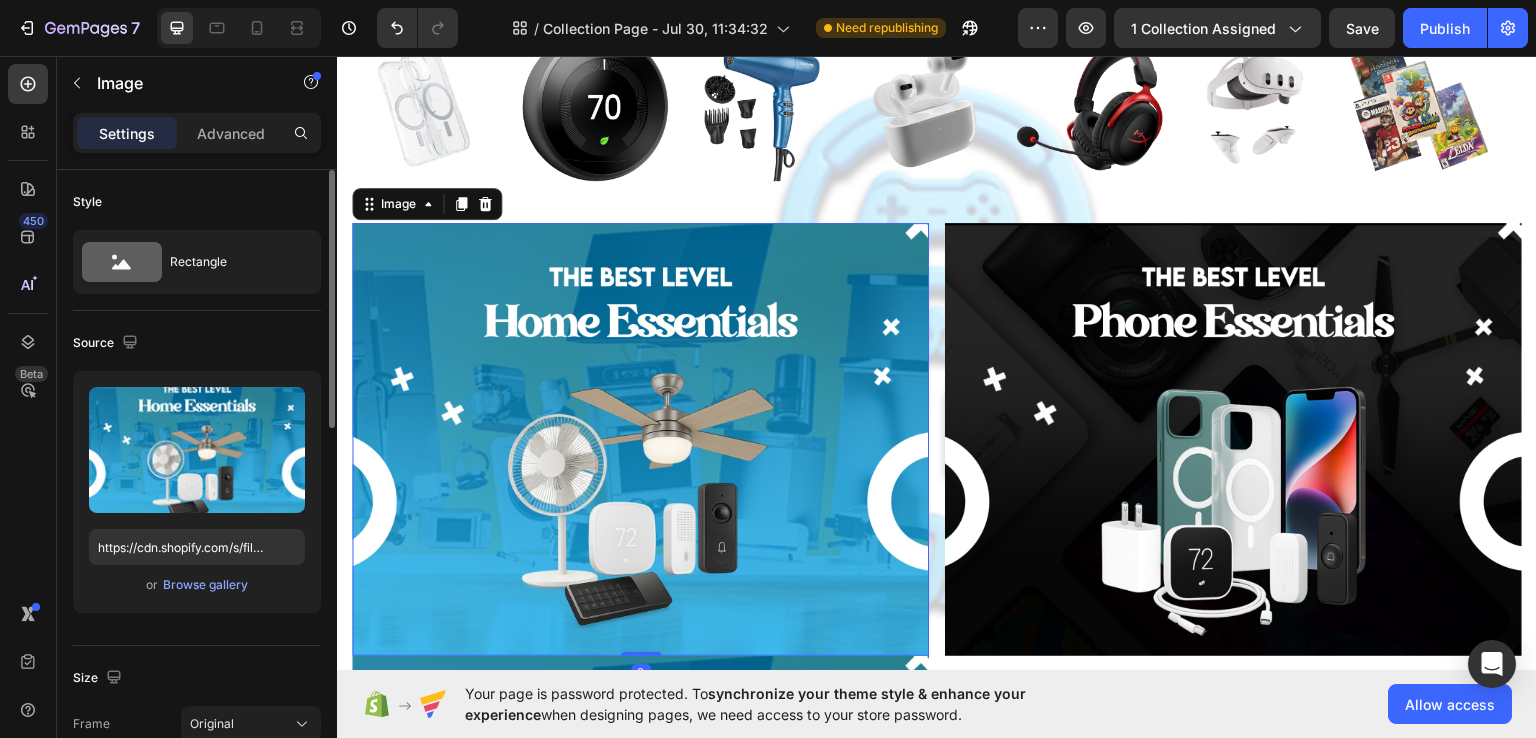 drag, startPoint x: 641, startPoint y: 223, endPoint x: 634, endPoint y: 180, distance: 43.56604 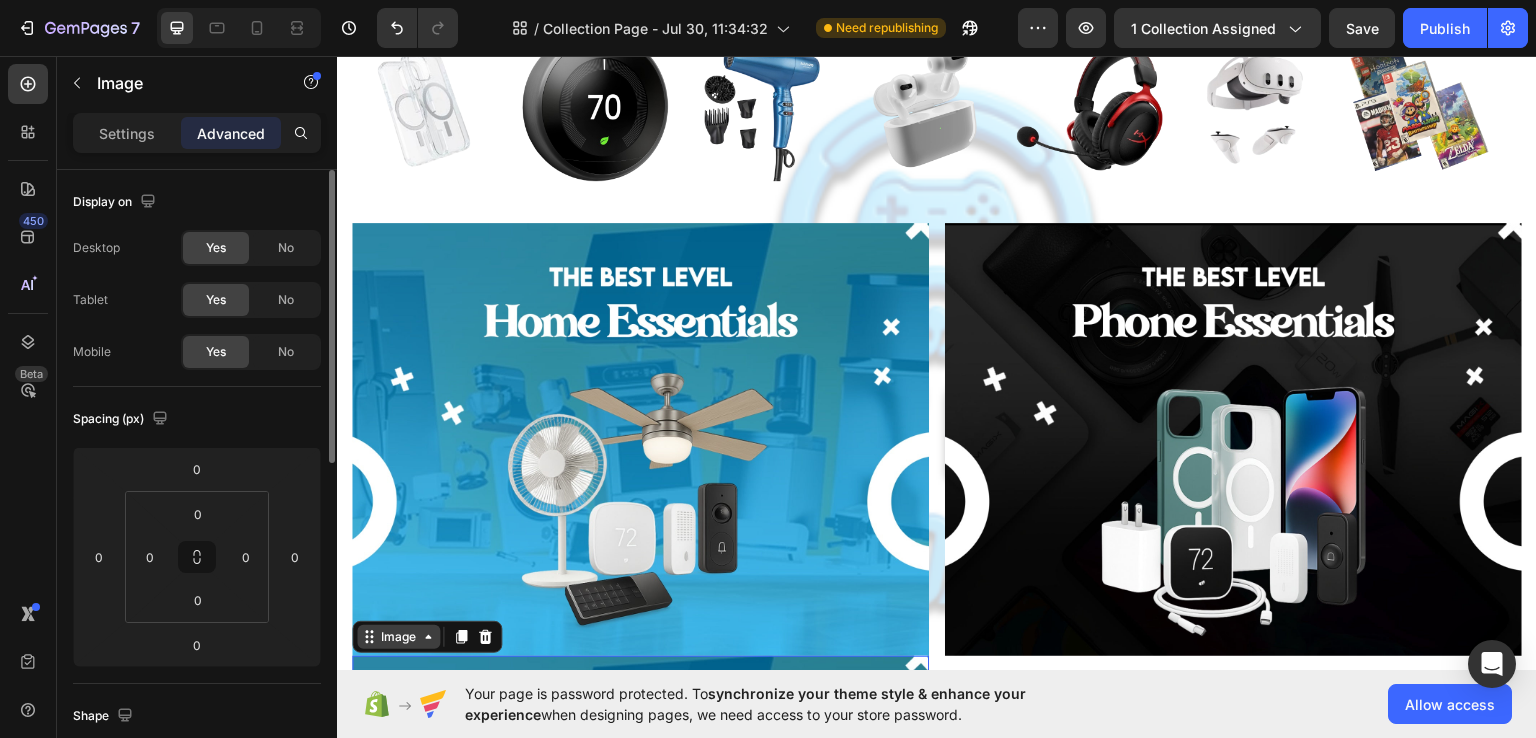 click on "Image" at bounding box center [427, 636] 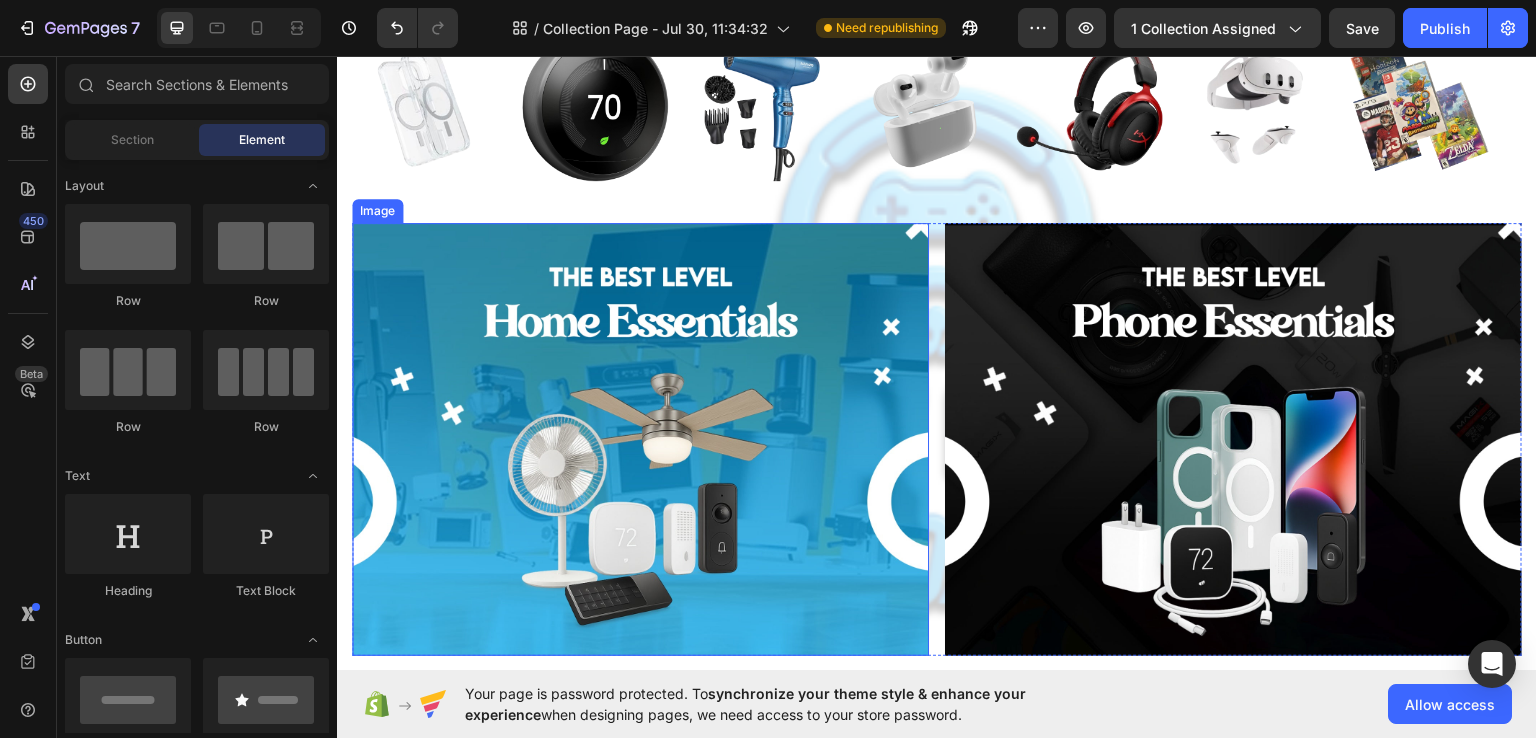 click at bounding box center [640, 438] 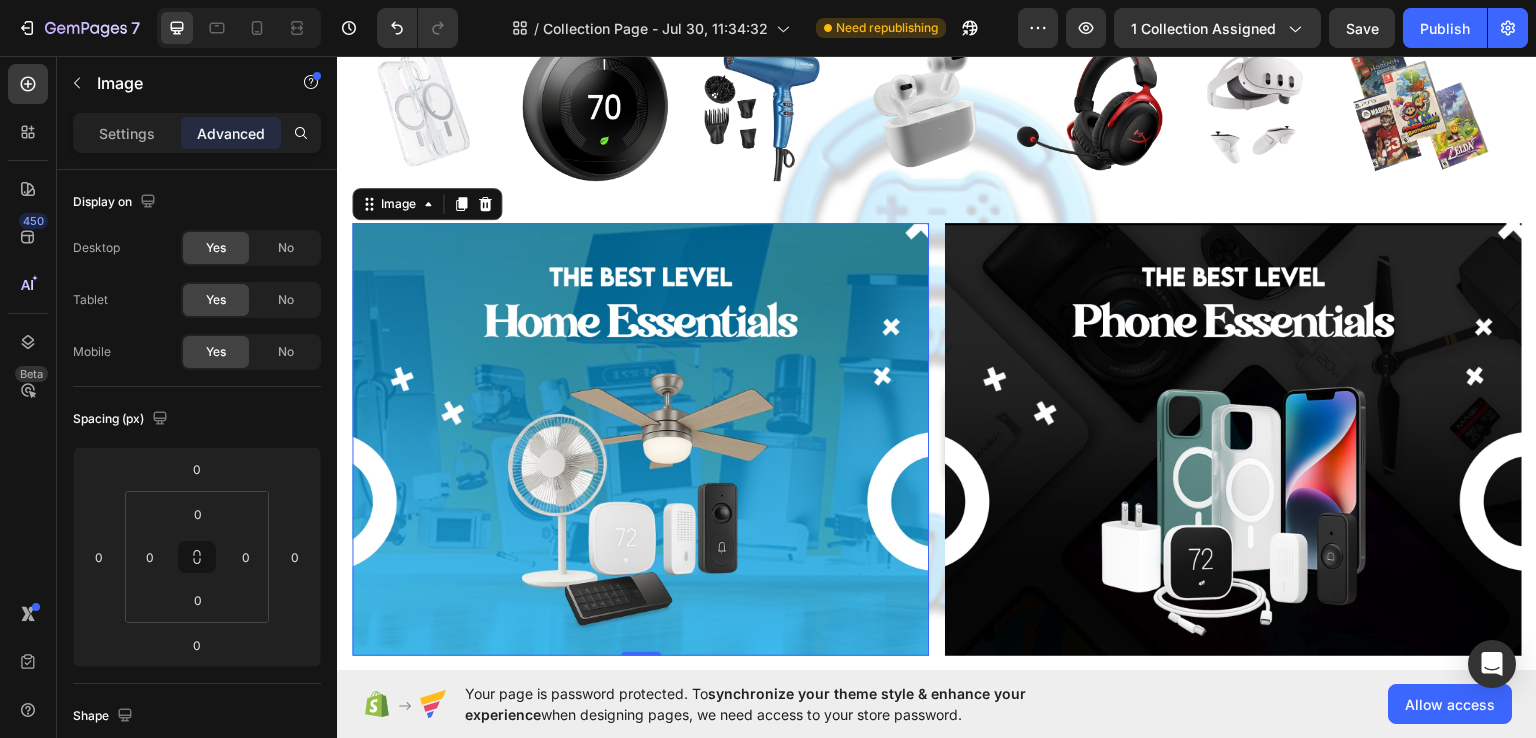 click at bounding box center (640, 438) 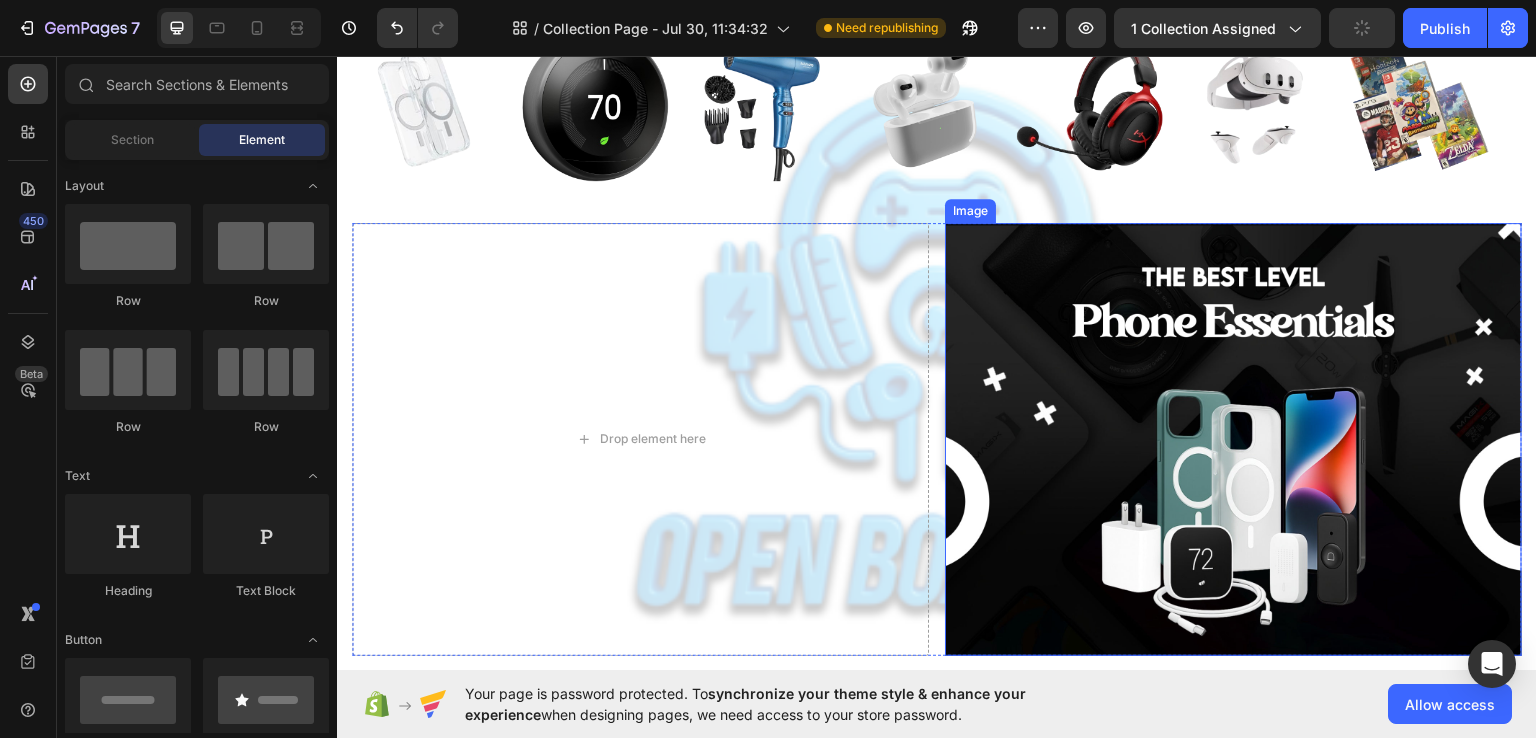 click at bounding box center [1233, 438] 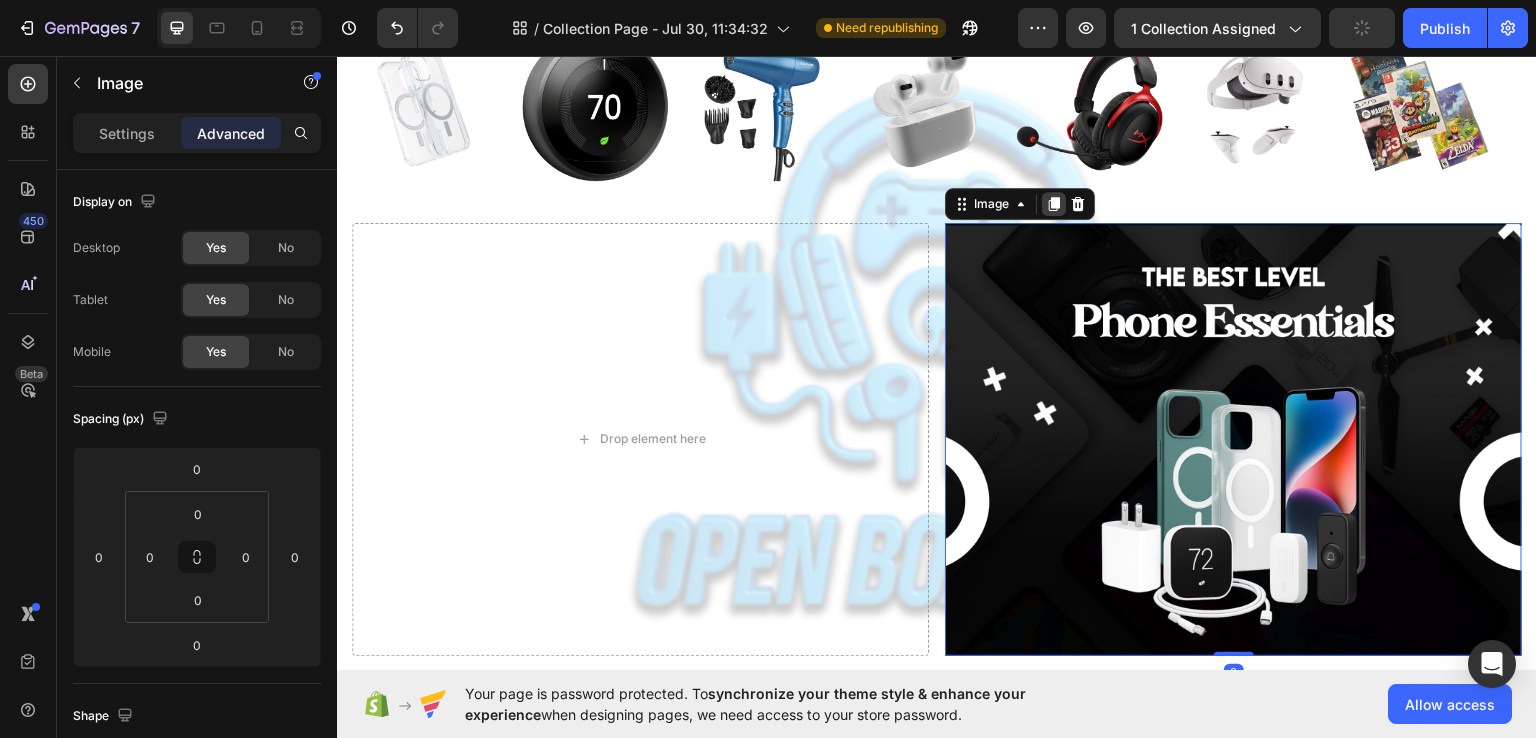 click 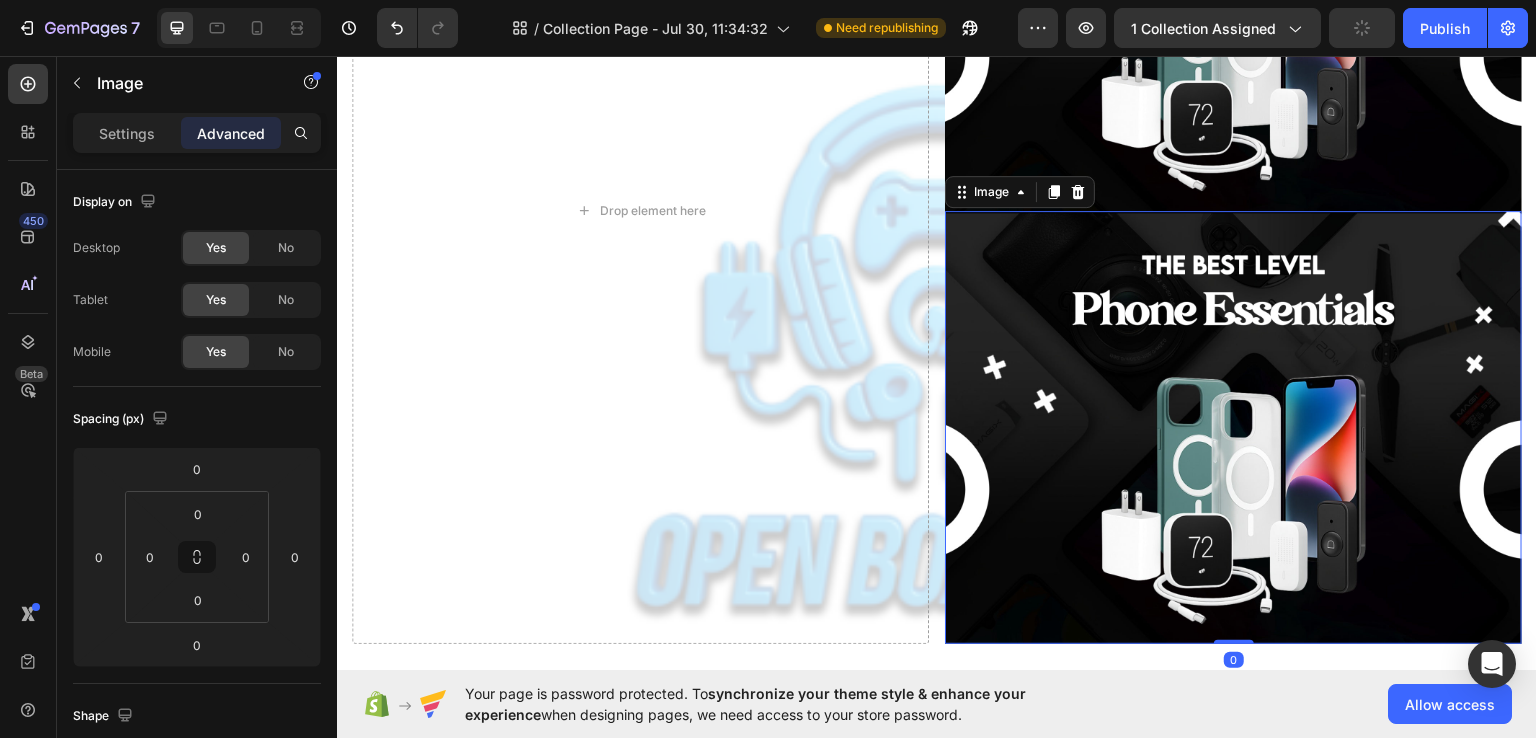 scroll, scrollTop: 2296, scrollLeft: 0, axis: vertical 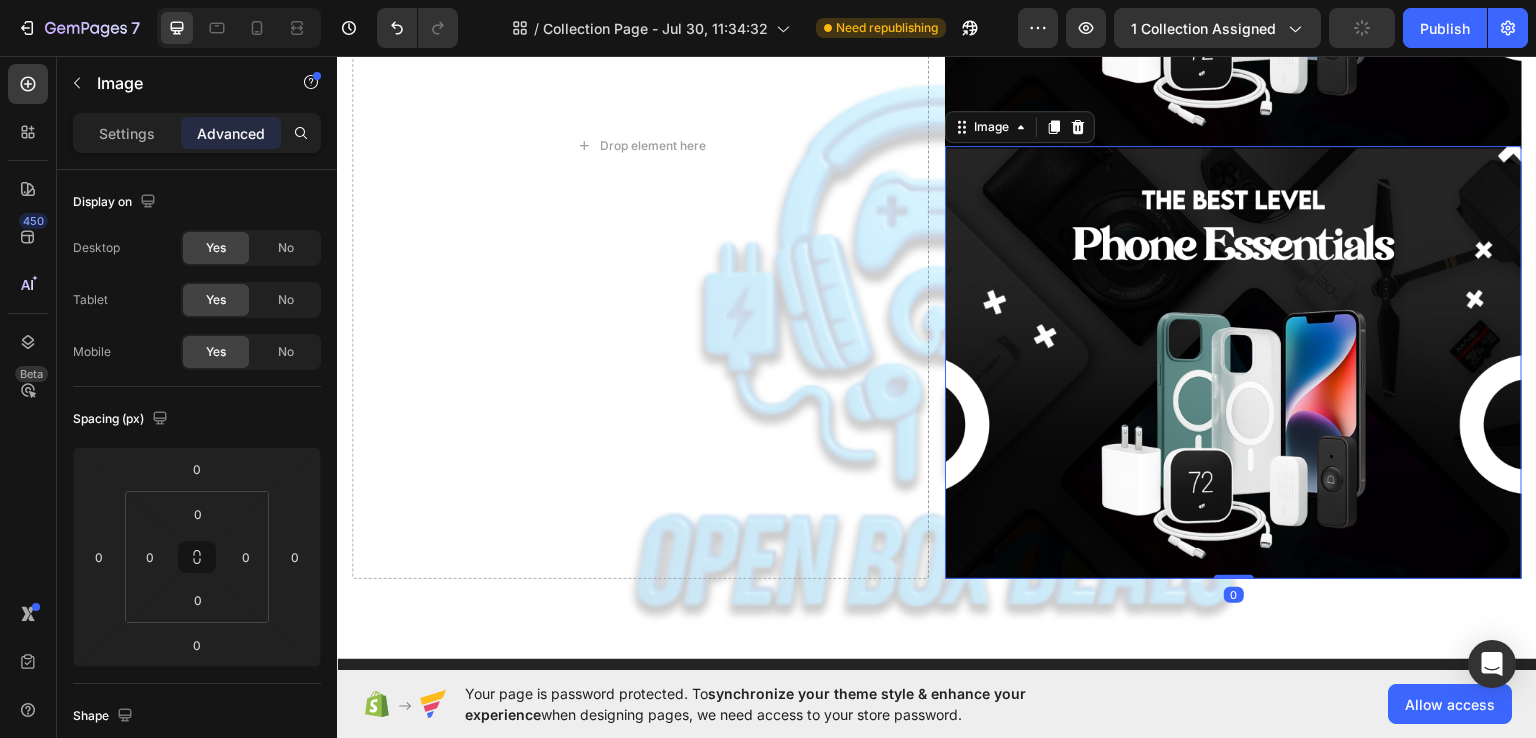 click at bounding box center (1233, 361) 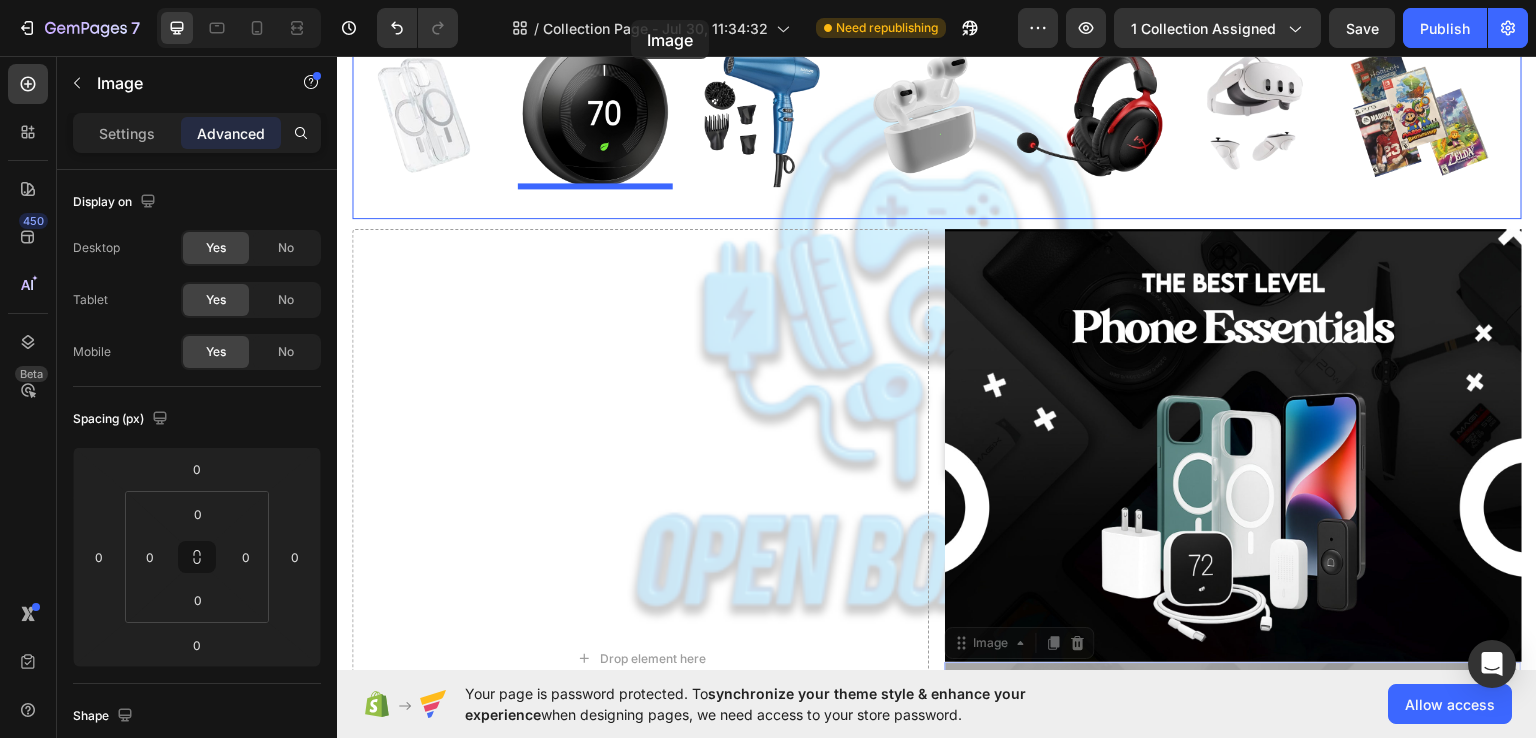 scroll, scrollTop: 1668, scrollLeft: 0, axis: vertical 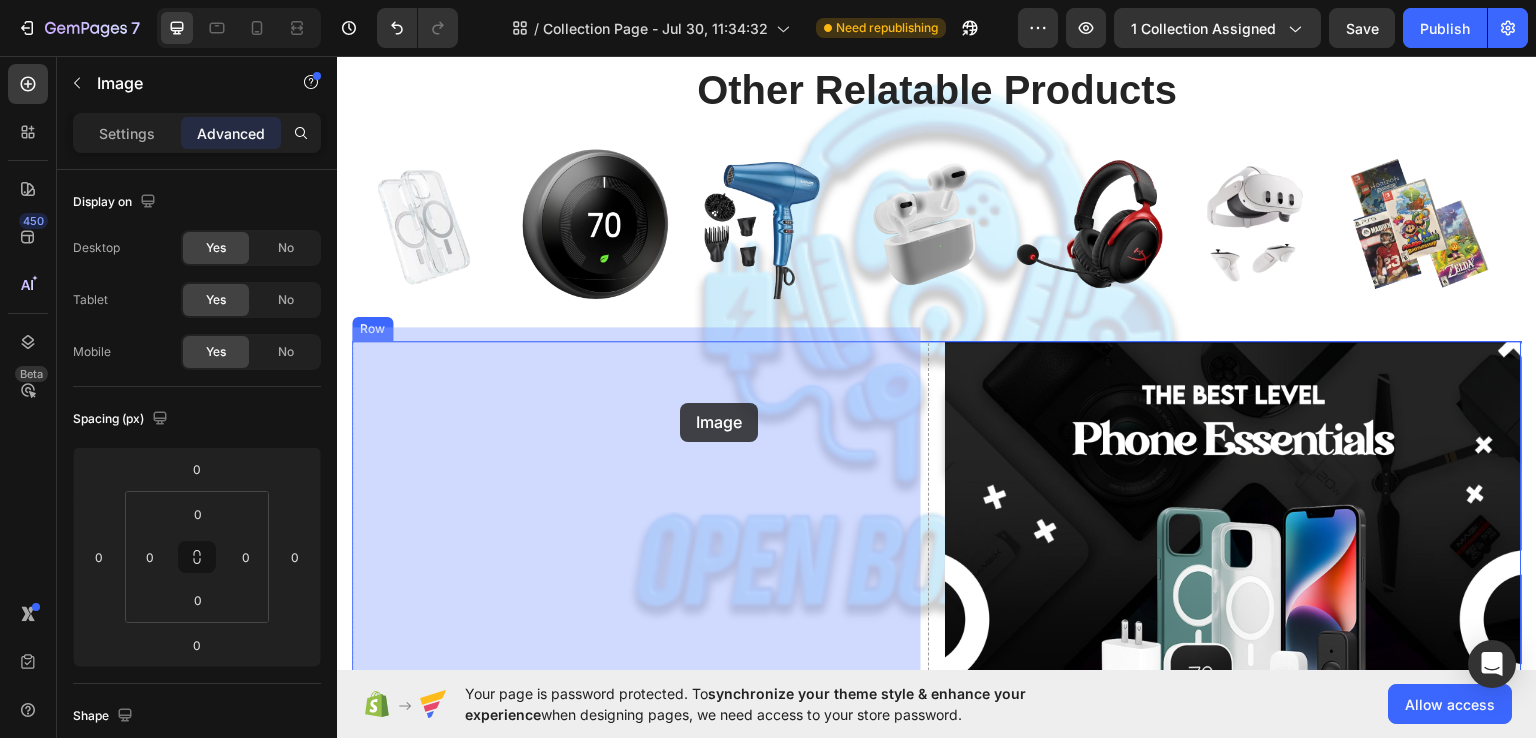 drag, startPoint x: 958, startPoint y: 116, endPoint x: 680, endPoint y: 402, distance: 398.84833 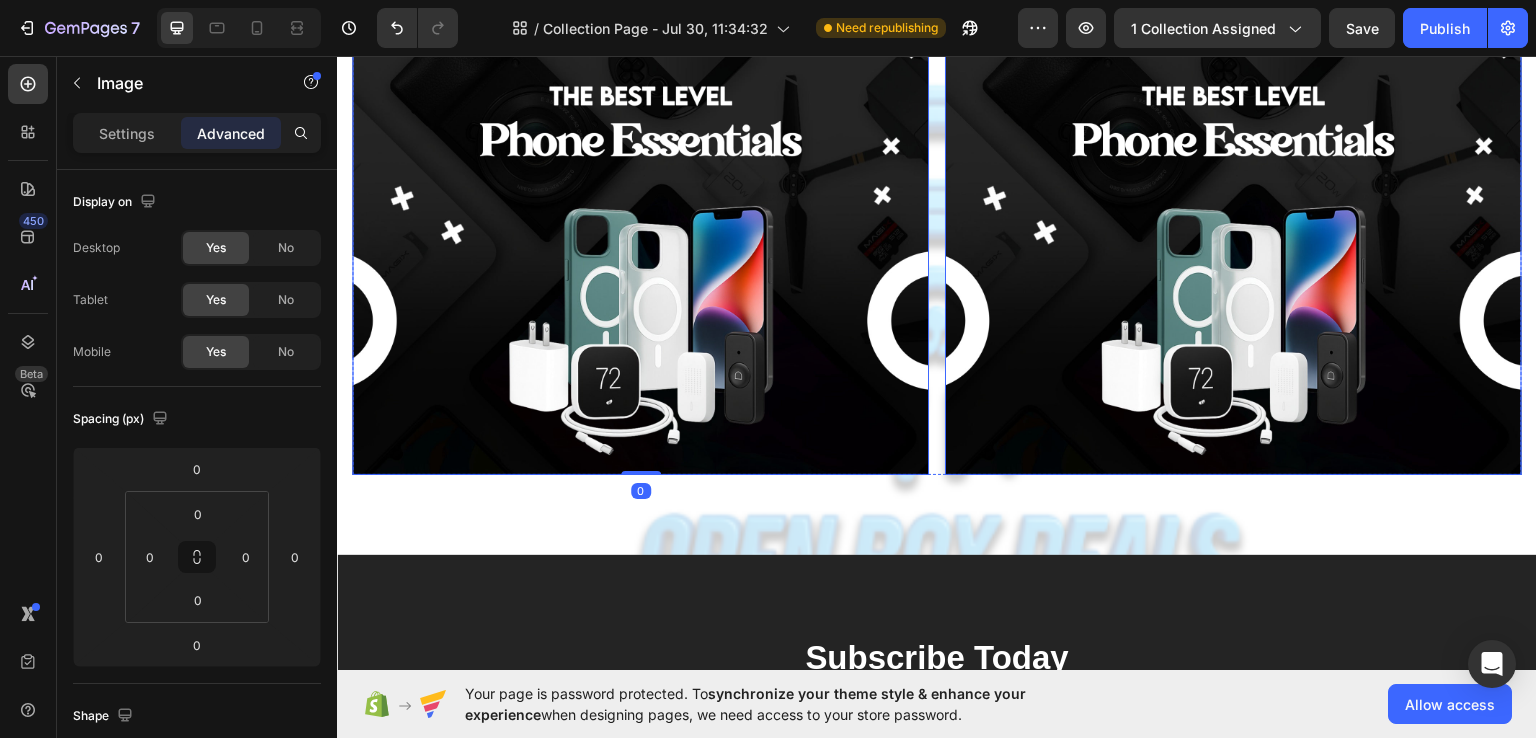 scroll, scrollTop: 1968, scrollLeft: 0, axis: vertical 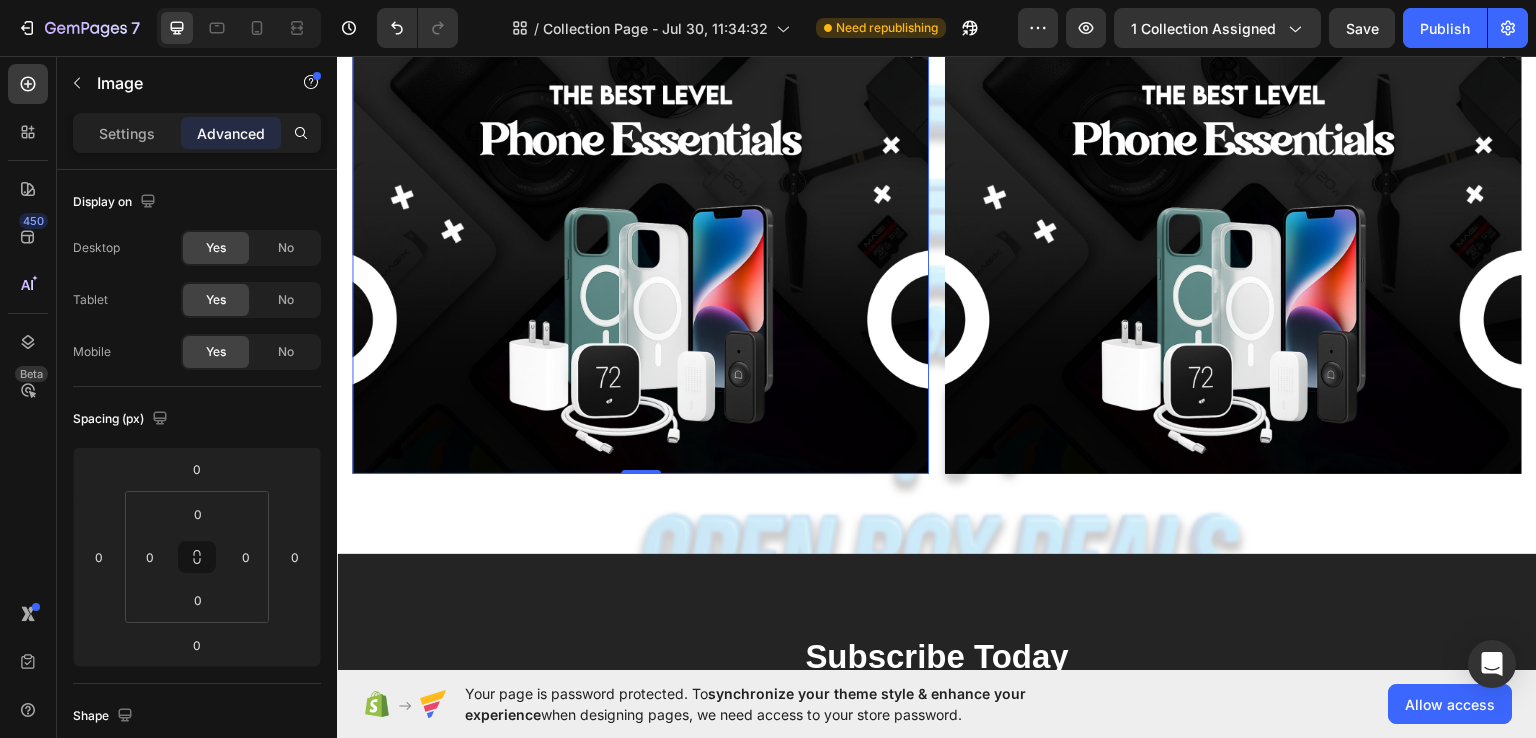click at bounding box center (640, 256) 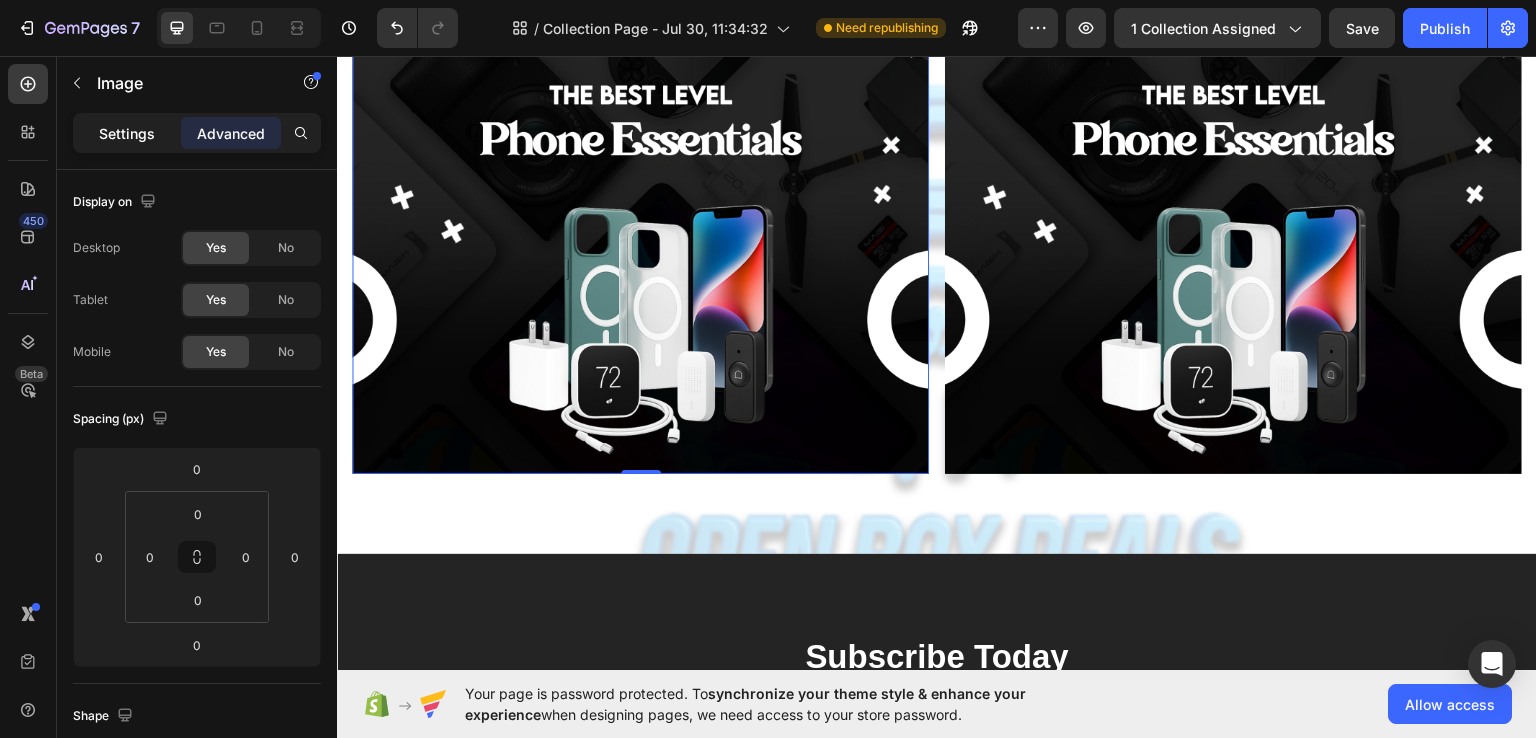 click on "Settings" 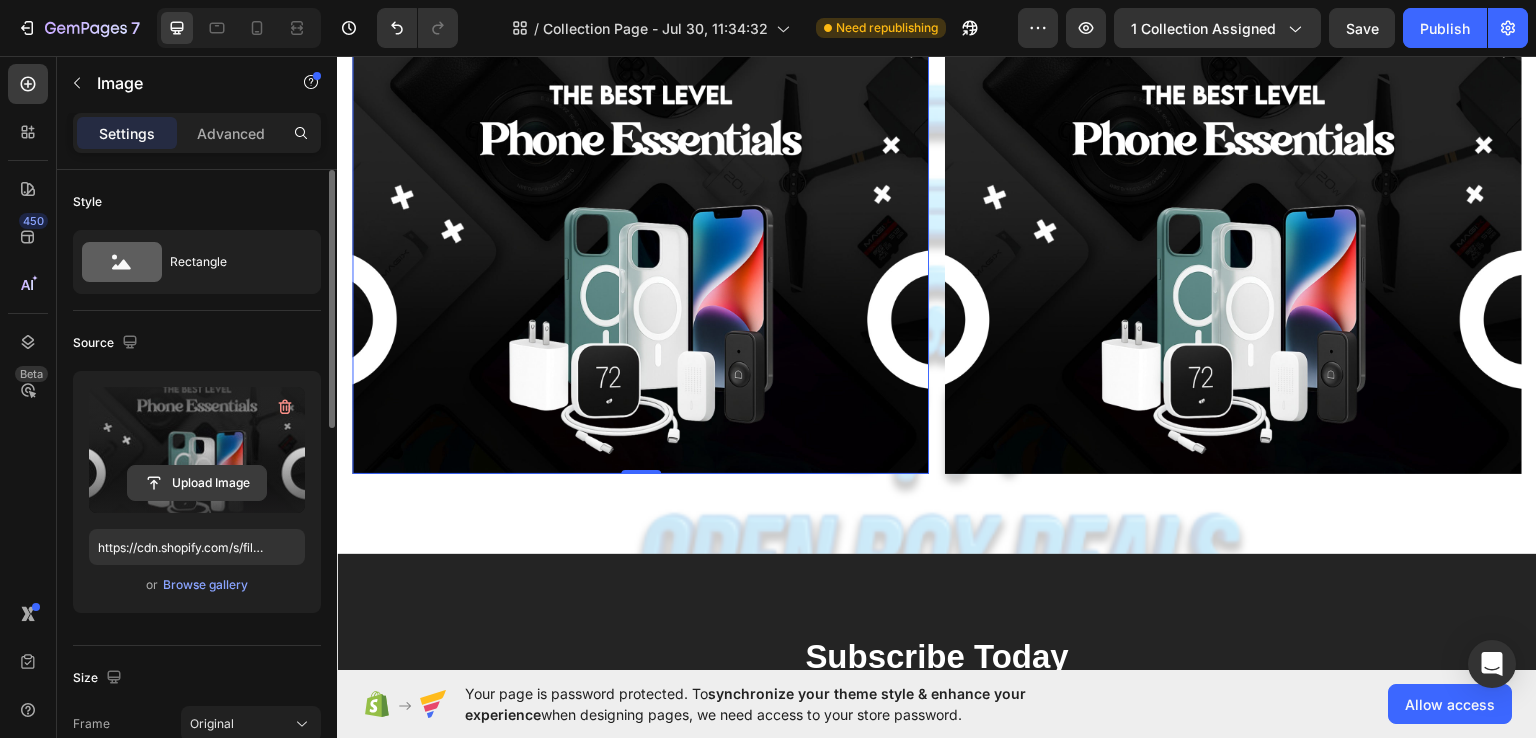 click 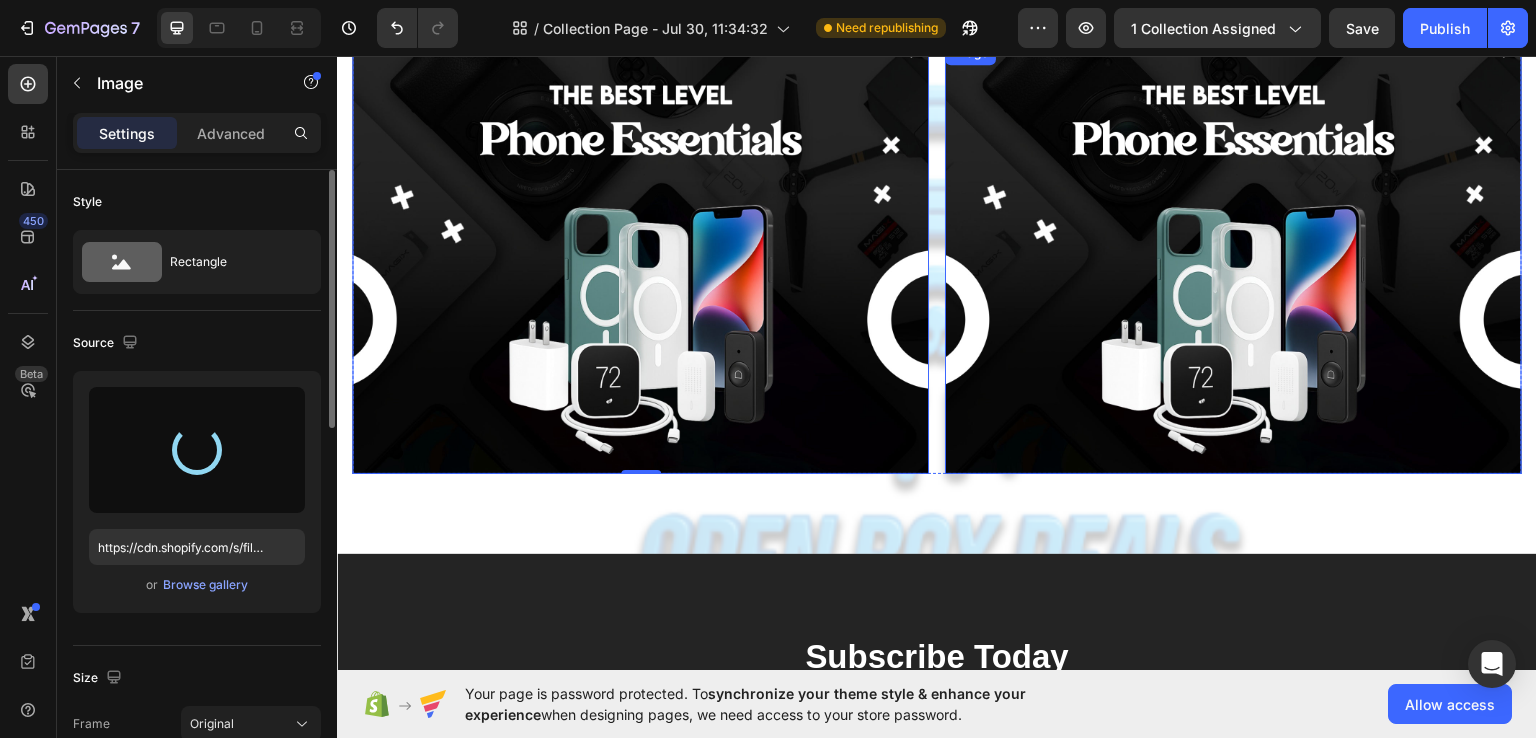 type on "https://cdn.shopify.com/s/files/1/0668/5127/4821/files/gempages_577627166167007932-d5dd7d08-6bce-4b39-9e1b-f888f383e5bb.jpg" 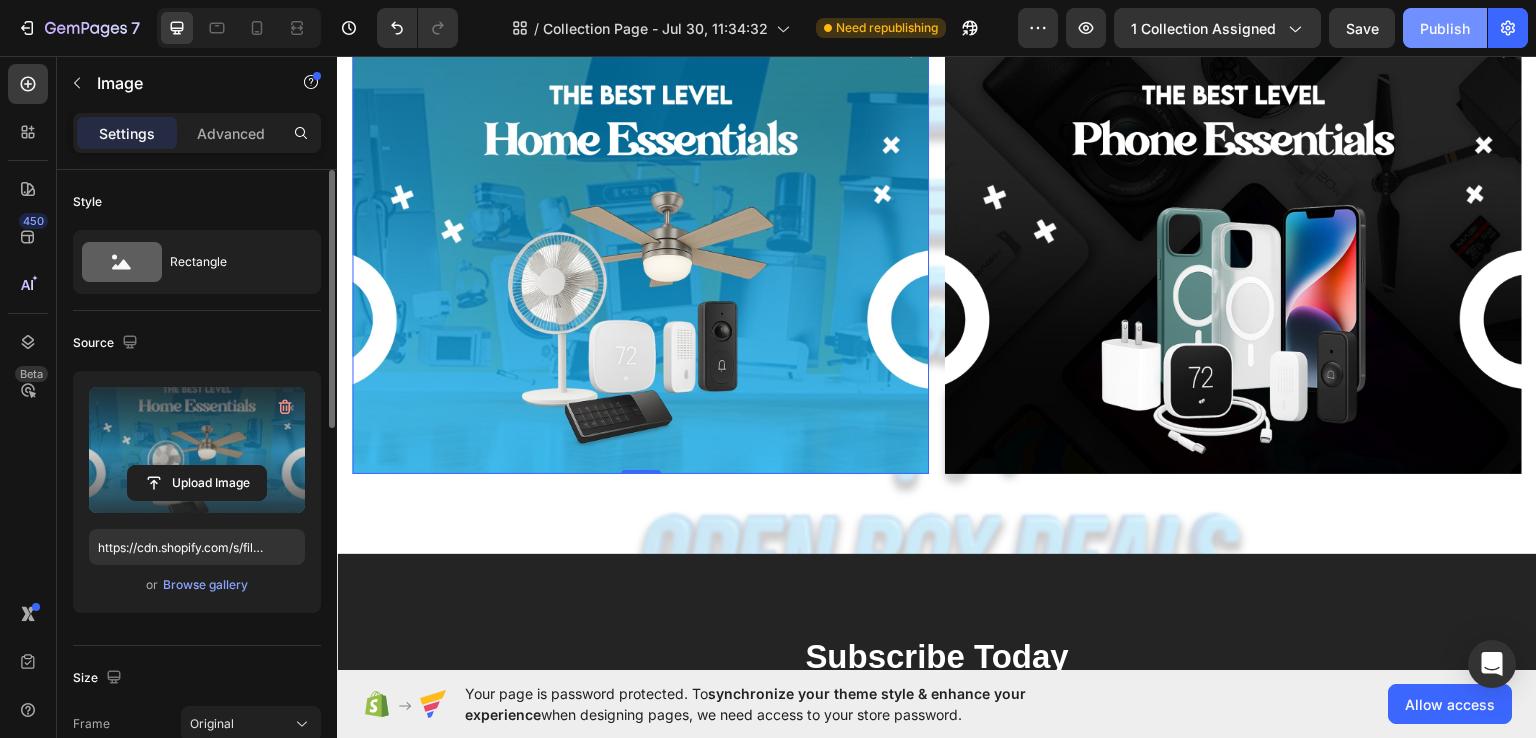 click on "Publish" at bounding box center [1445, 28] 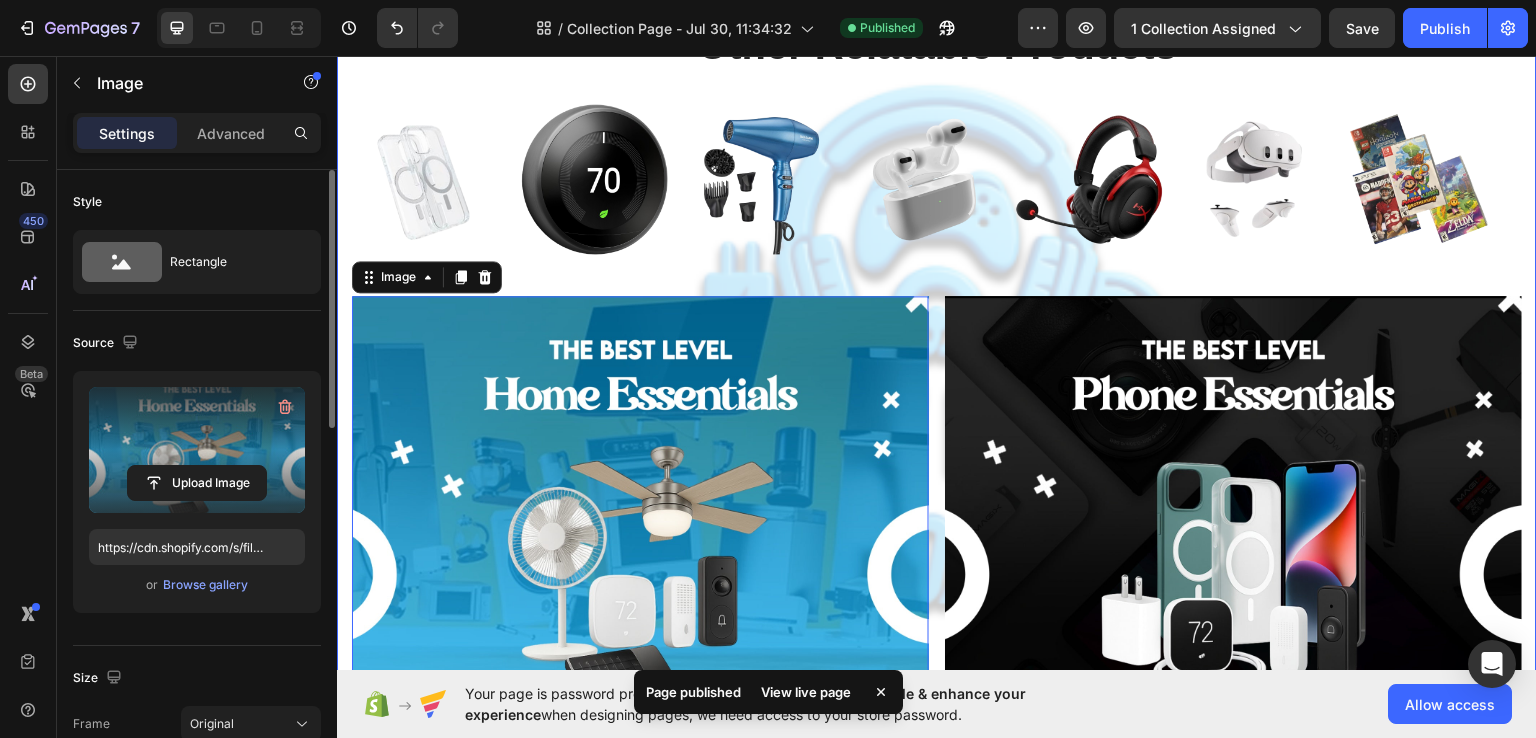 scroll, scrollTop: 1708, scrollLeft: 0, axis: vertical 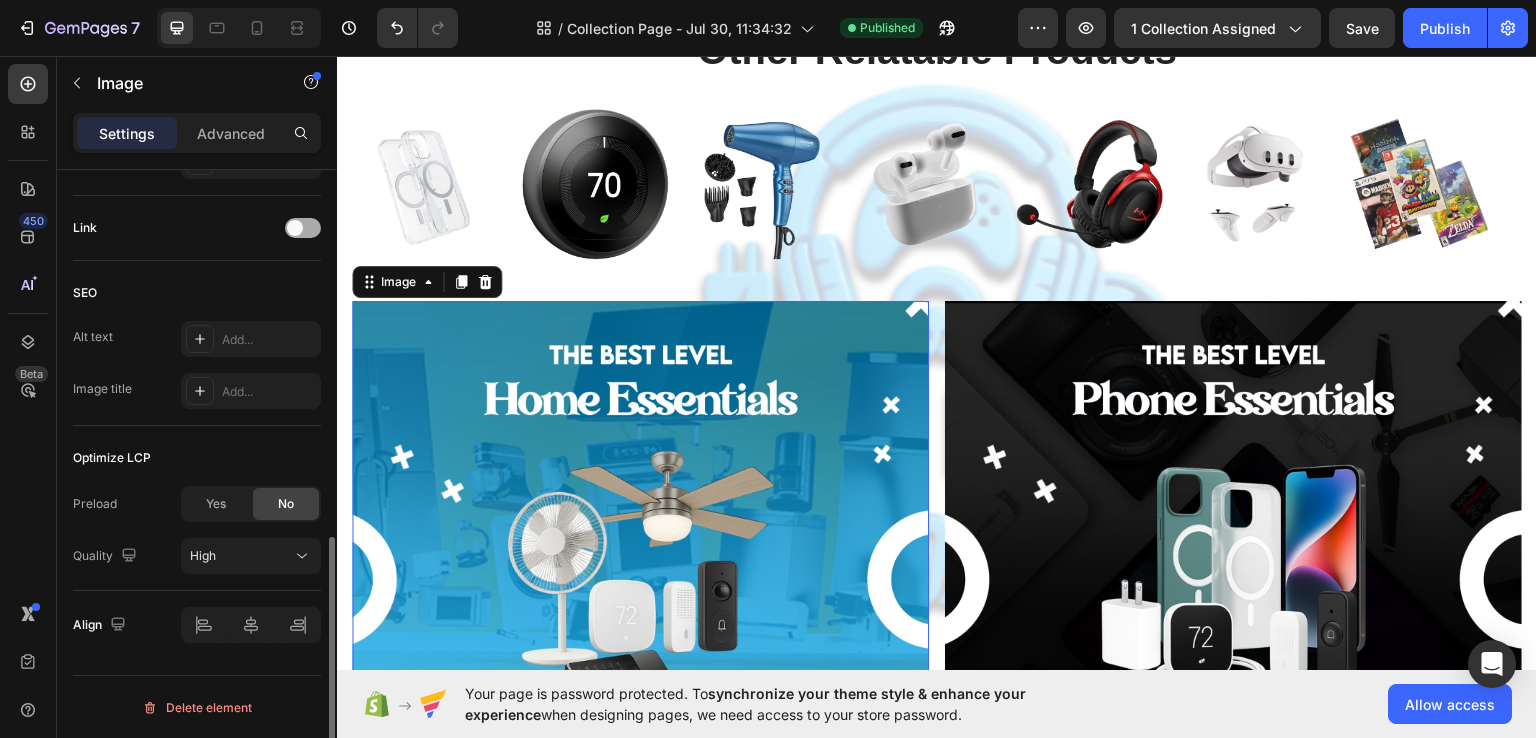 click at bounding box center (303, 228) 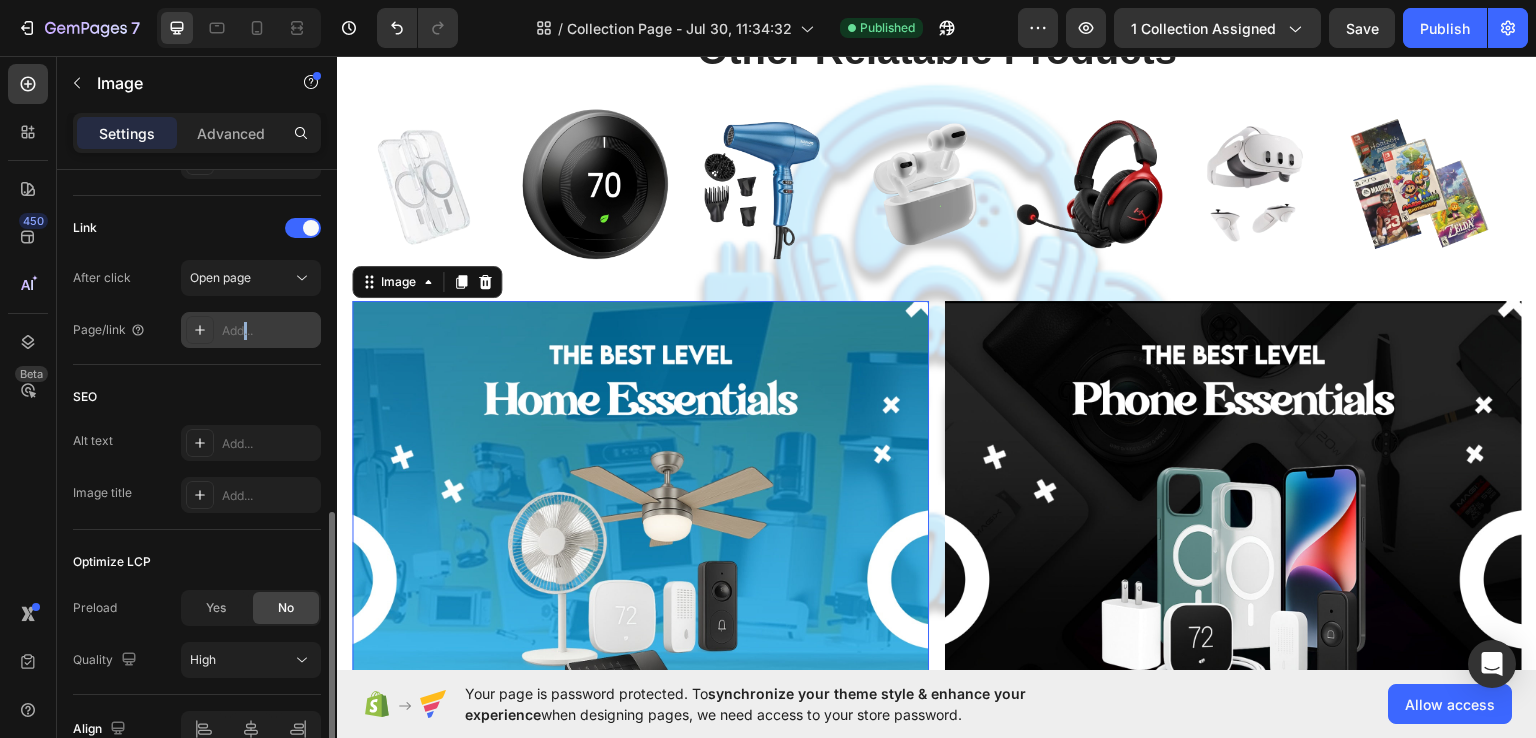 click on "Add..." at bounding box center (269, 331) 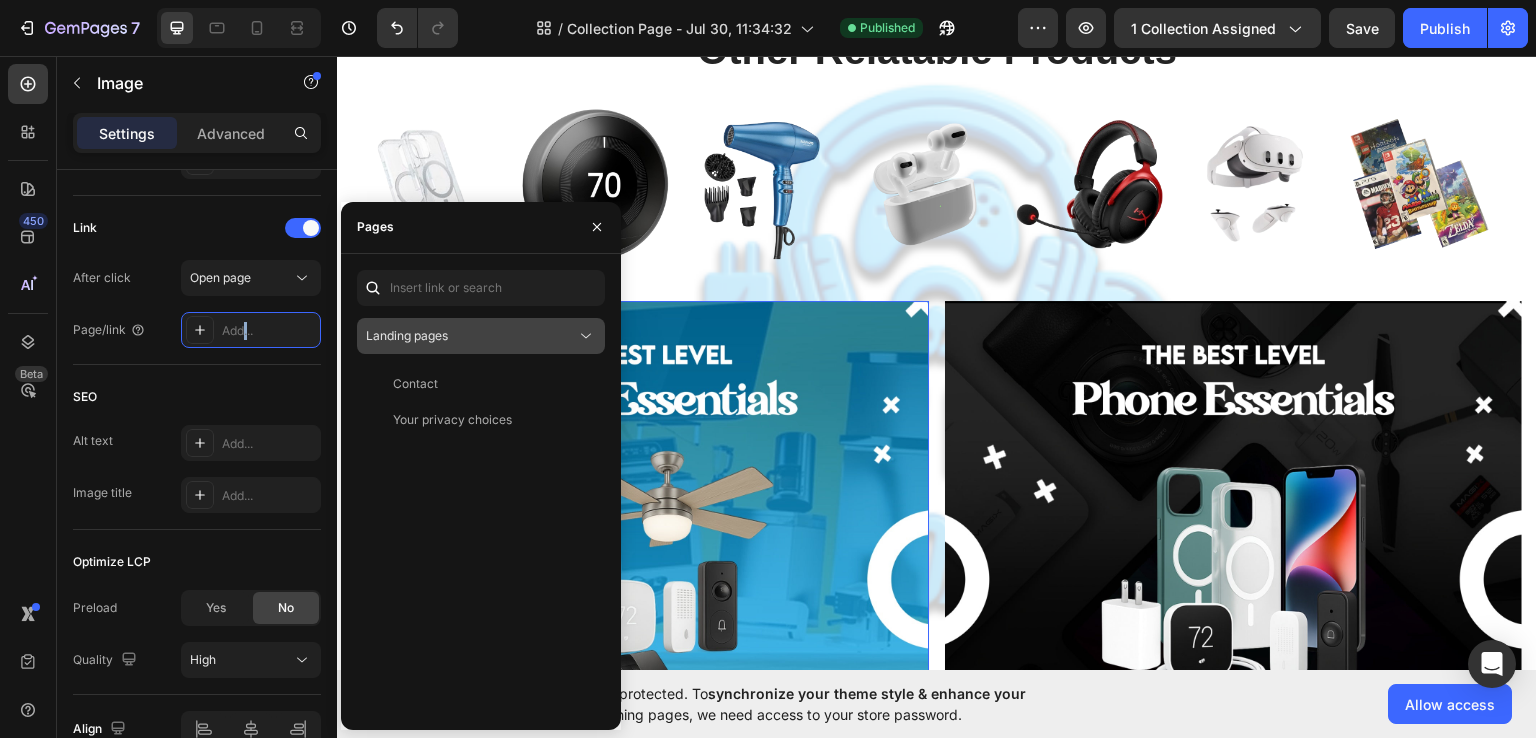 click on "Landing pages" at bounding box center (471, 336) 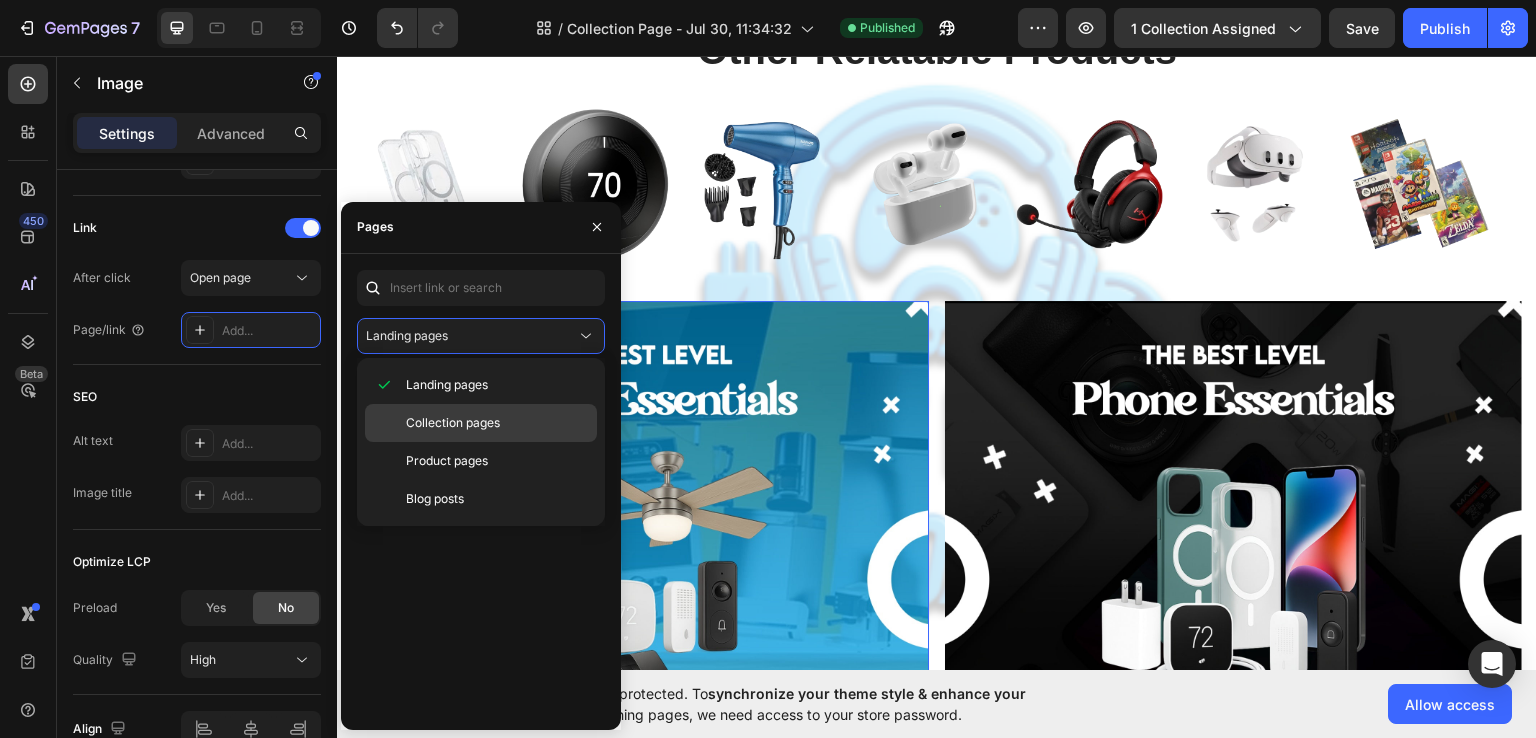 click on "Collection pages" at bounding box center (453, 423) 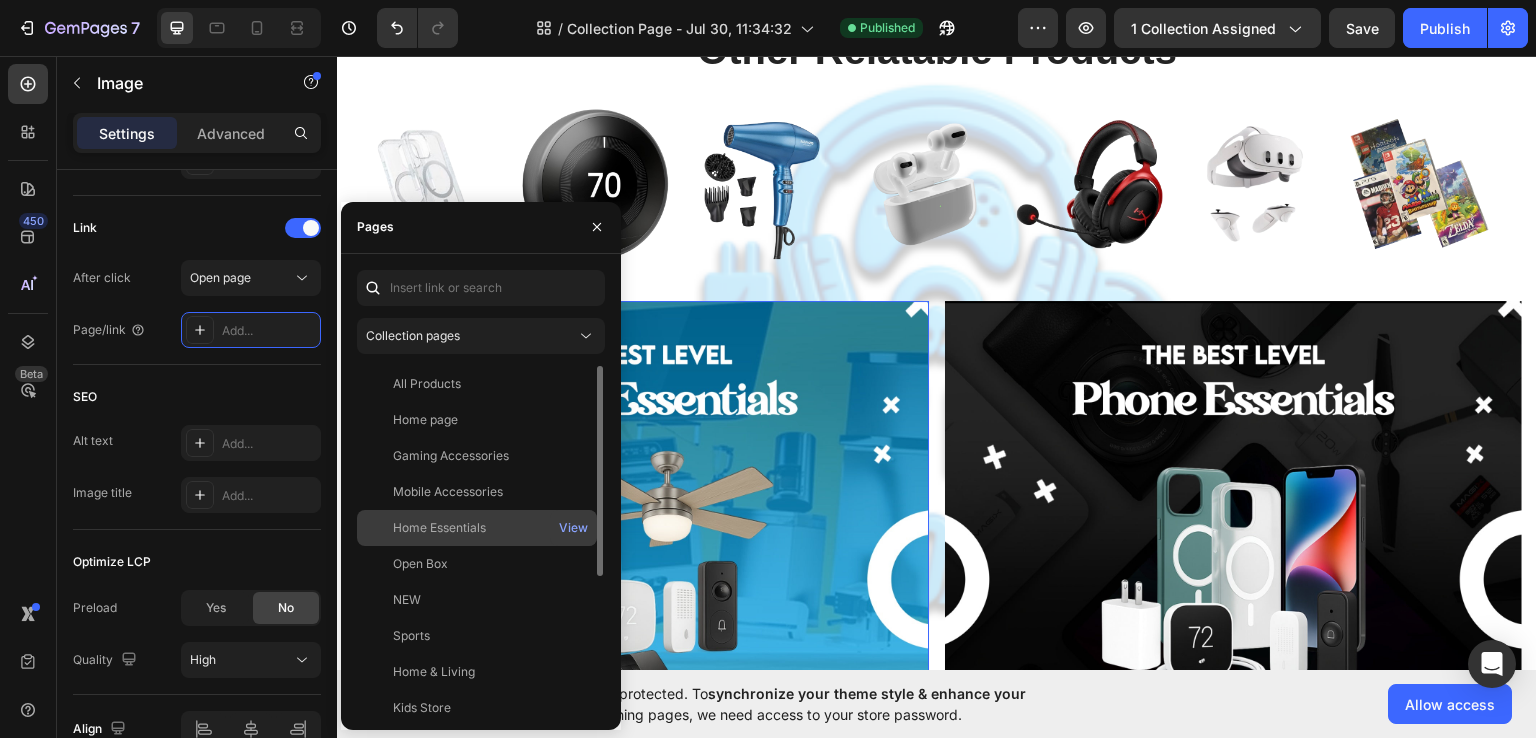click on "Home Essentials" 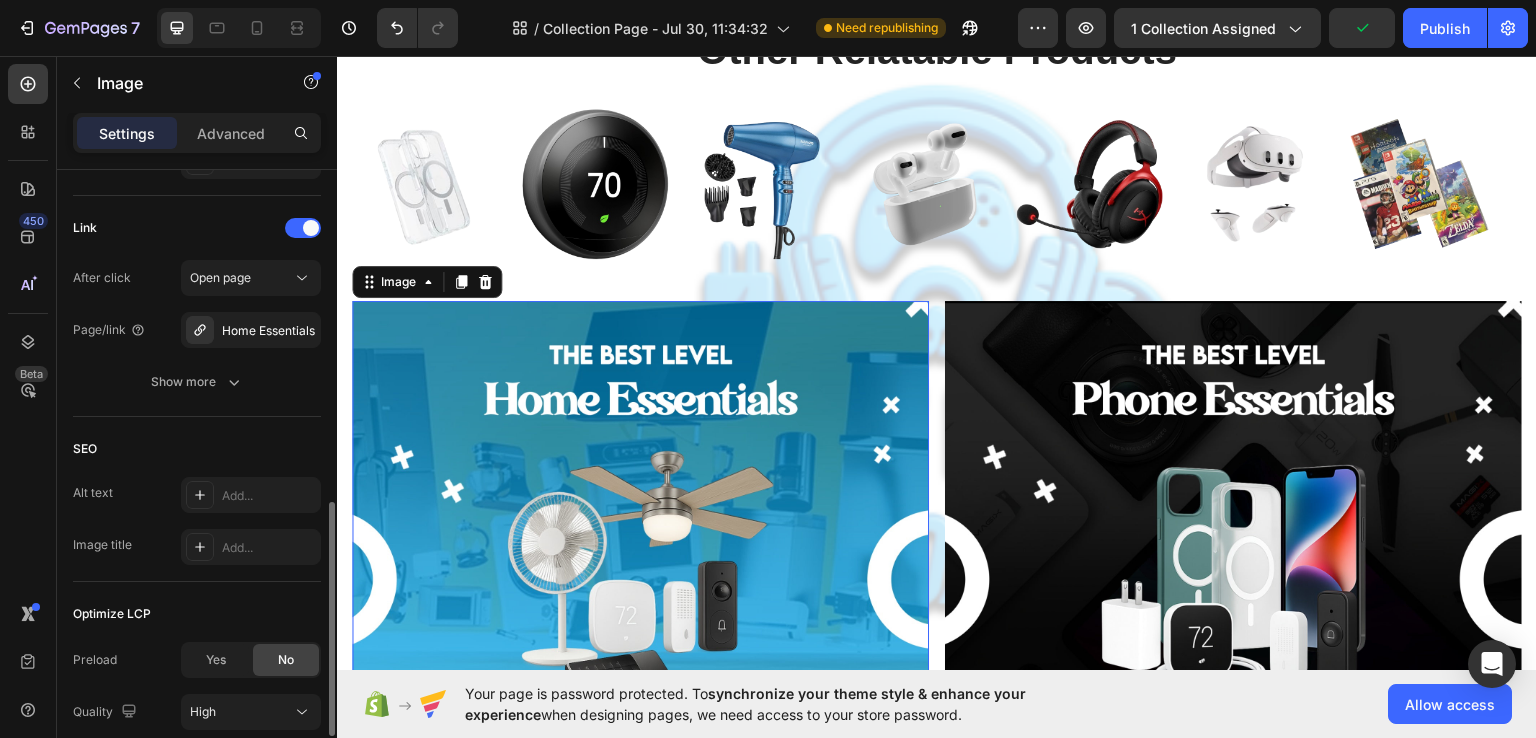 click on "SEO Alt text Add... Image title Add..." 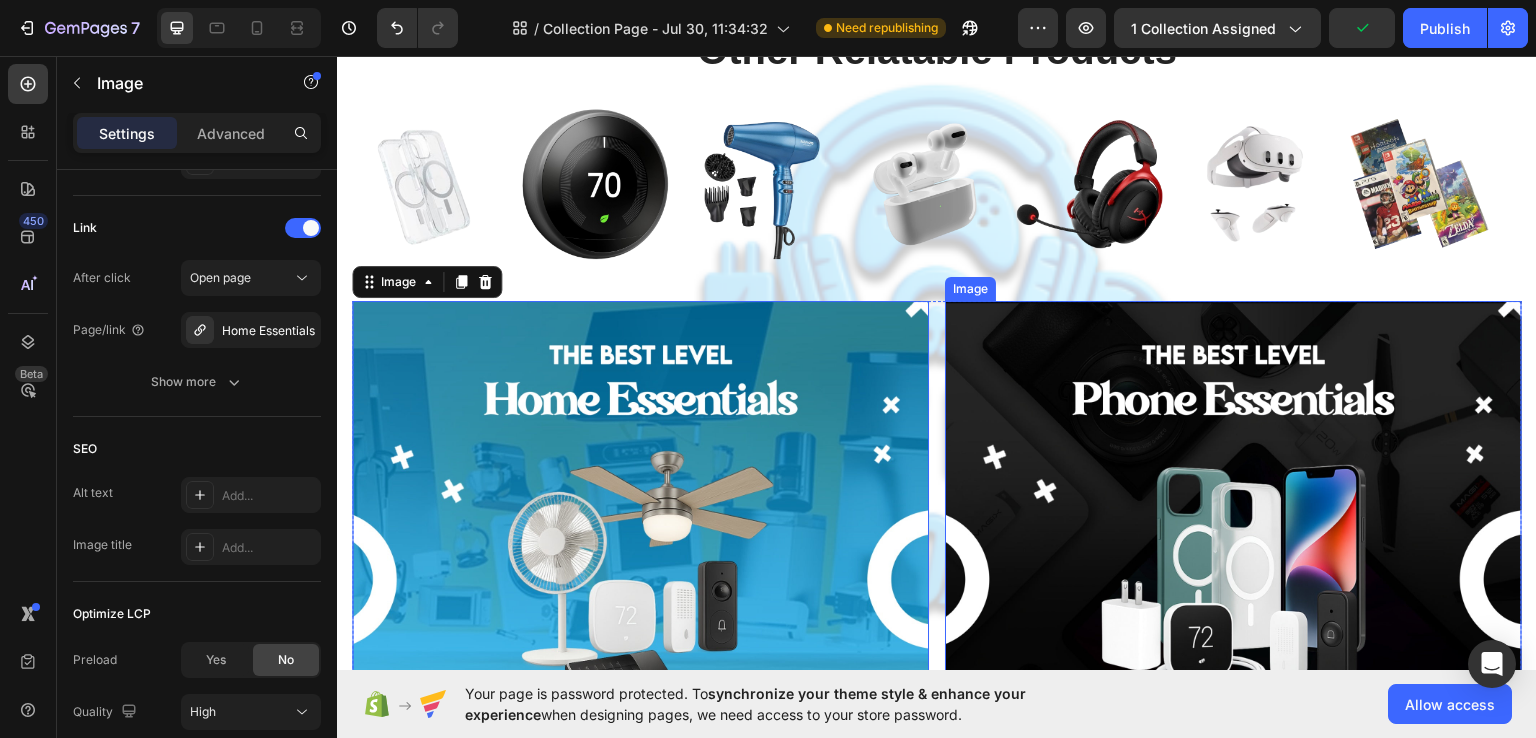 click at bounding box center (1233, 516) 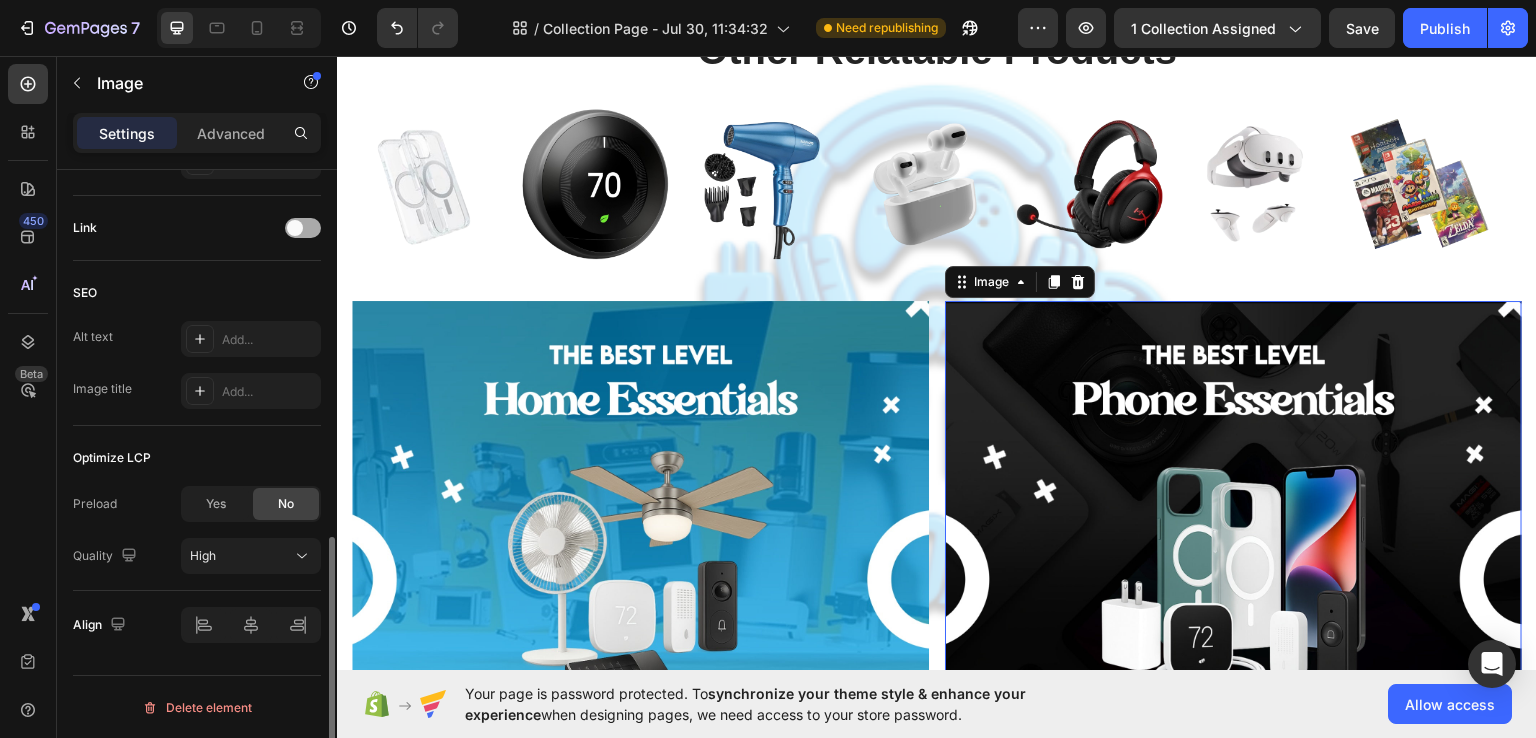 click at bounding box center (295, 228) 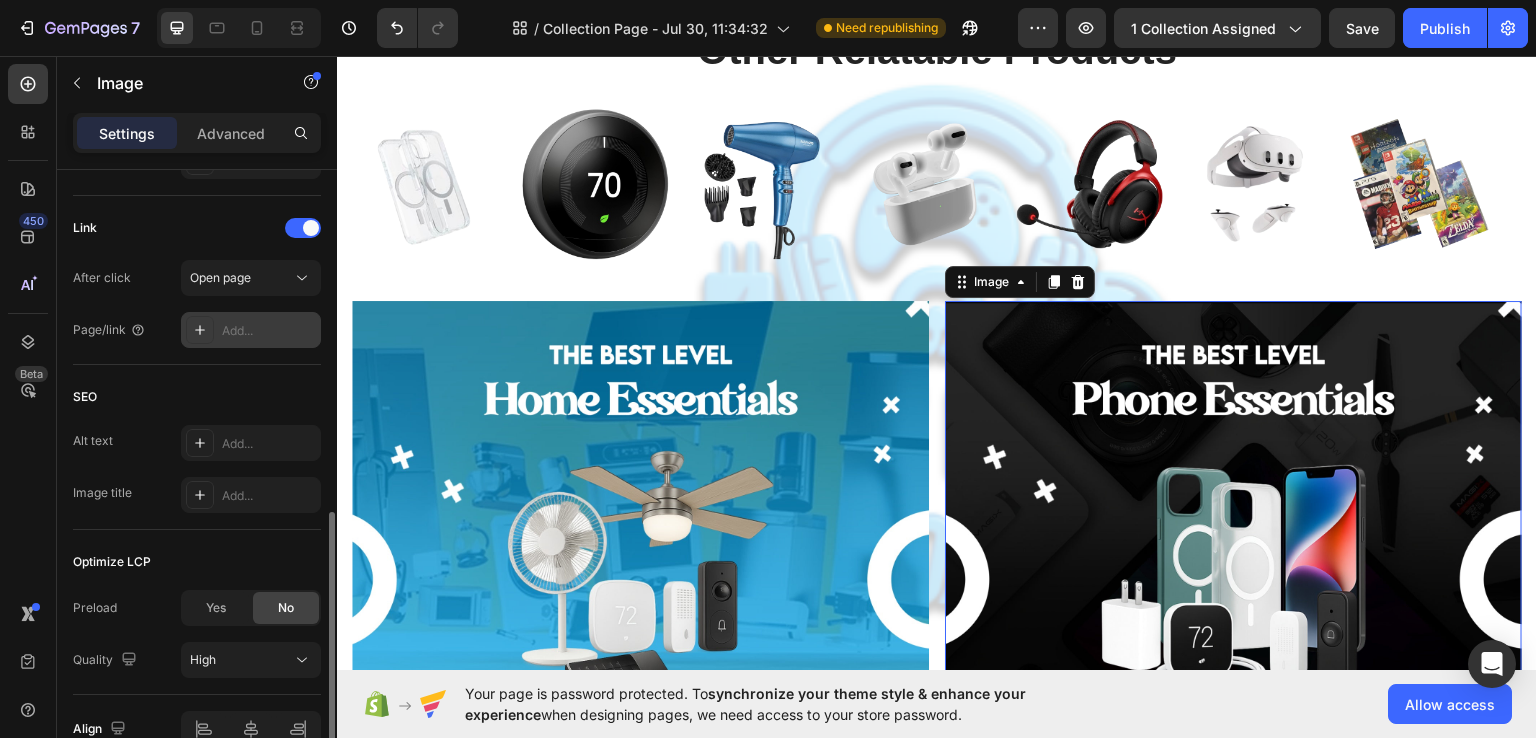 click on "Add..." at bounding box center [269, 331] 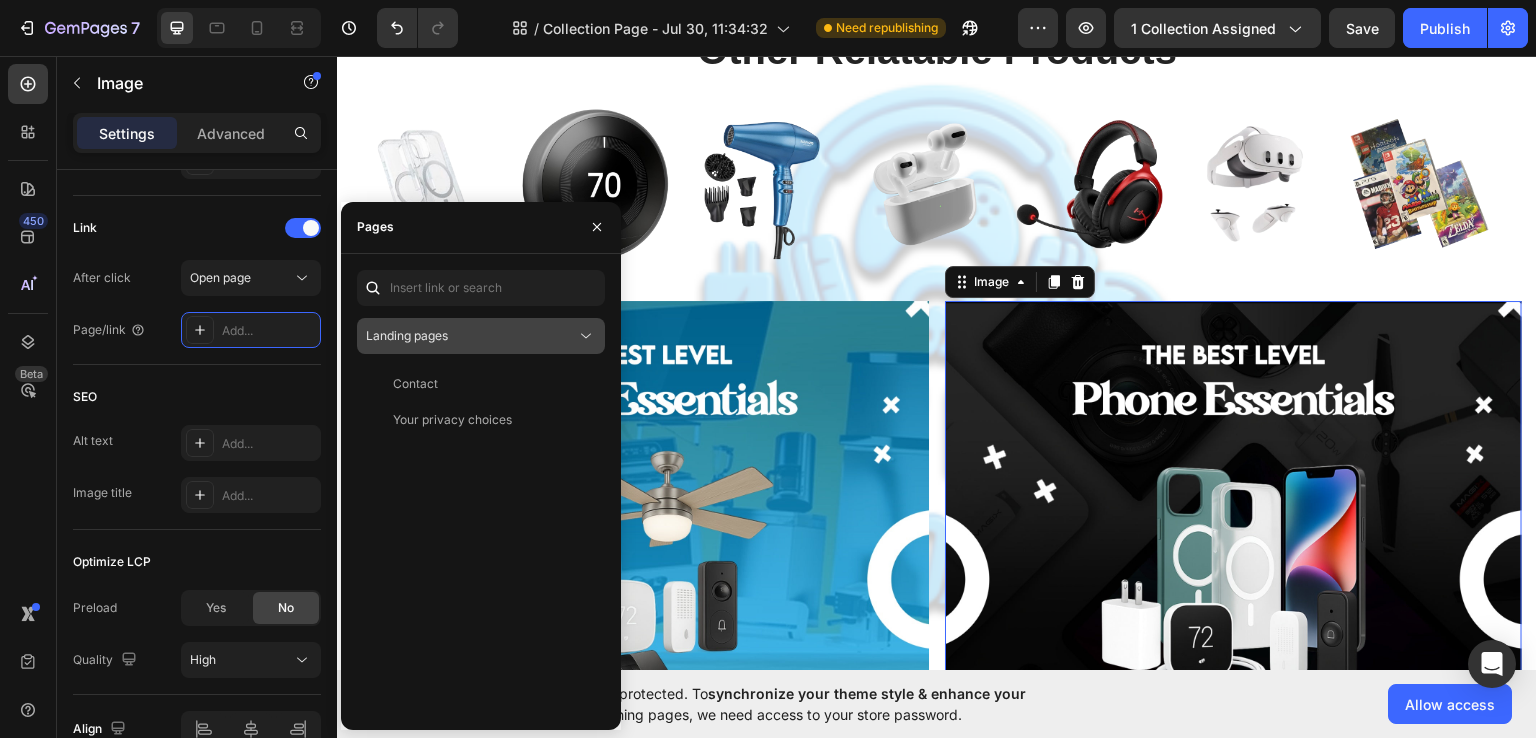 click on "Landing pages" at bounding box center [471, 336] 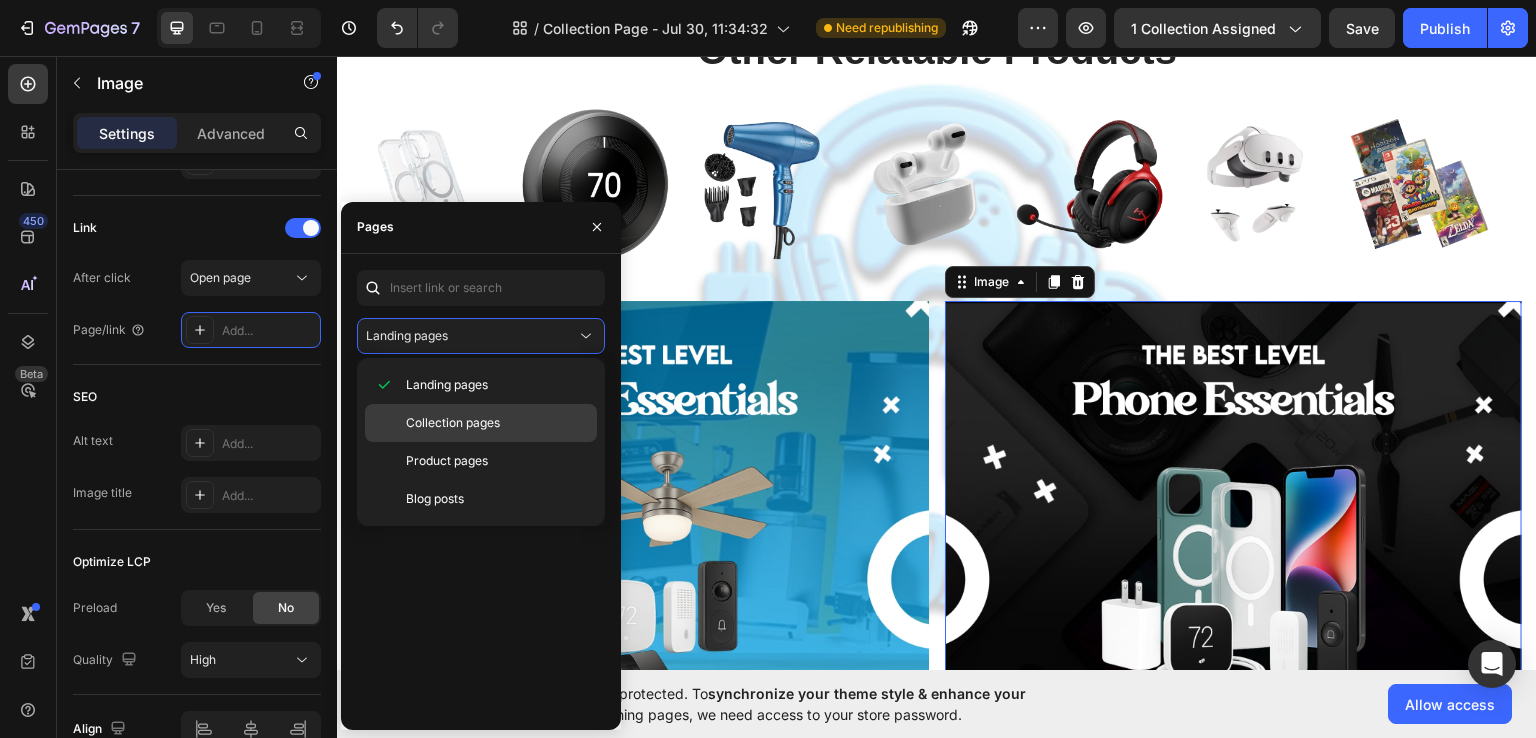 click on "Collection pages" at bounding box center [453, 423] 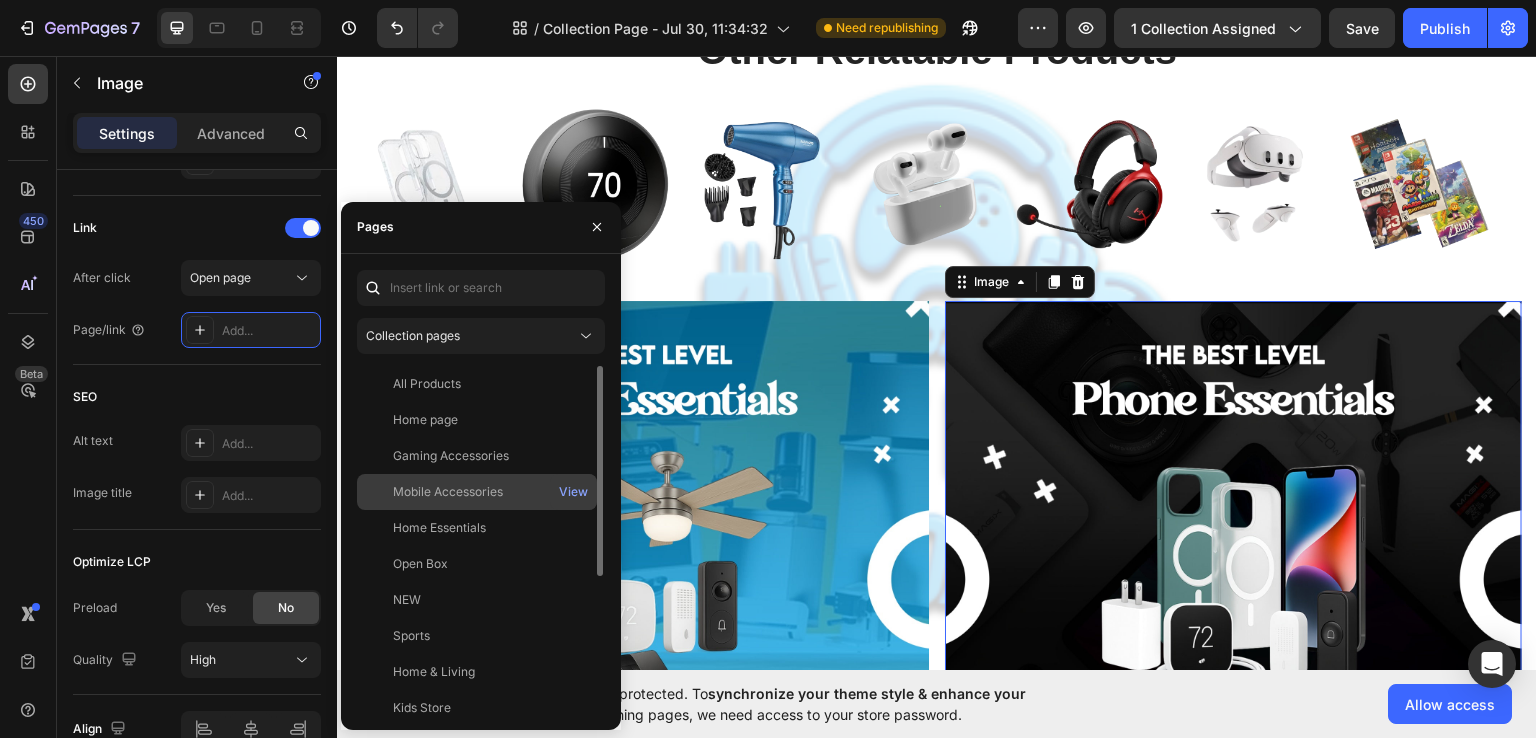 click on "Mobile Accessories" 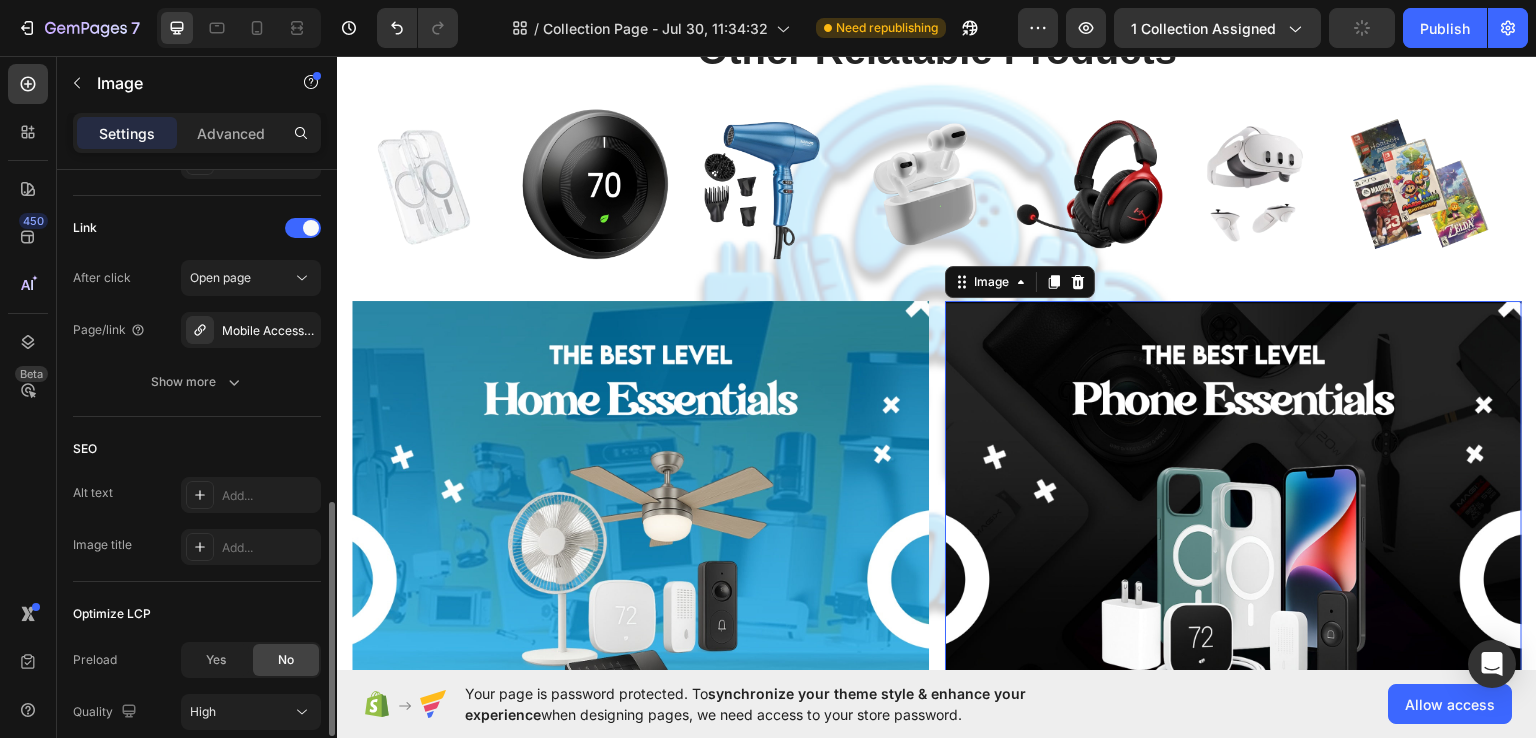click on "SEO Alt text Add... Image title Add..." 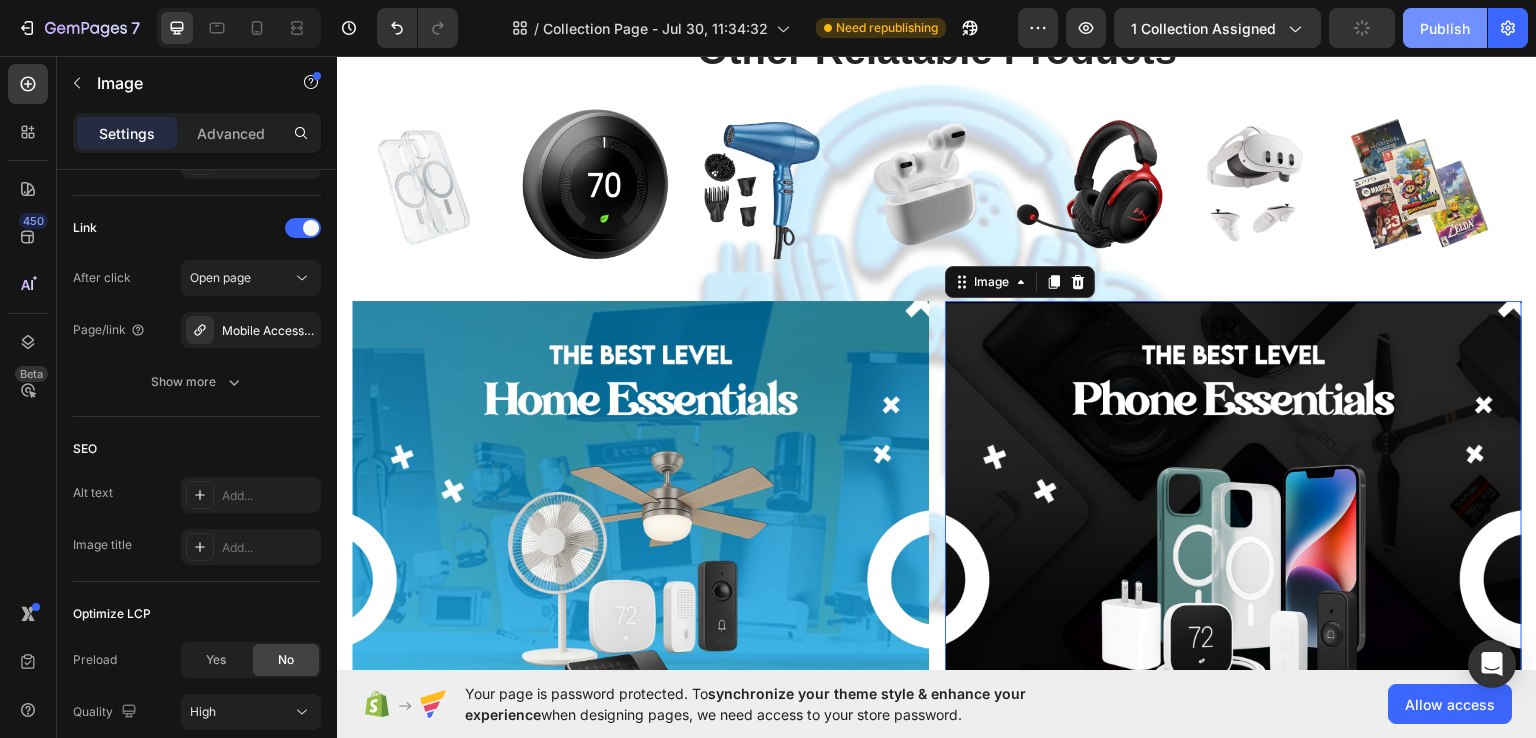click on "Publish" at bounding box center [1445, 28] 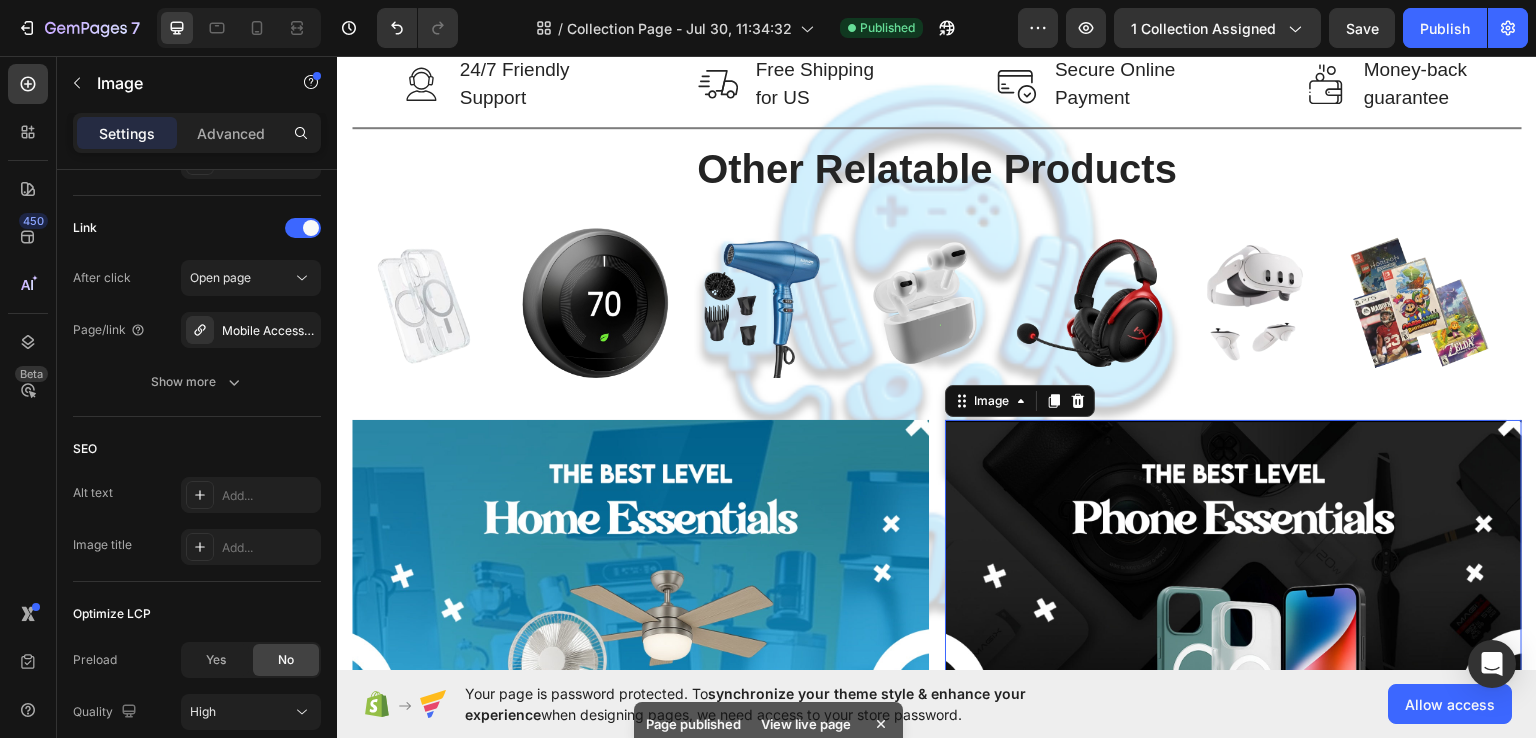 scroll, scrollTop: 1220, scrollLeft: 0, axis: vertical 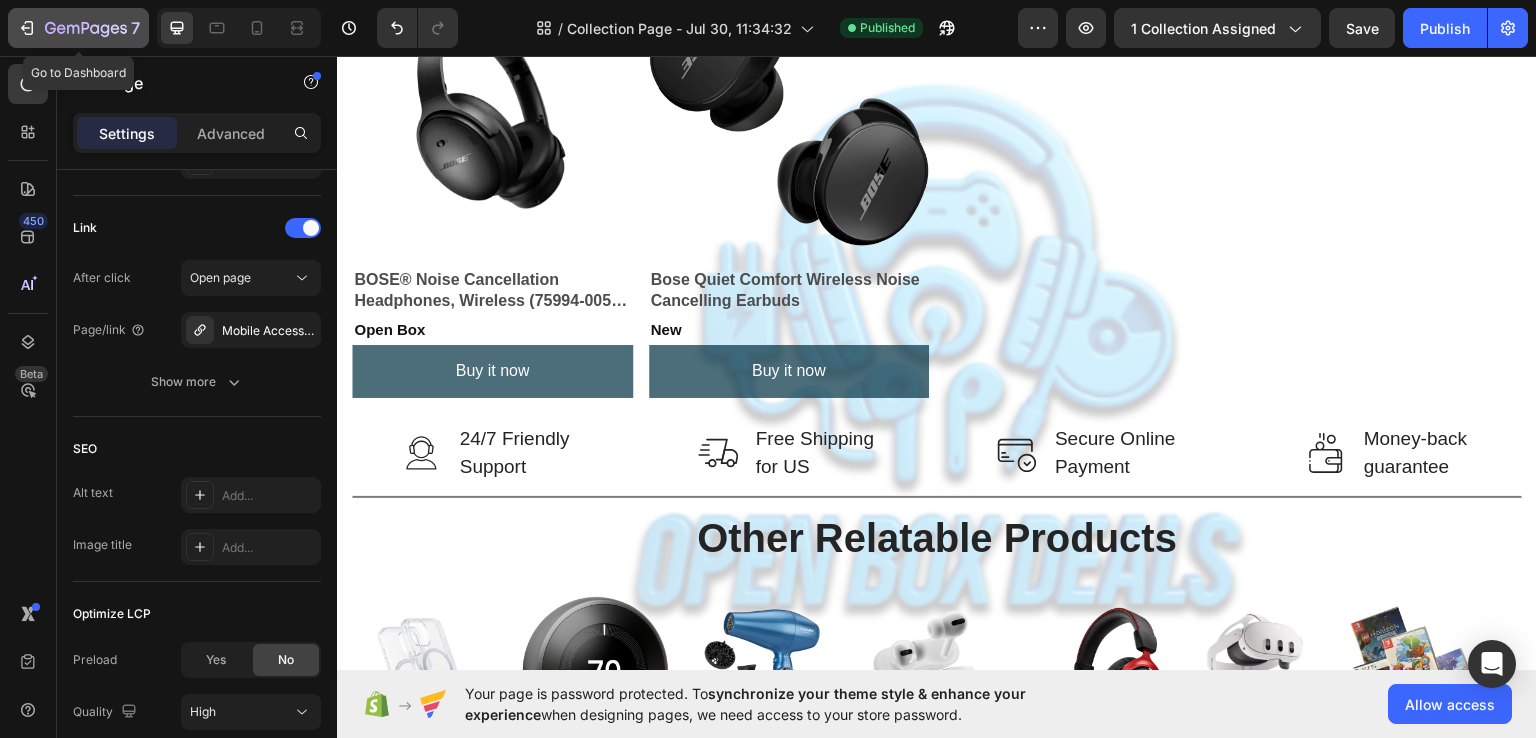 click on "7" at bounding box center [78, 28] 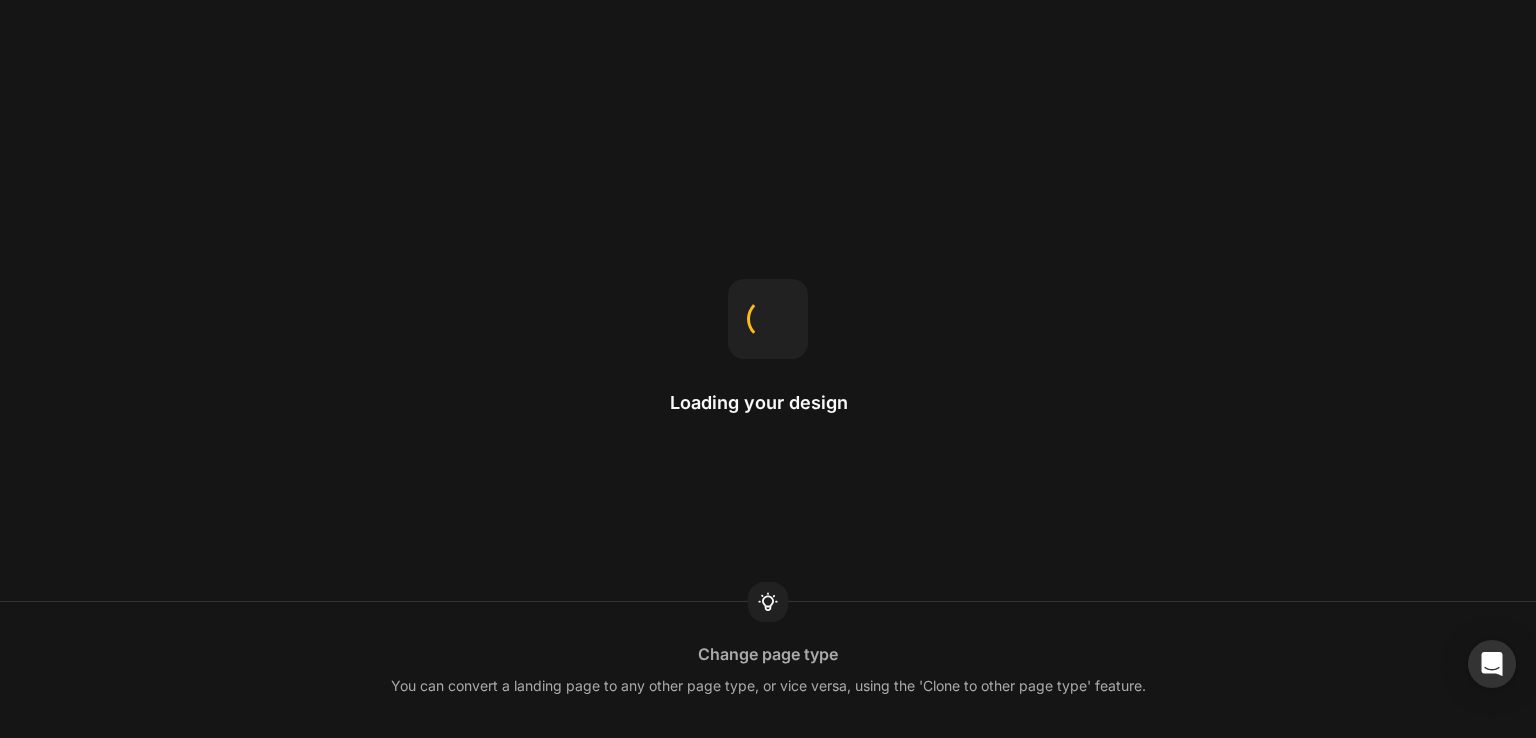 scroll, scrollTop: 0, scrollLeft: 0, axis: both 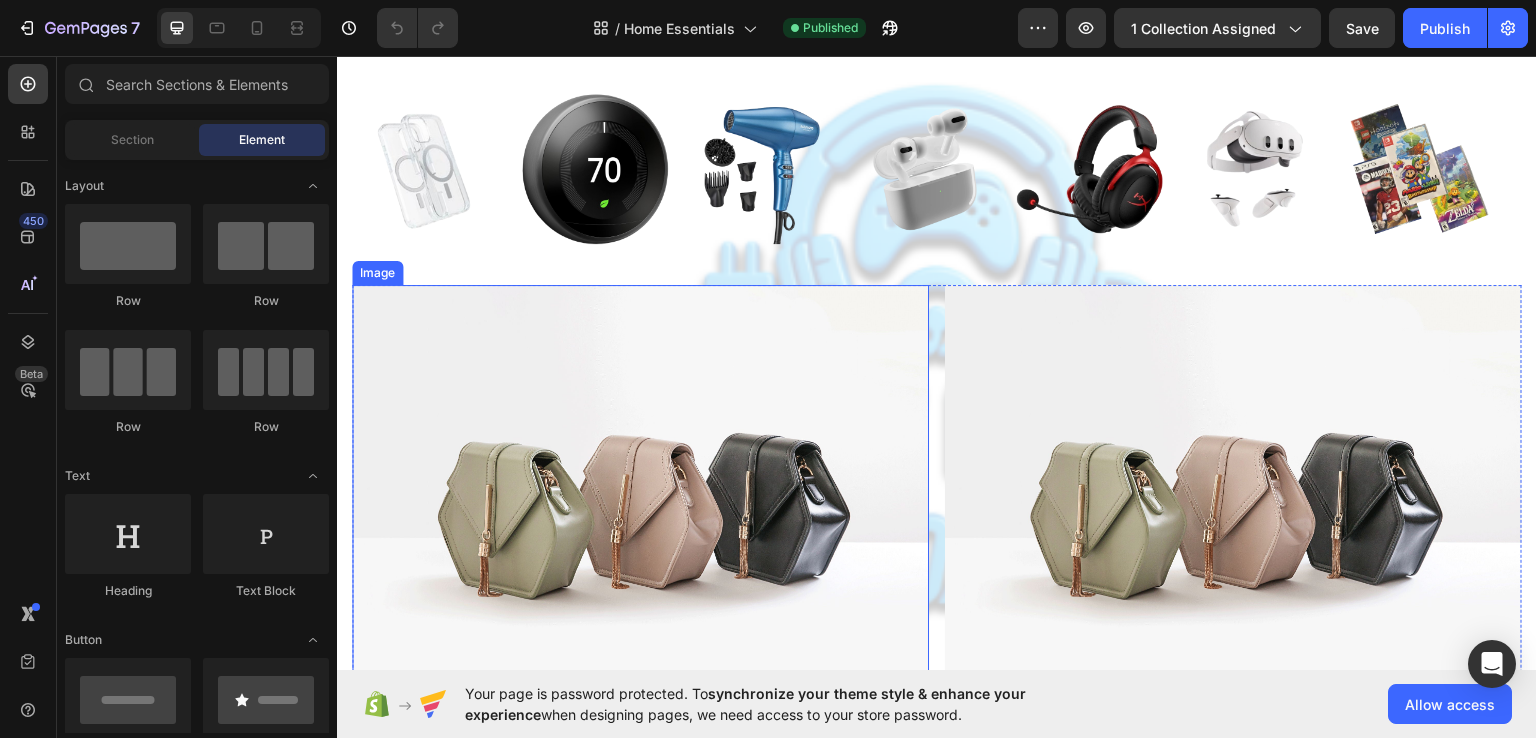 click at bounding box center (640, 500) 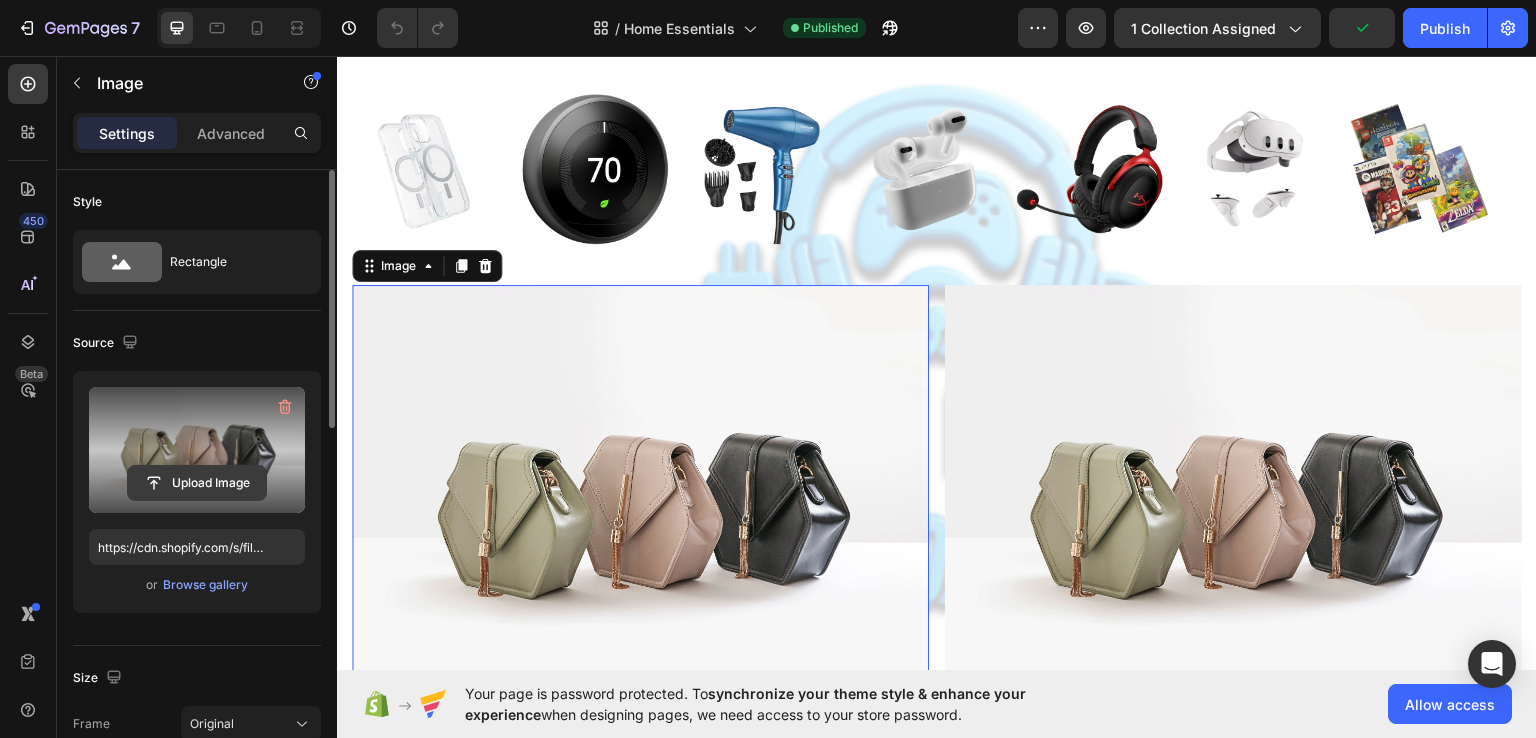 click 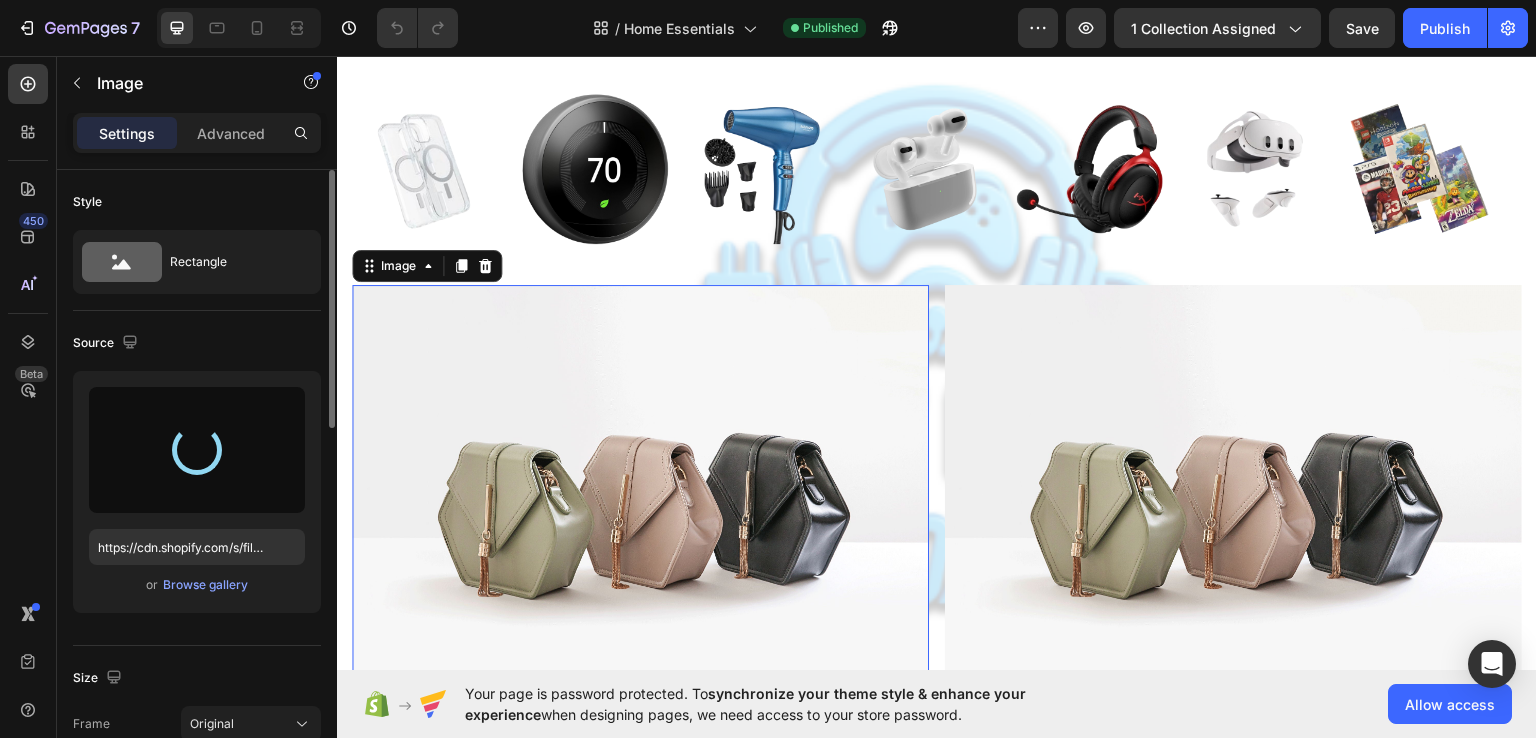 type on "https://cdn.shopify.com/s/files/1/0668/5127/4821/files/gempages_577627166167007932-d65413f6-ae46-4504-8d6d-a799d79931ad.jpg" 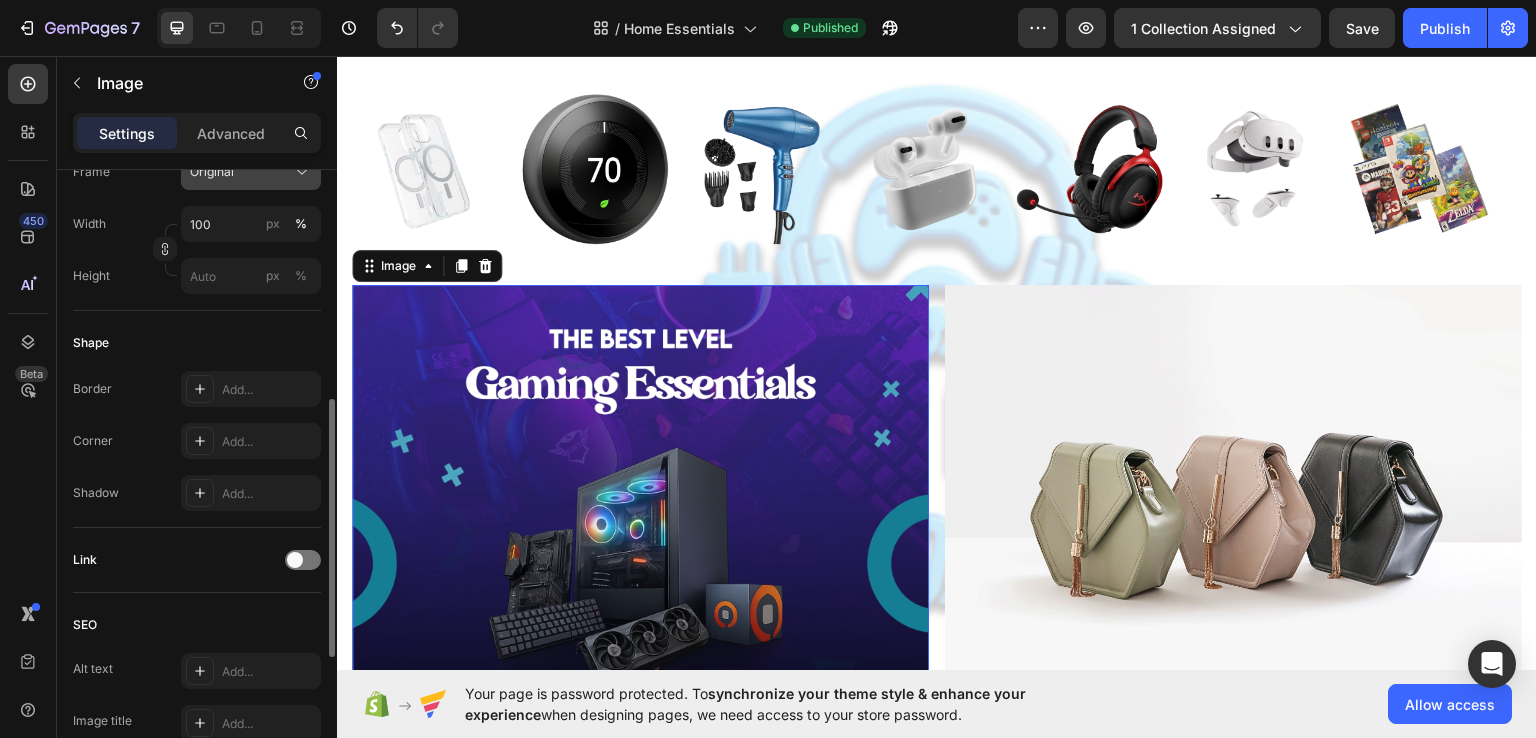 scroll, scrollTop: 552, scrollLeft: 0, axis: vertical 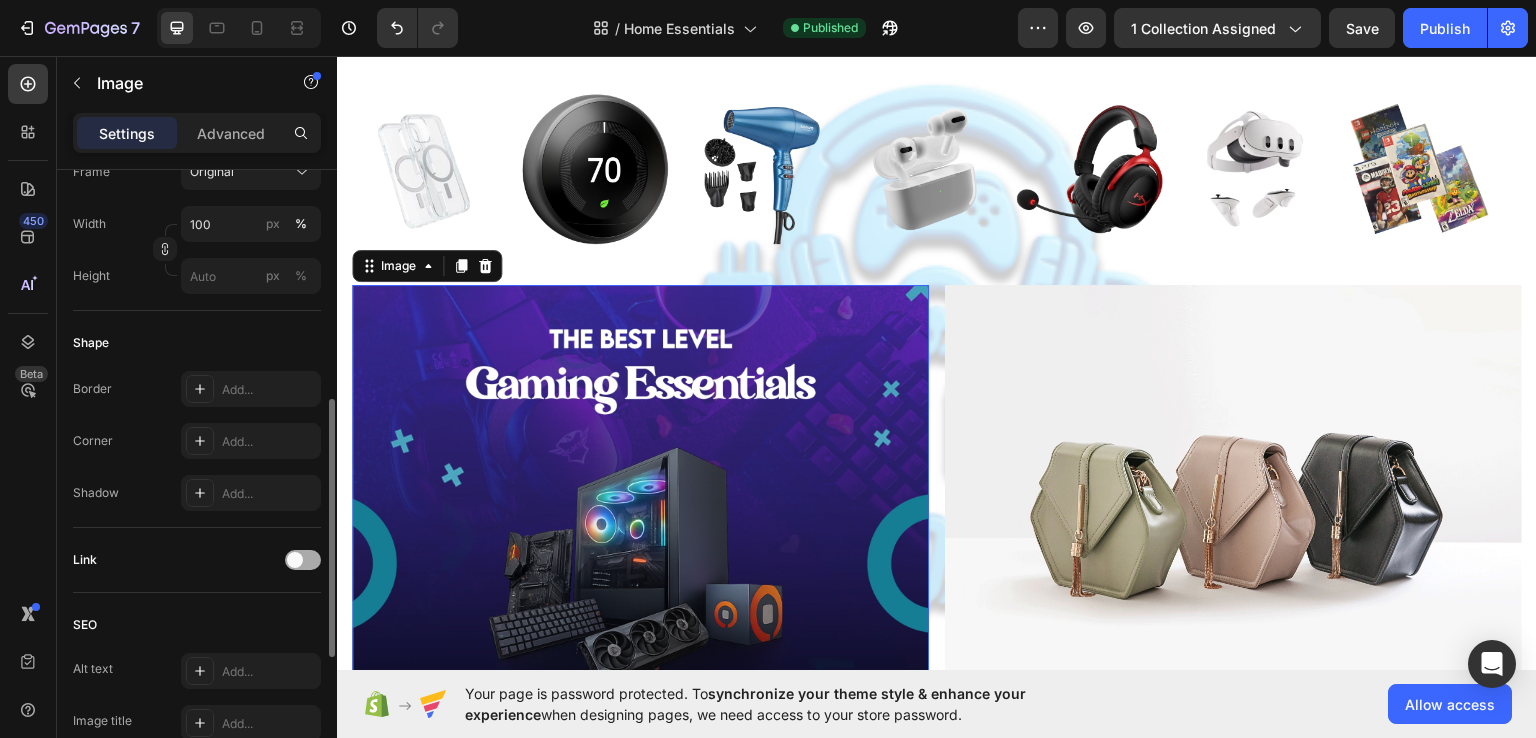 click at bounding box center [303, 560] 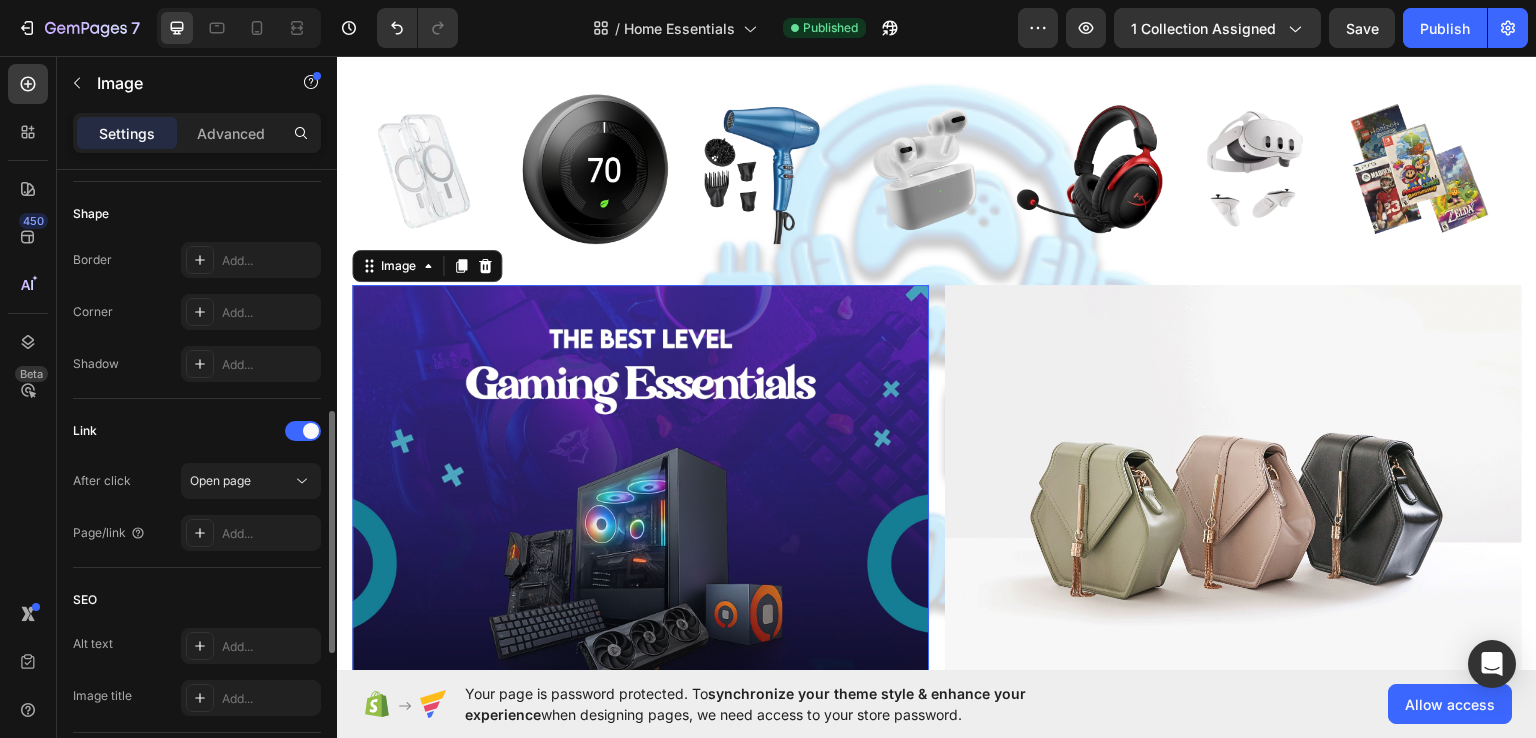 scroll, scrollTop: 687, scrollLeft: 0, axis: vertical 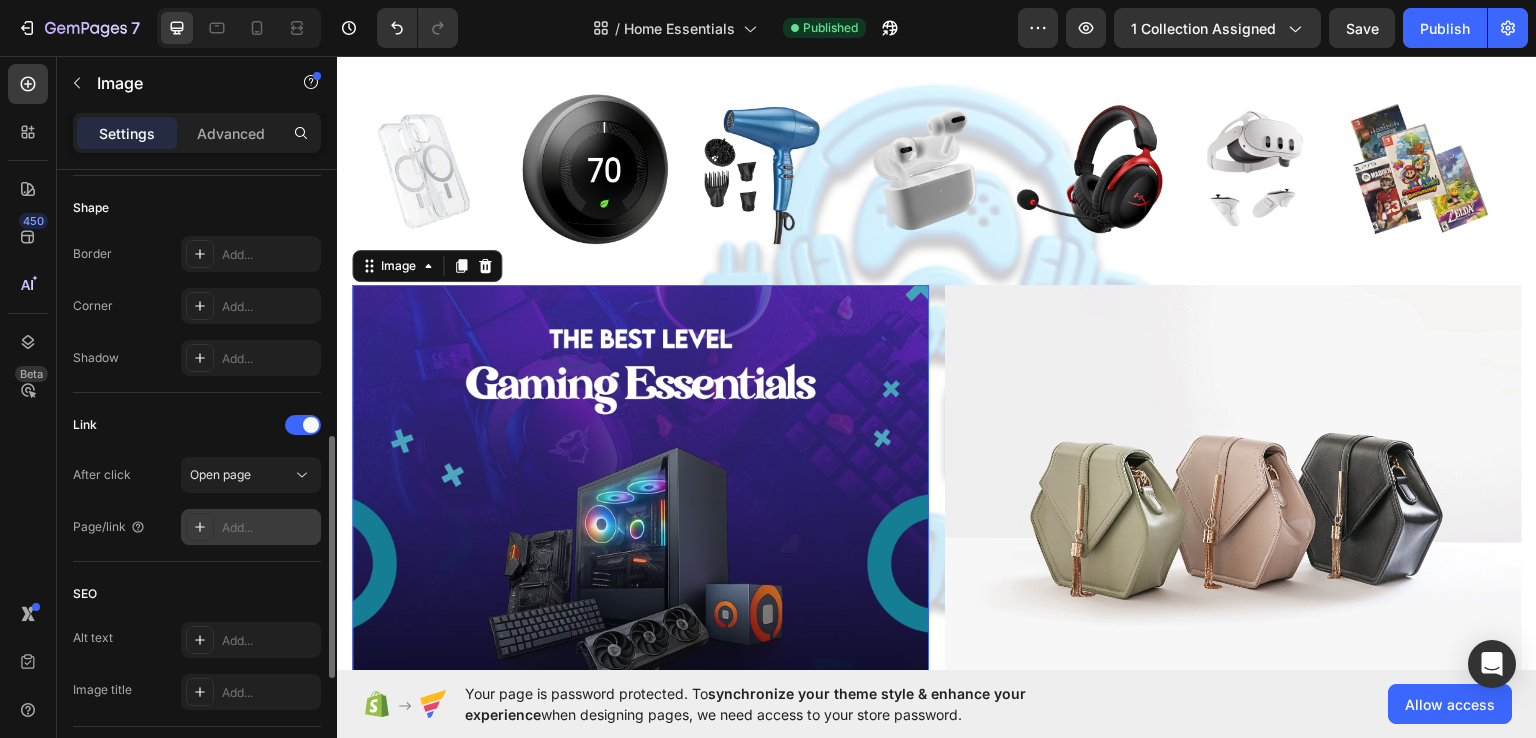 click on "Add..." at bounding box center (269, 528) 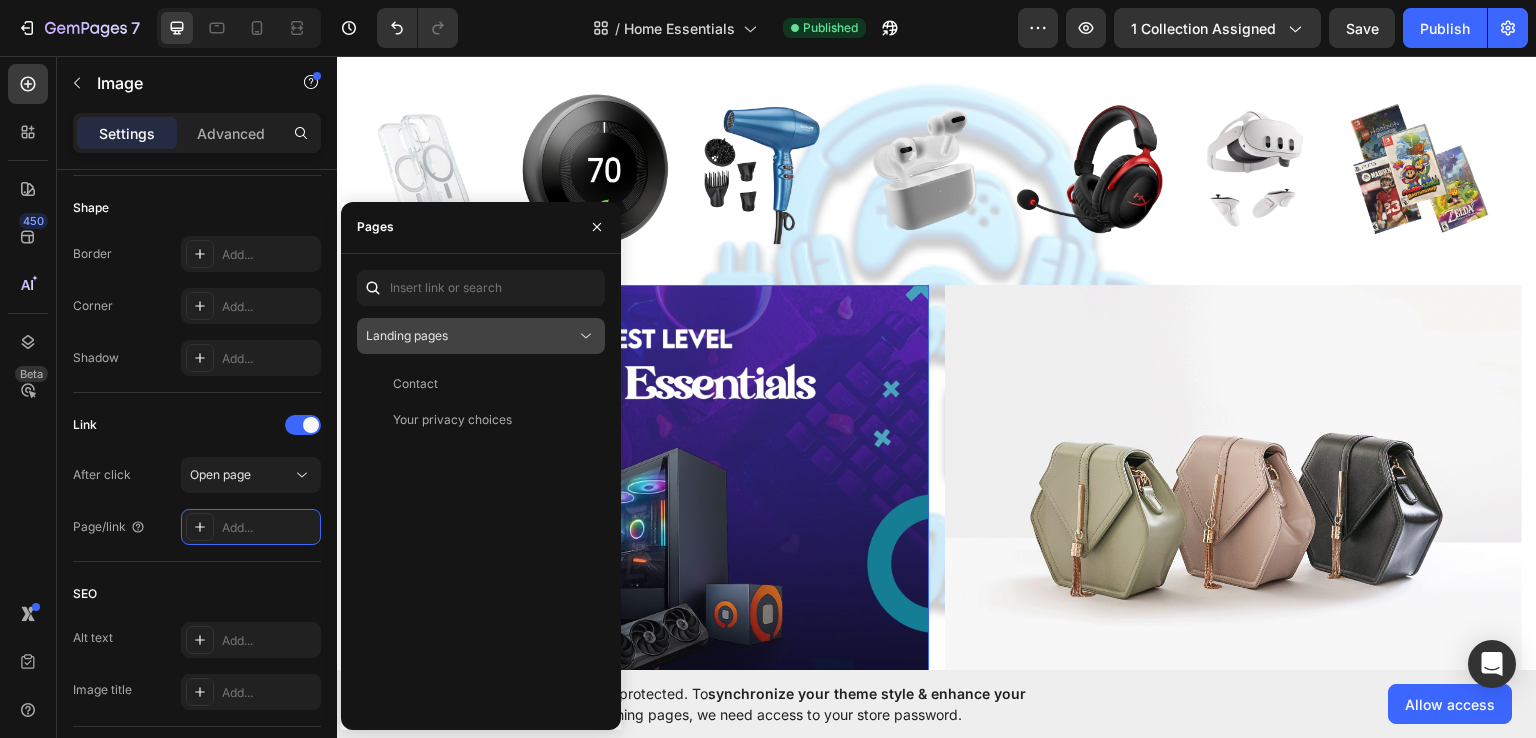 click on "Landing pages" at bounding box center (471, 336) 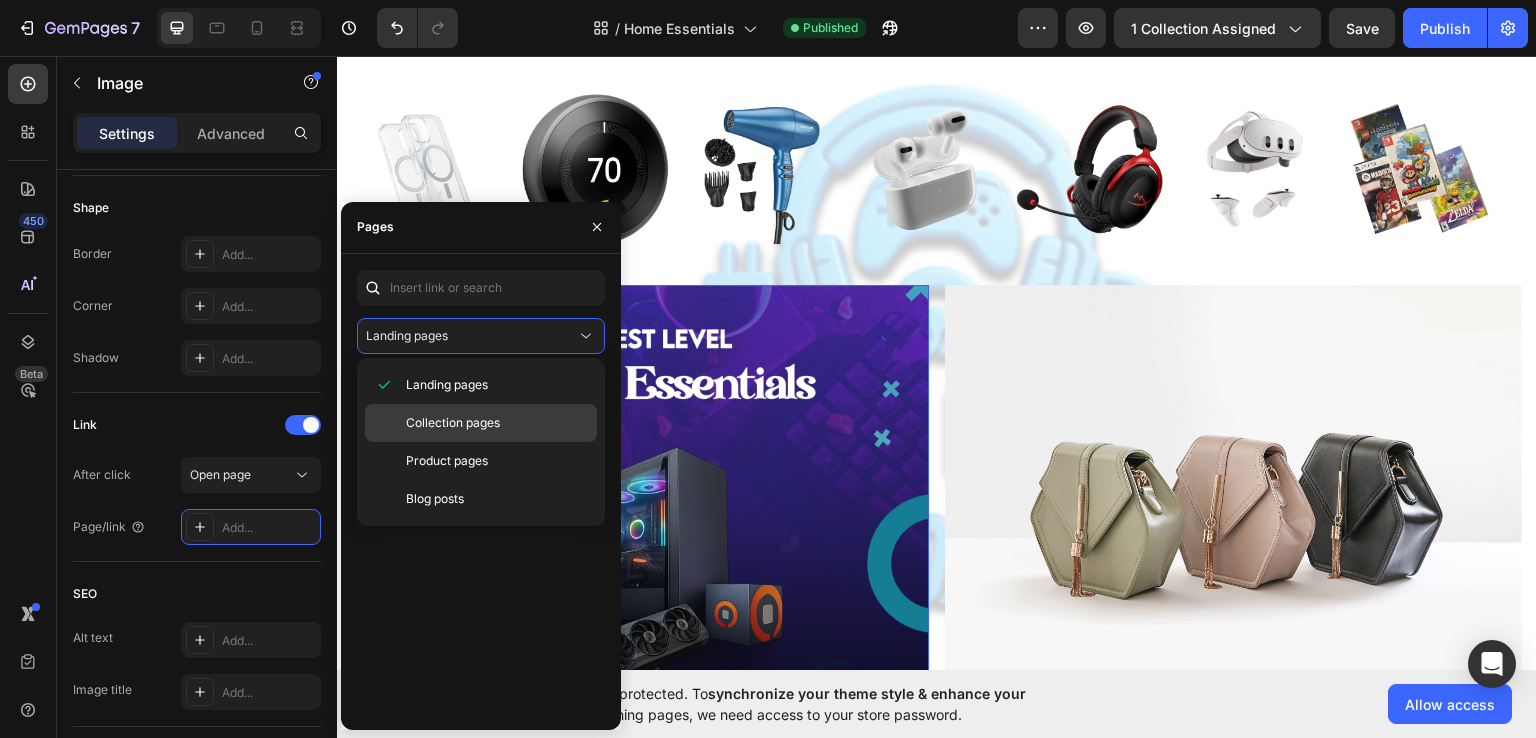 click on "Collection pages" at bounding box center (453, 423) 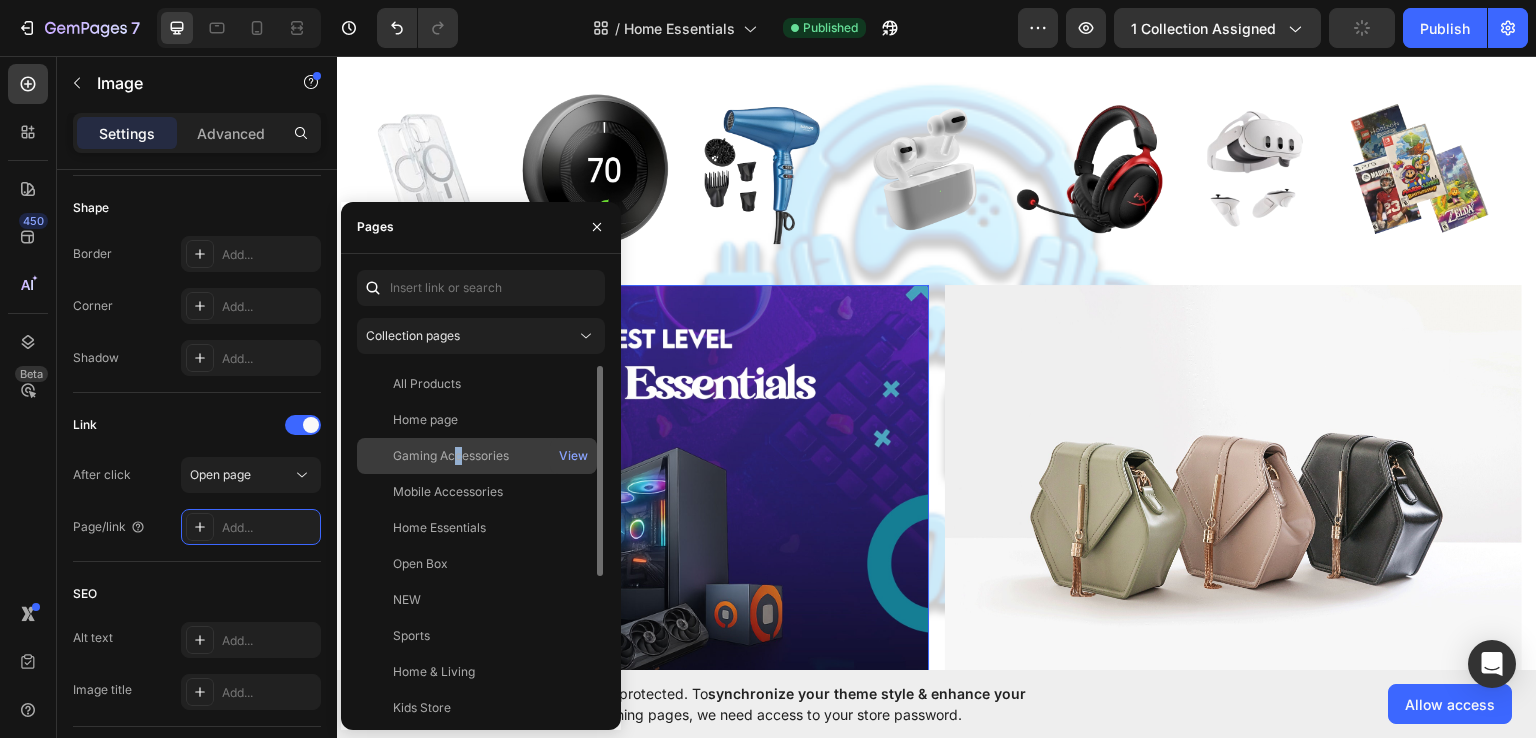 click on "Gaming Accessories   View" 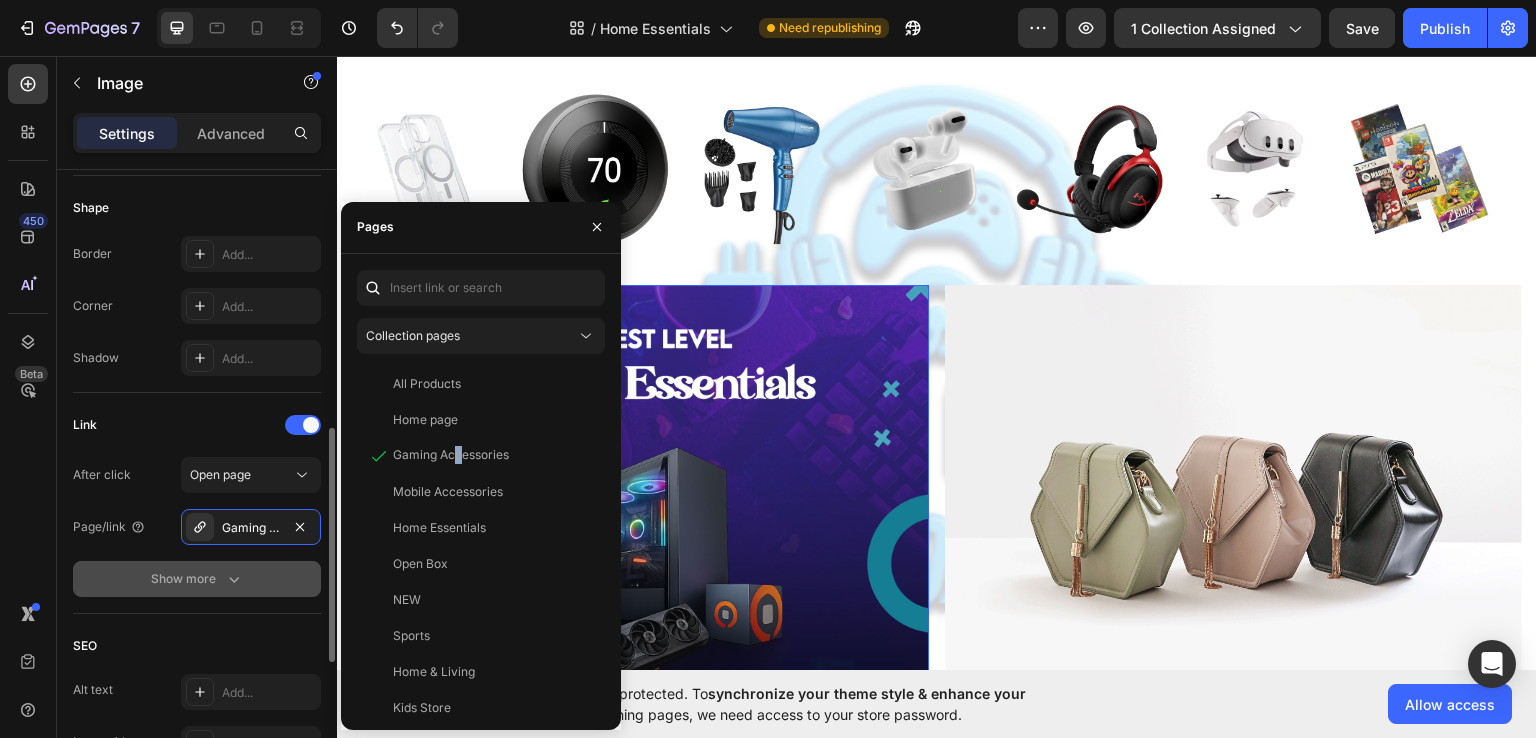 click on "Show more" 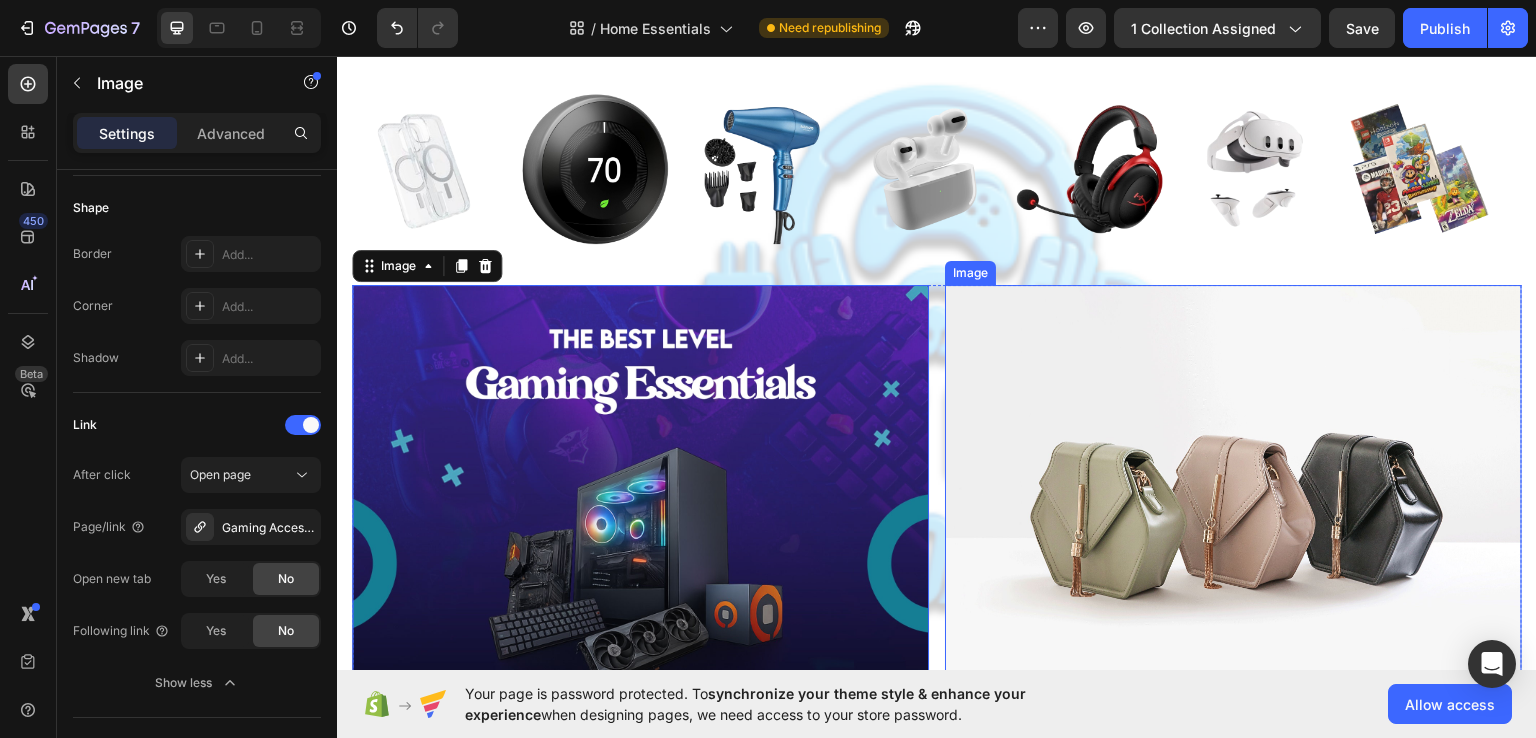 click at bounding box center (1233, 500) 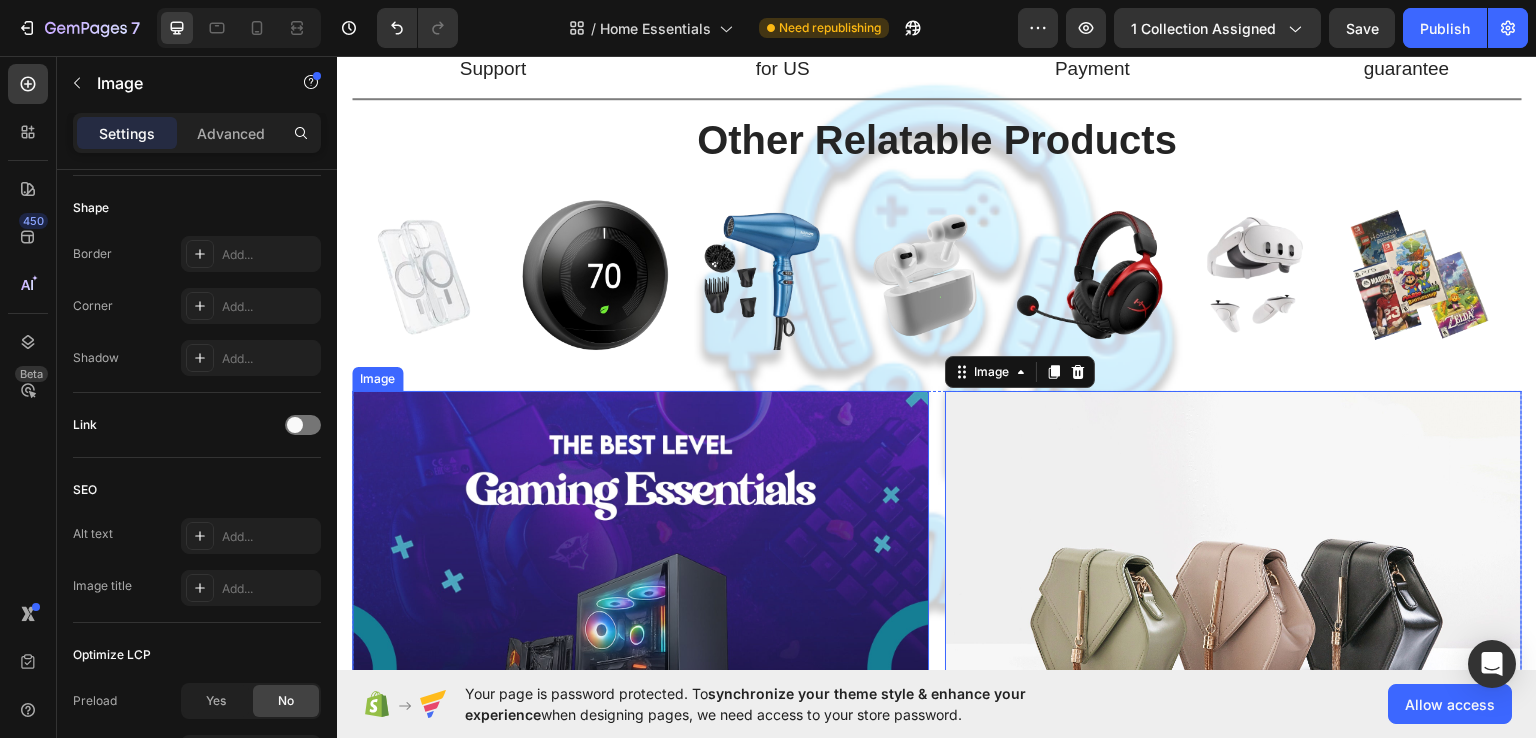 scroll, scrollTop: 1407, scrollLeft: 0, axis: vertical 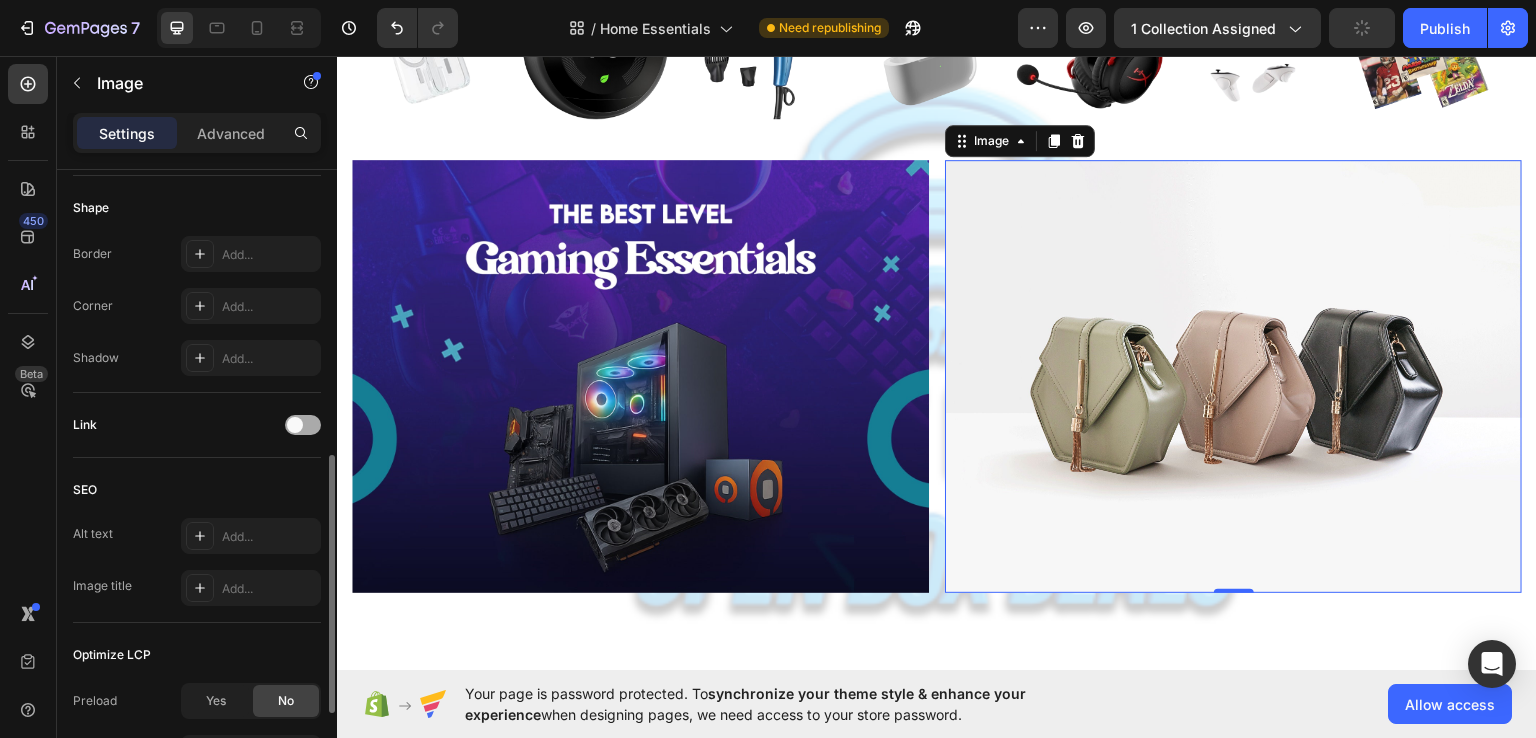 click at bounding box center (303, 425) 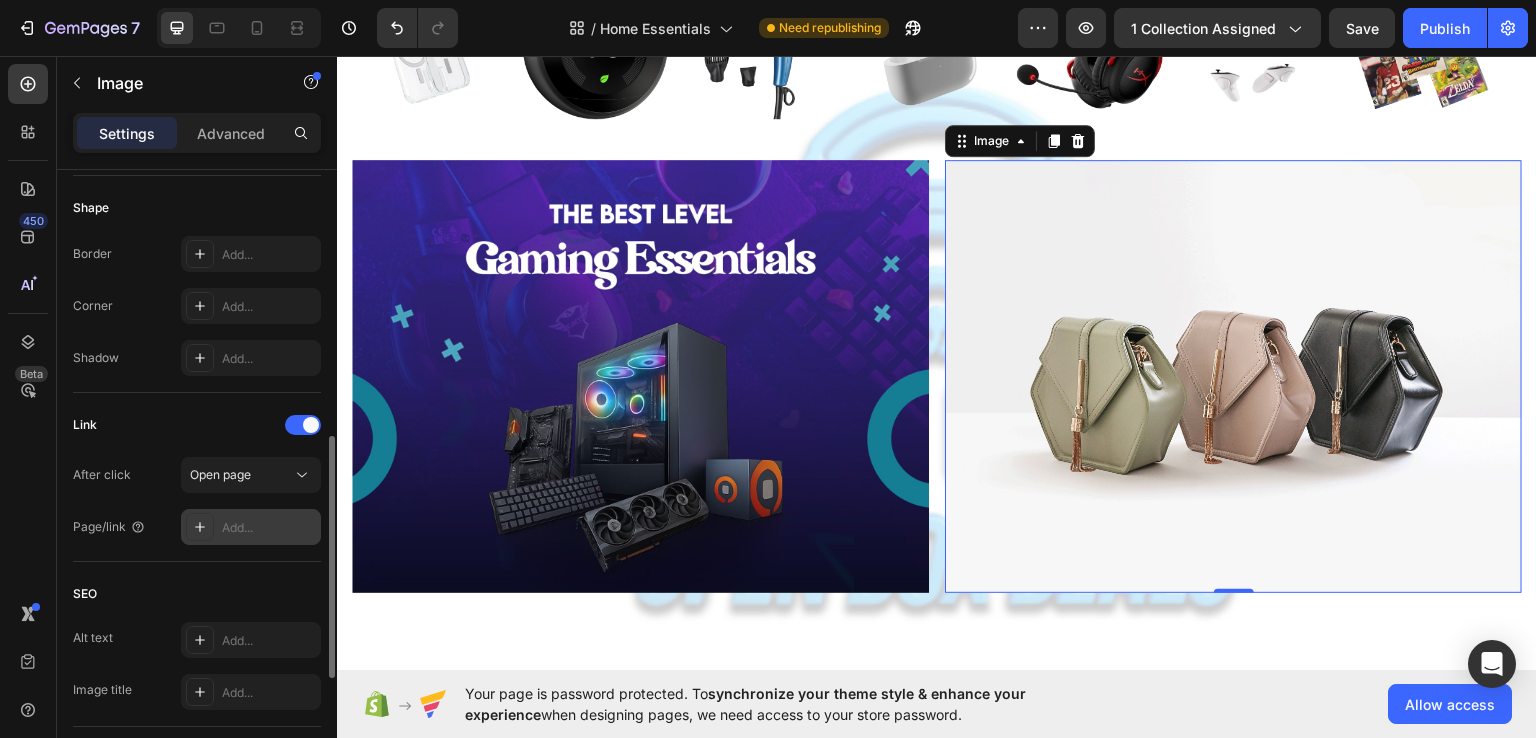 click on "Add..." at bounding box center (269, 528) 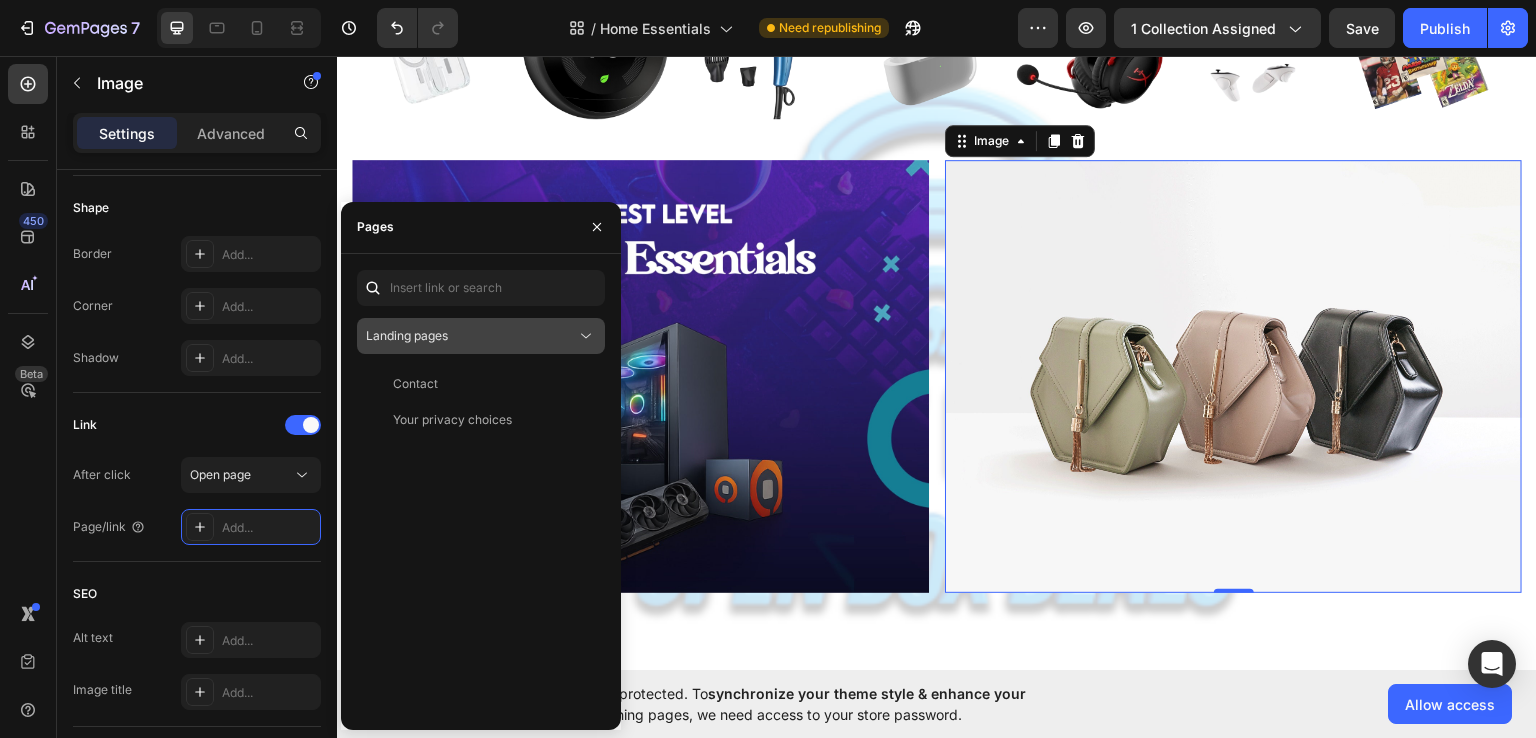 click on "Landing pages" at bounding box center (471, 336) 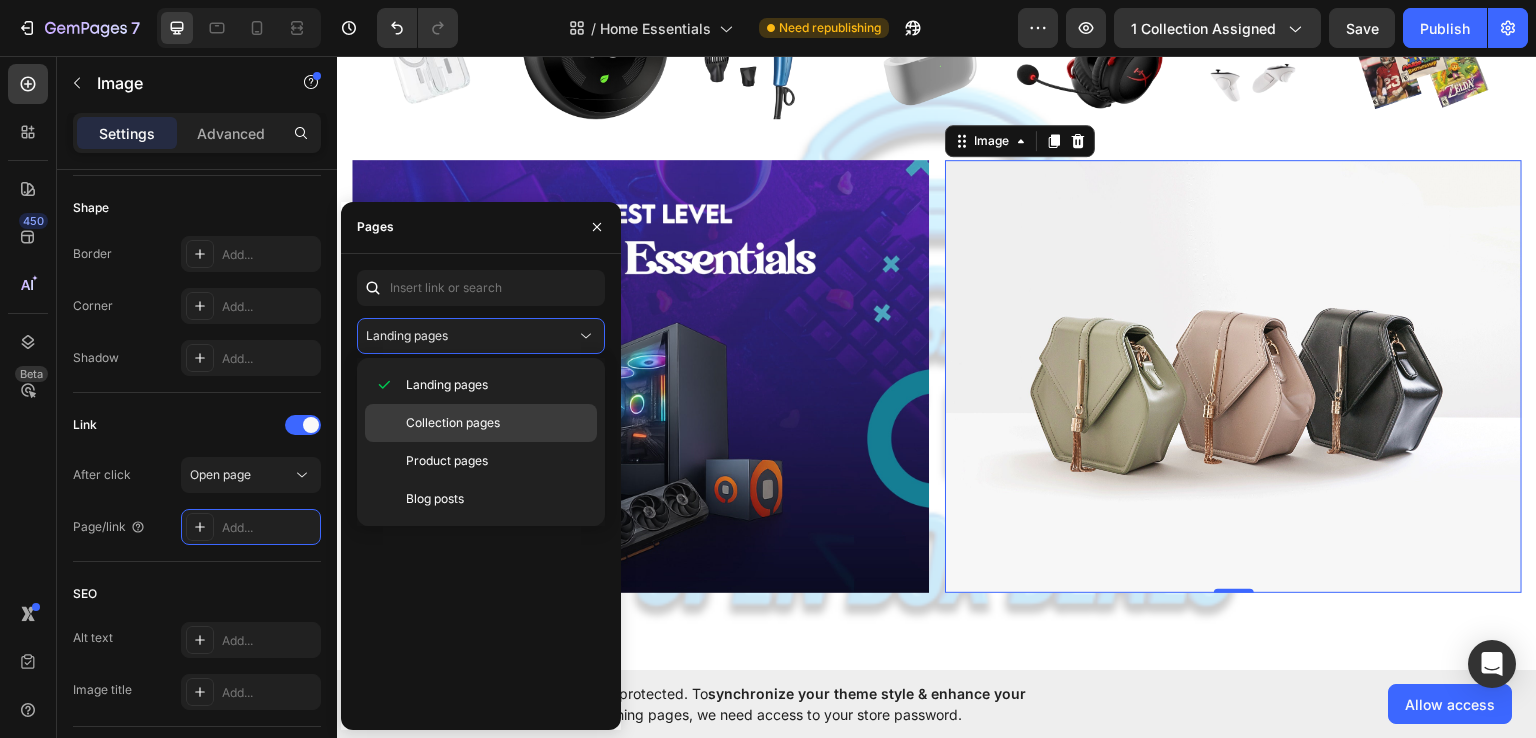 click on "Collection pages" at bounding box center (453, 423) 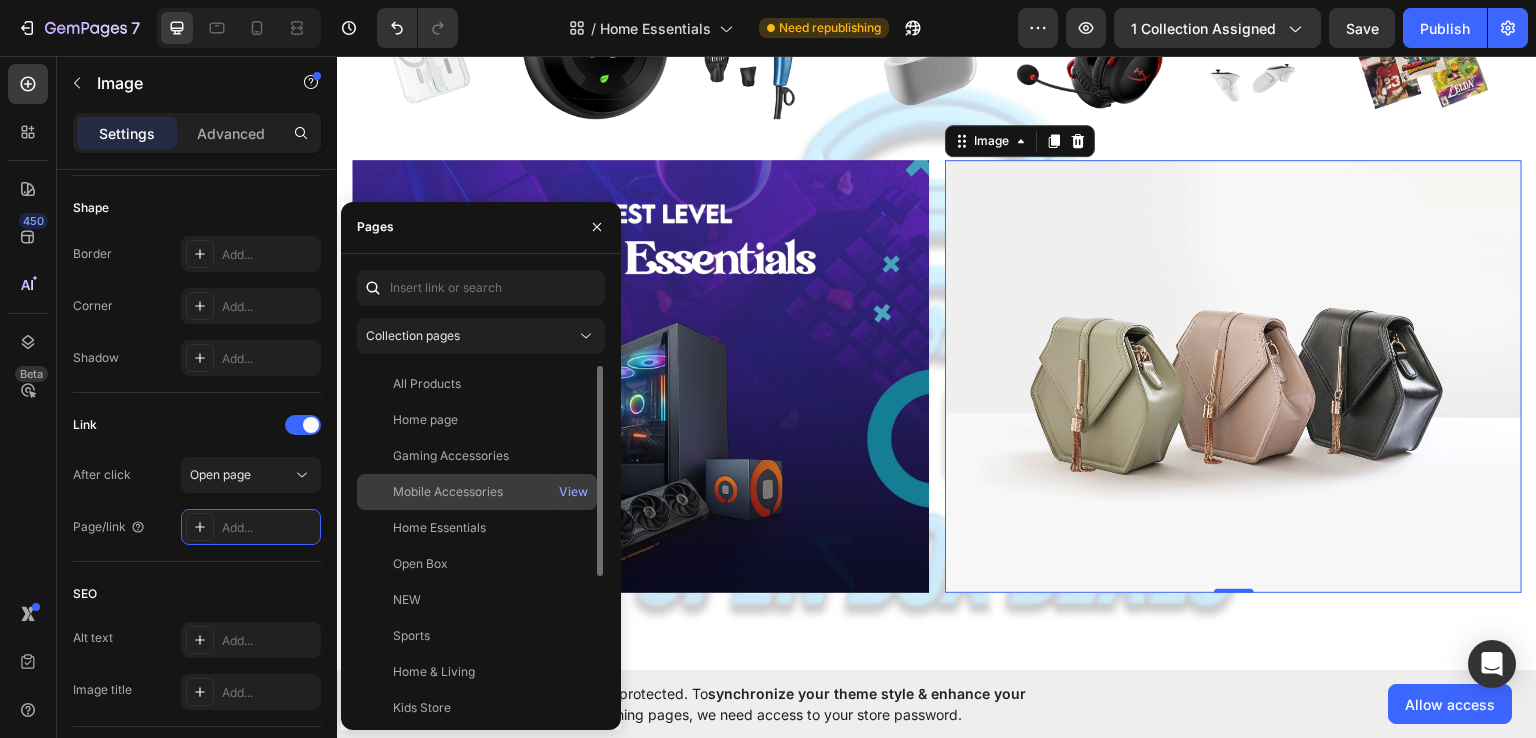click on "Mobile Accessories" 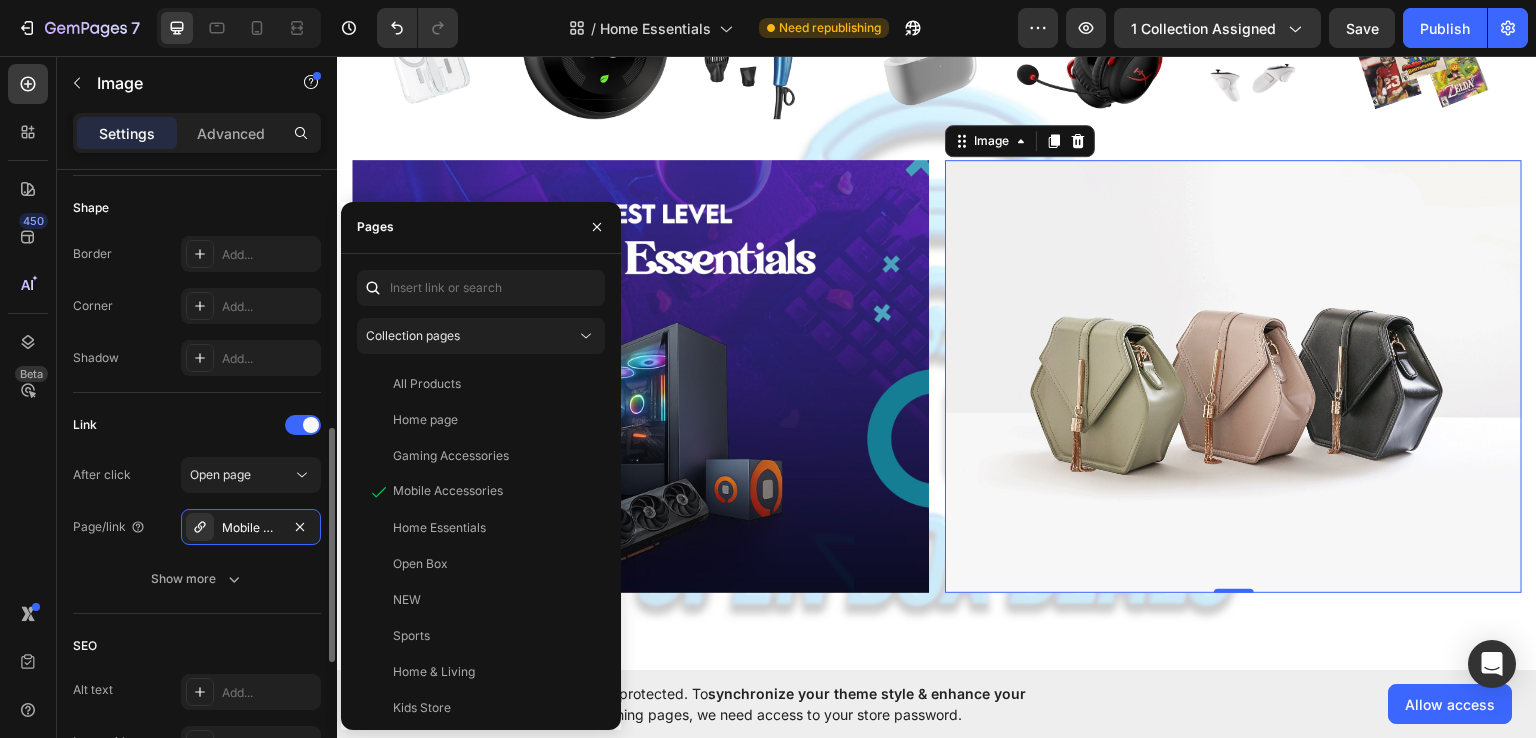 click on "Link After click Open page Page/link Mobile Accessories Show more" 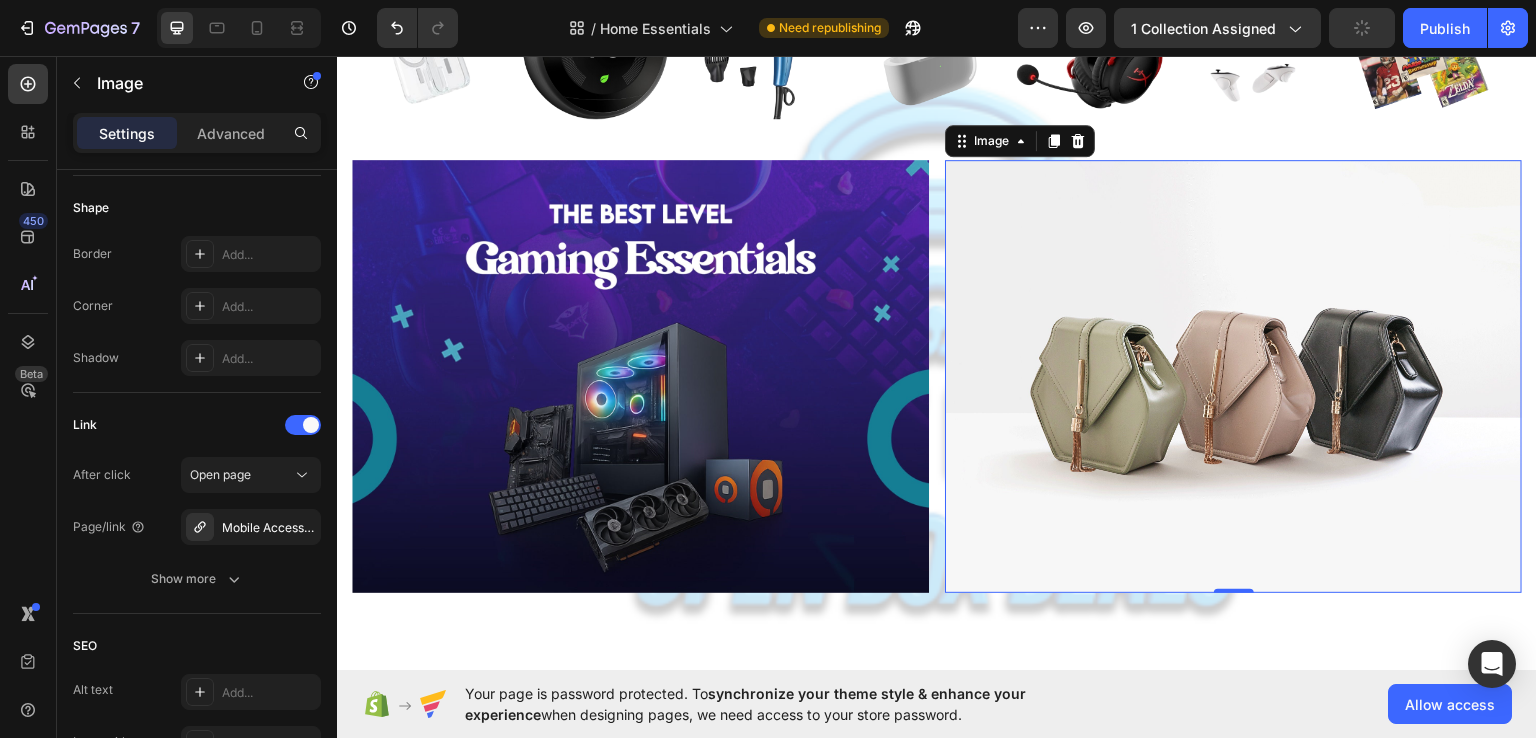 click at bounding box center (1233, 375) 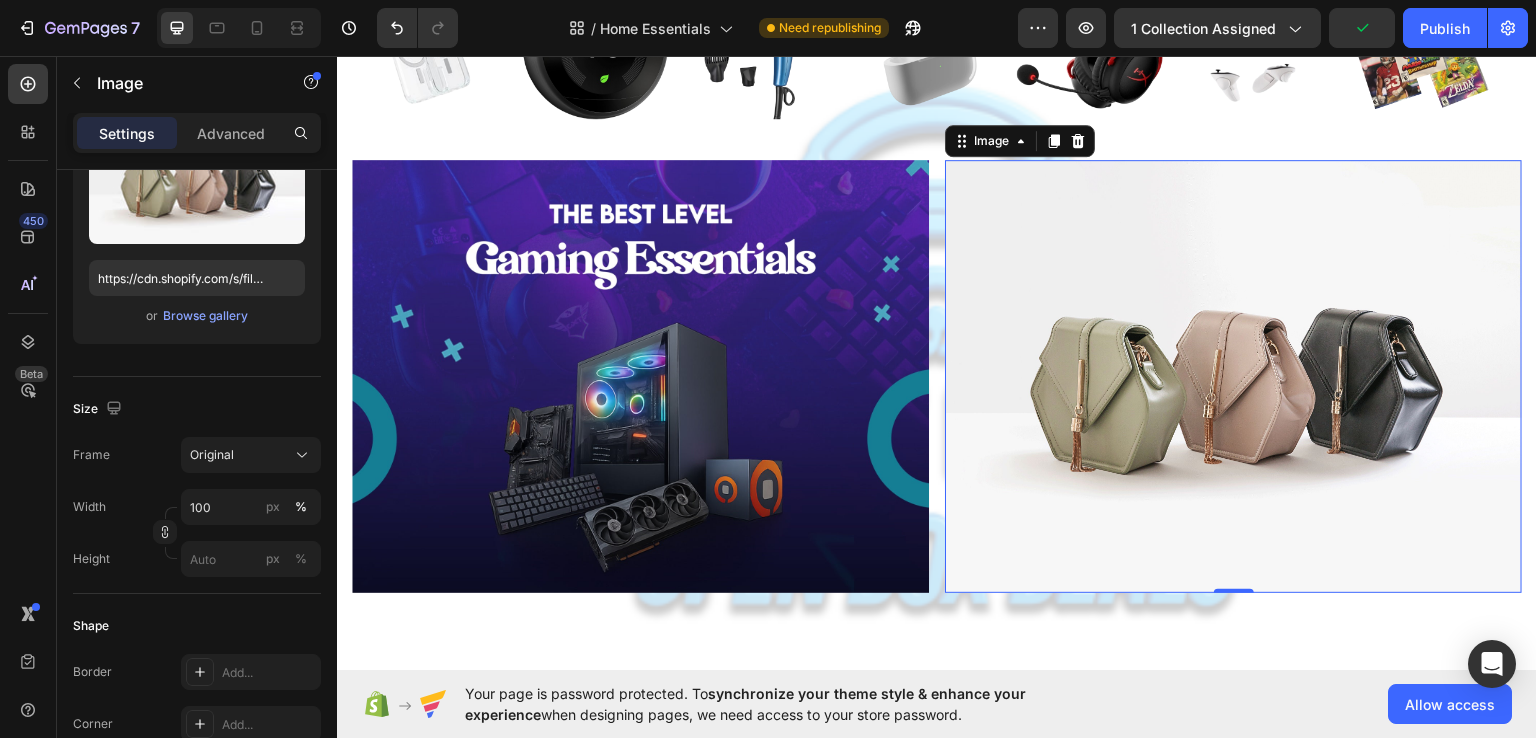 scroll, scrollTop: 0, scrollLeft: 0, axis: both 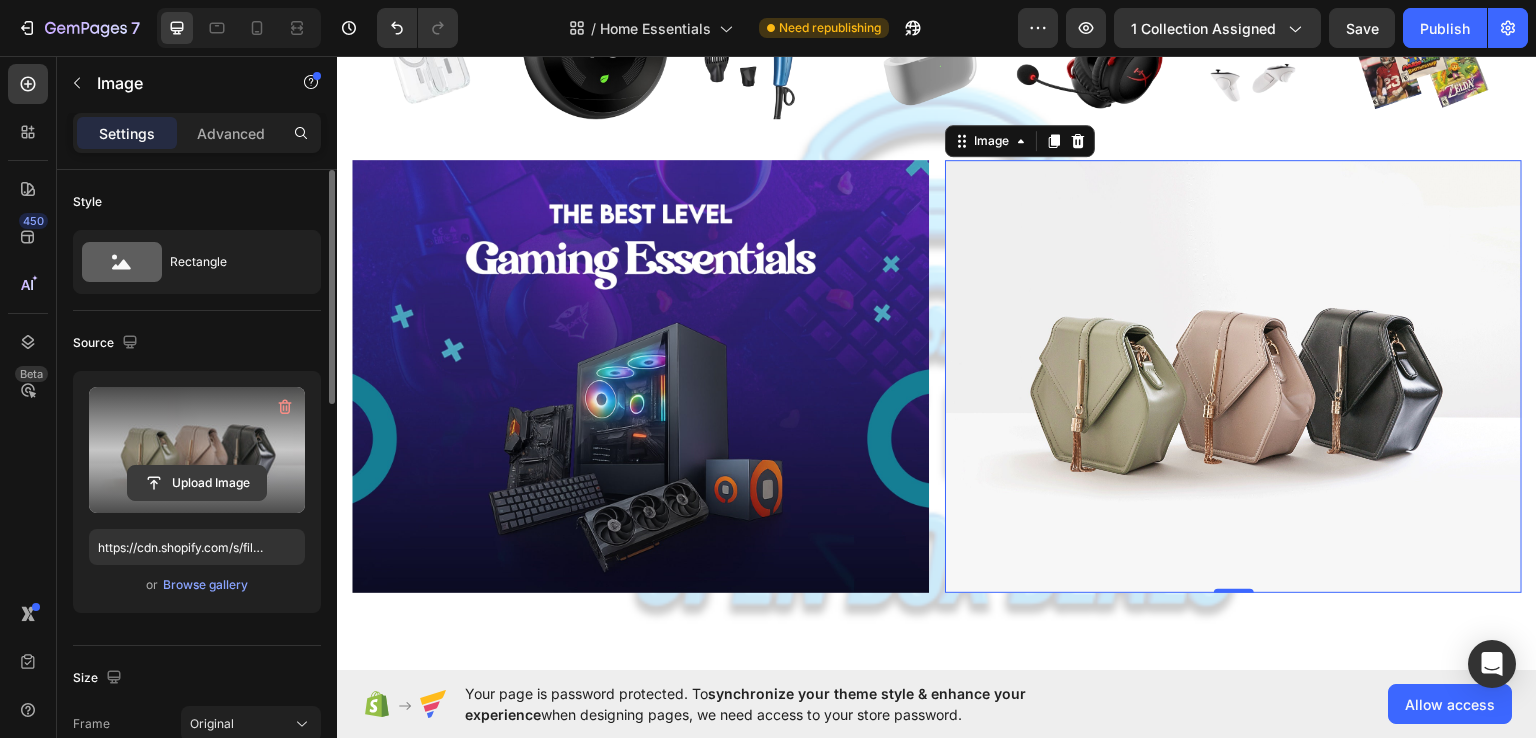 click 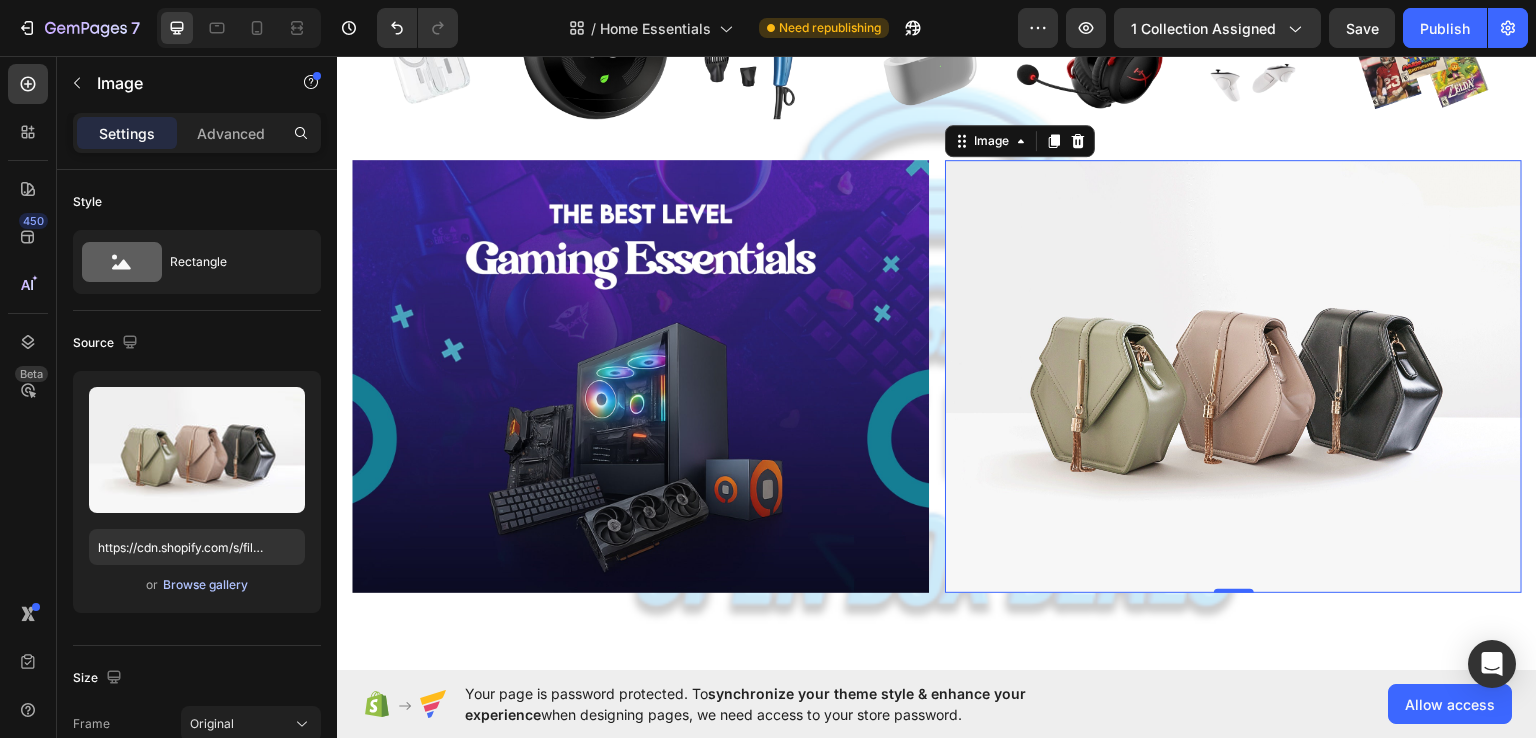 click on "Browse gallery" at bounding box center (205, 585) 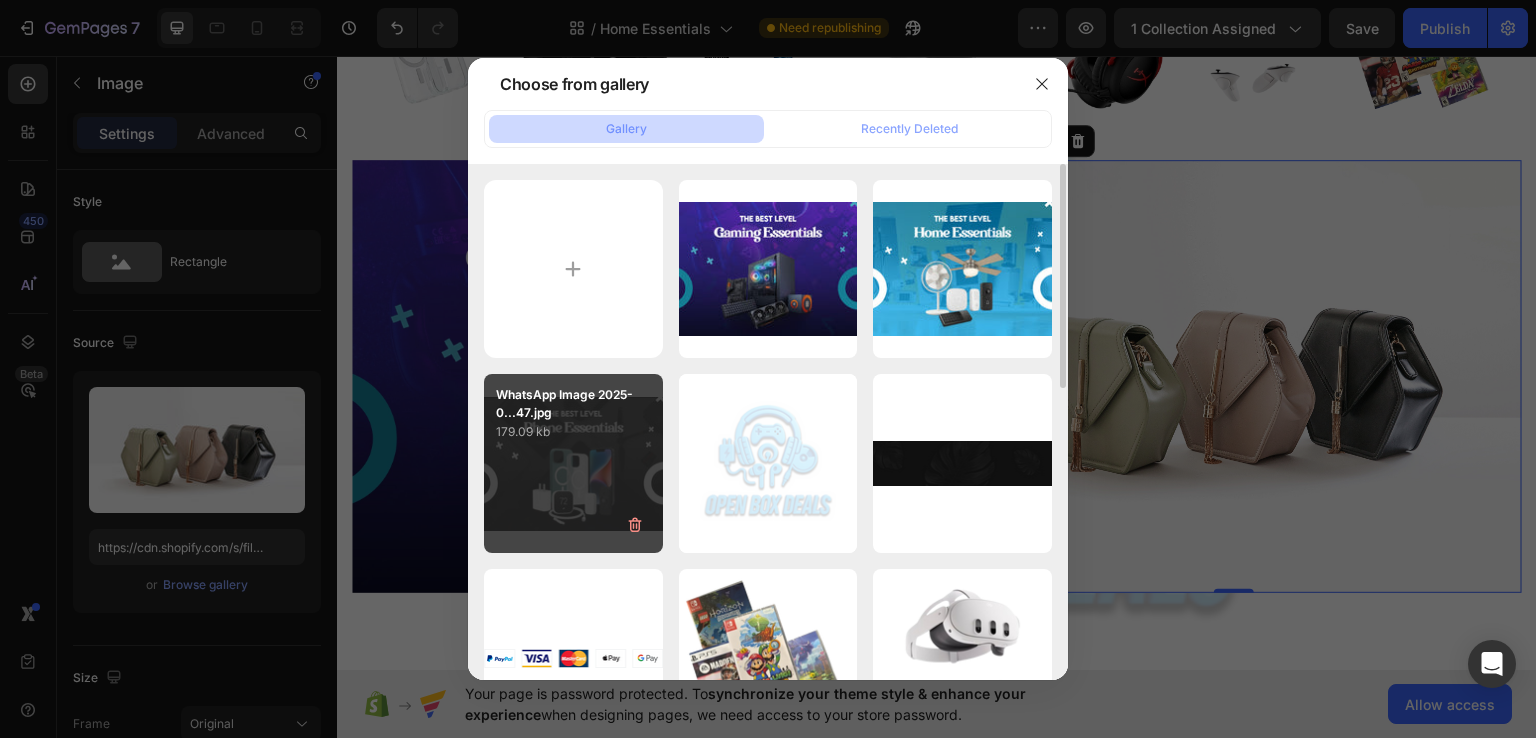 click on "WhatsApp Image 2025-0...47.jpg 179.09 kb" at bounding box center [573, 463] 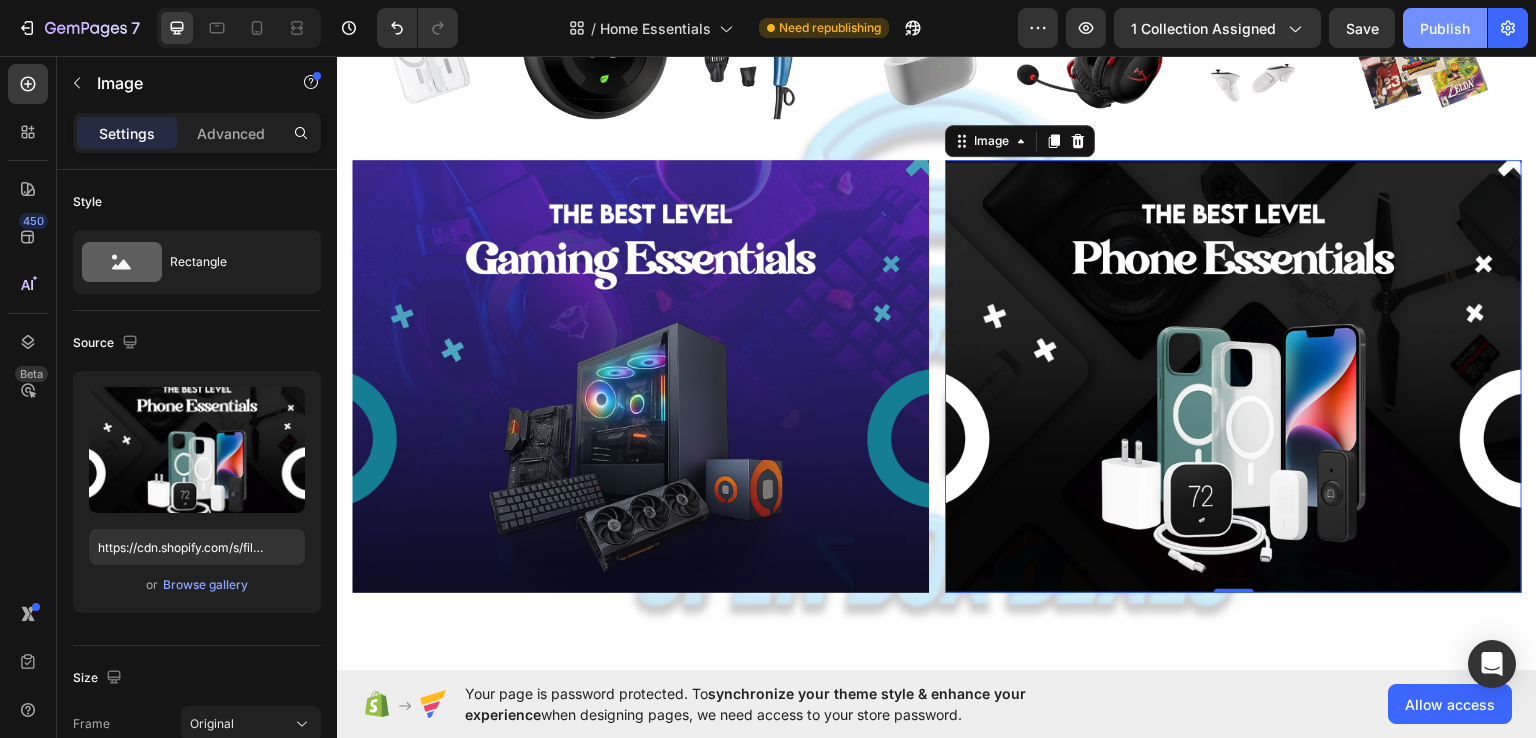 click on "Publish" 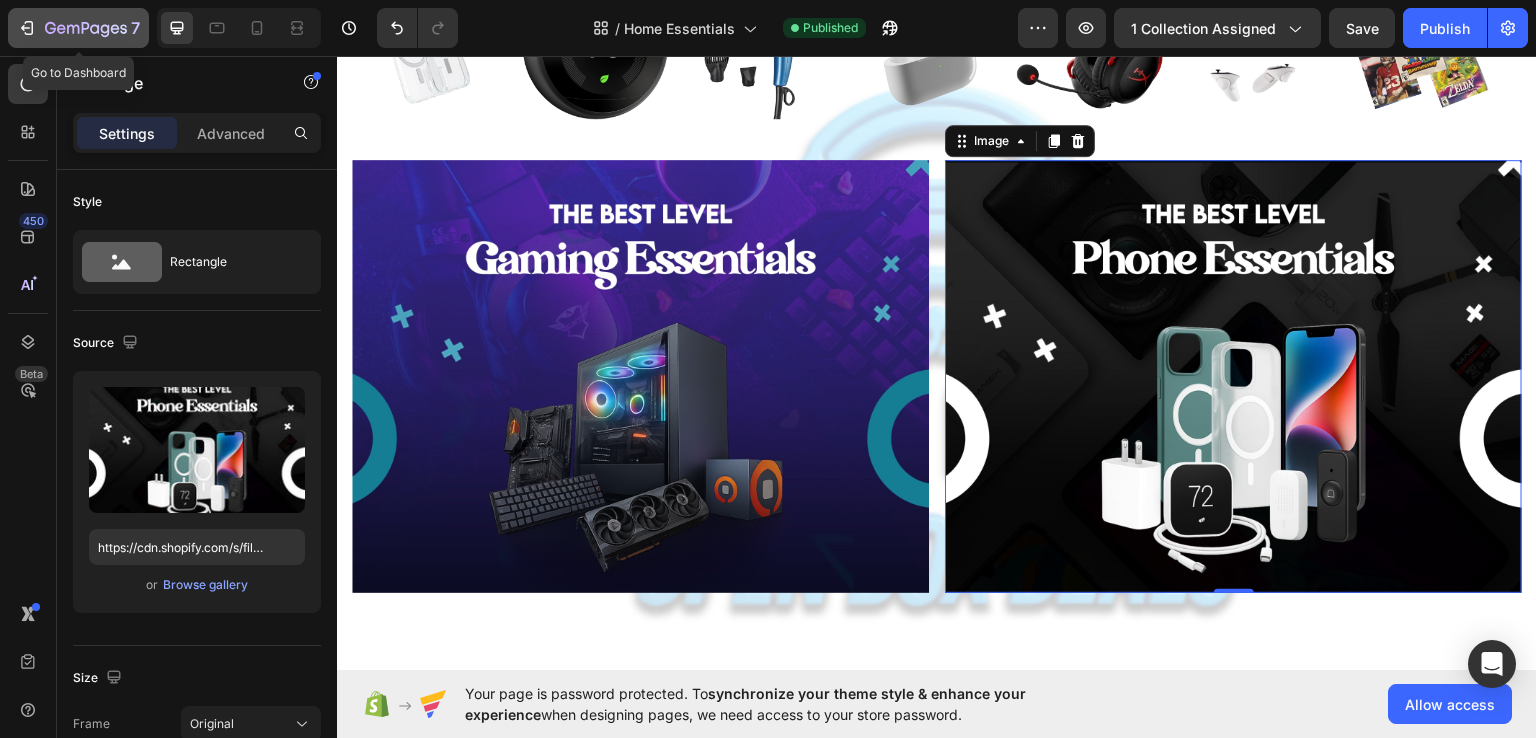 click 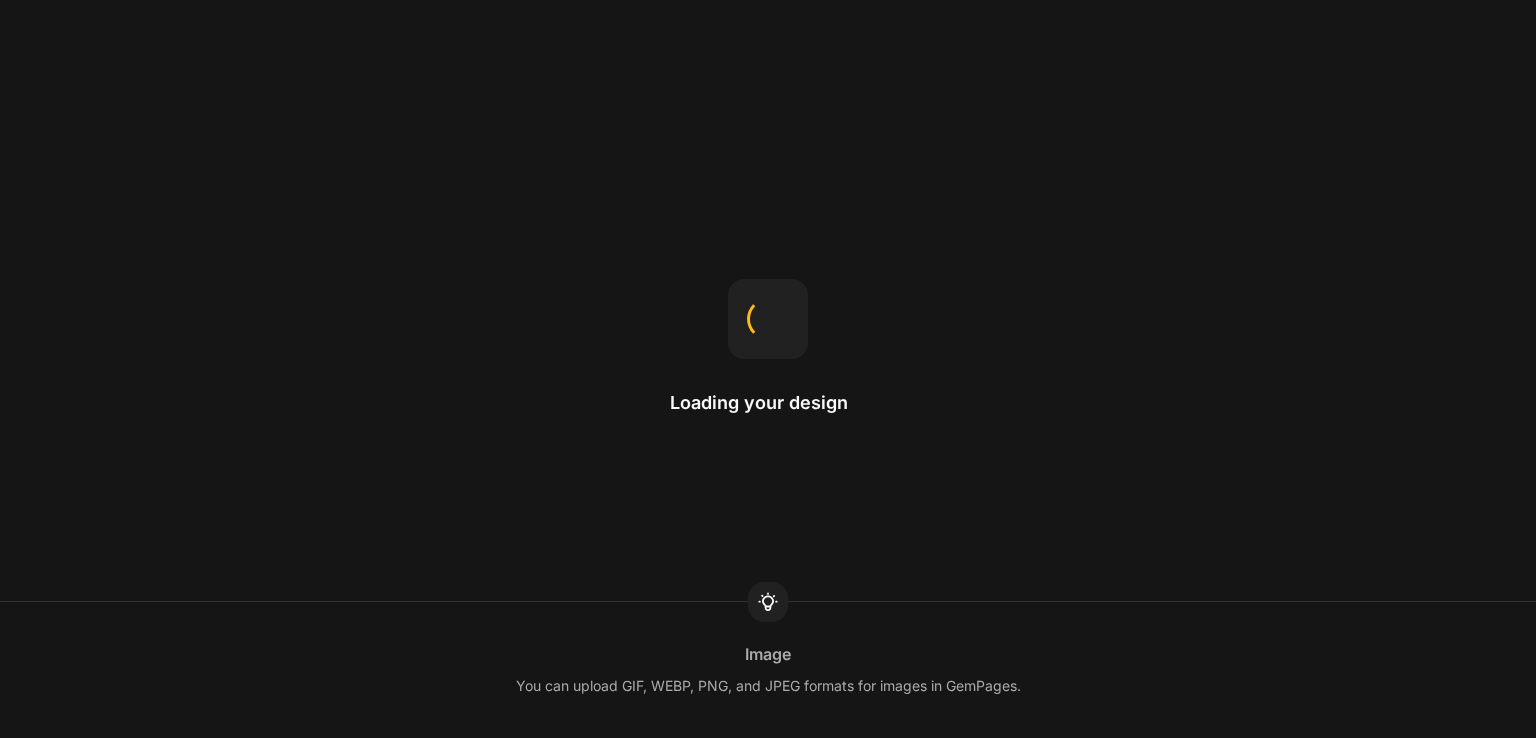 scroll, scrollTop: 0, scrollLeft: 0, axis: both 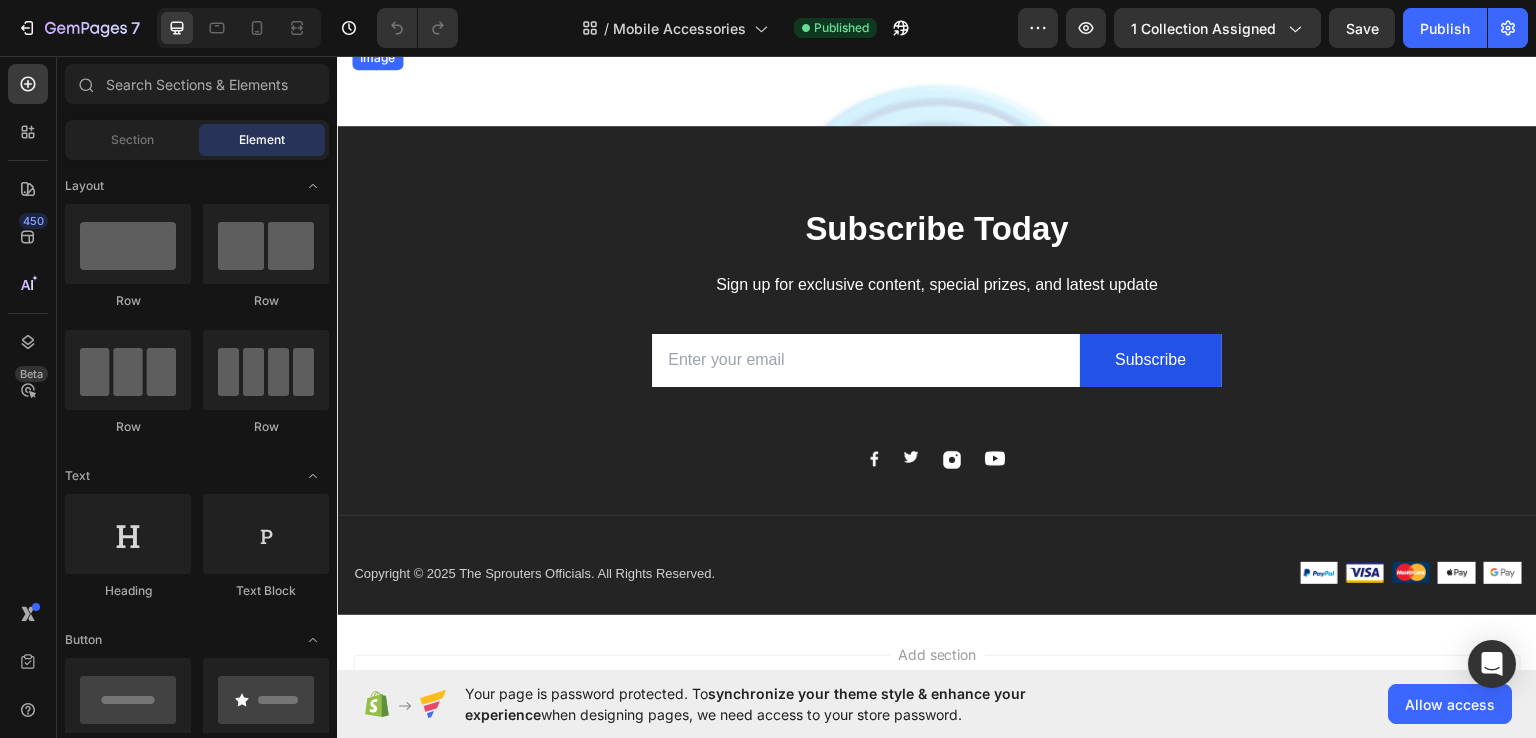 click at bounding box center (640, 45) 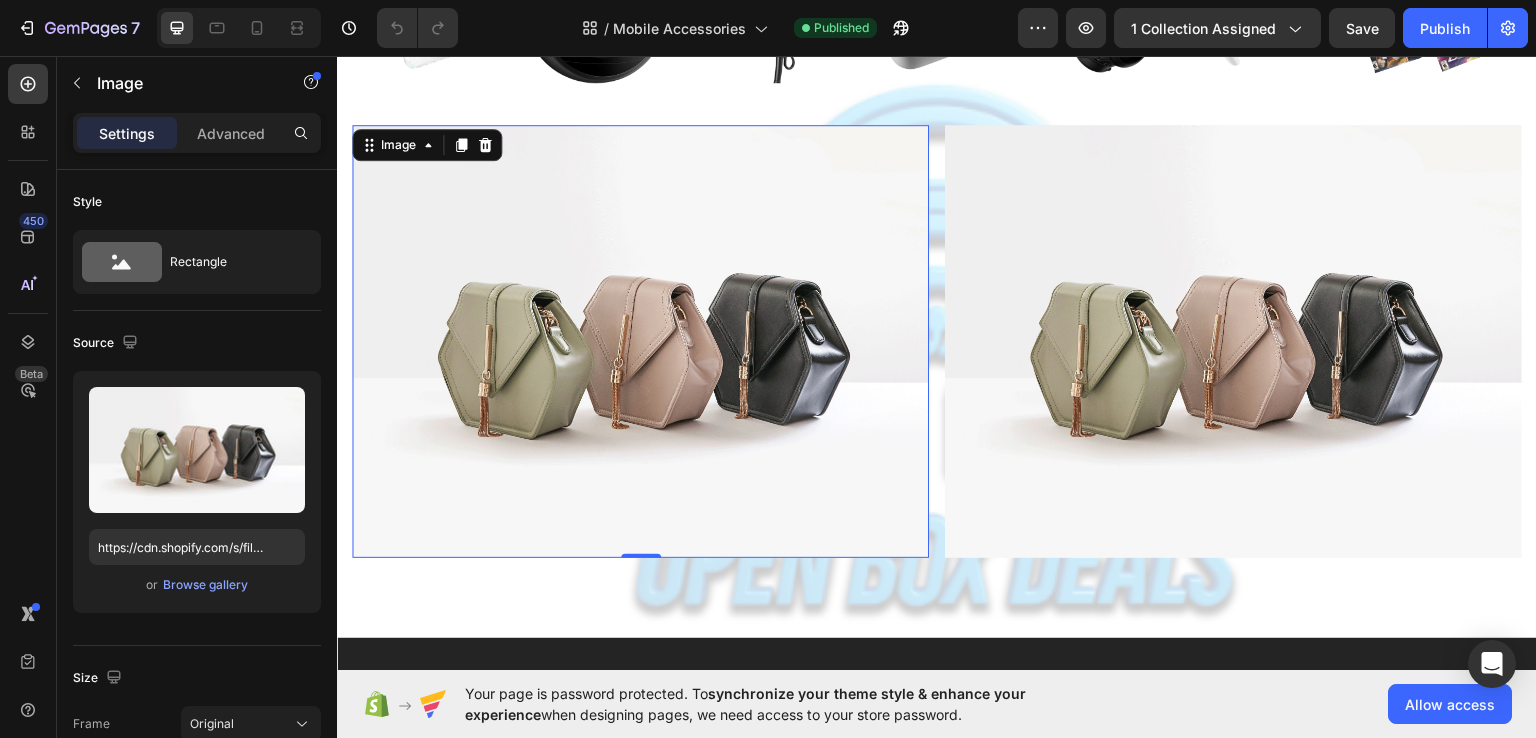 scroll, scrollTop: 1886, scrollLeft: 0, axis: vertical 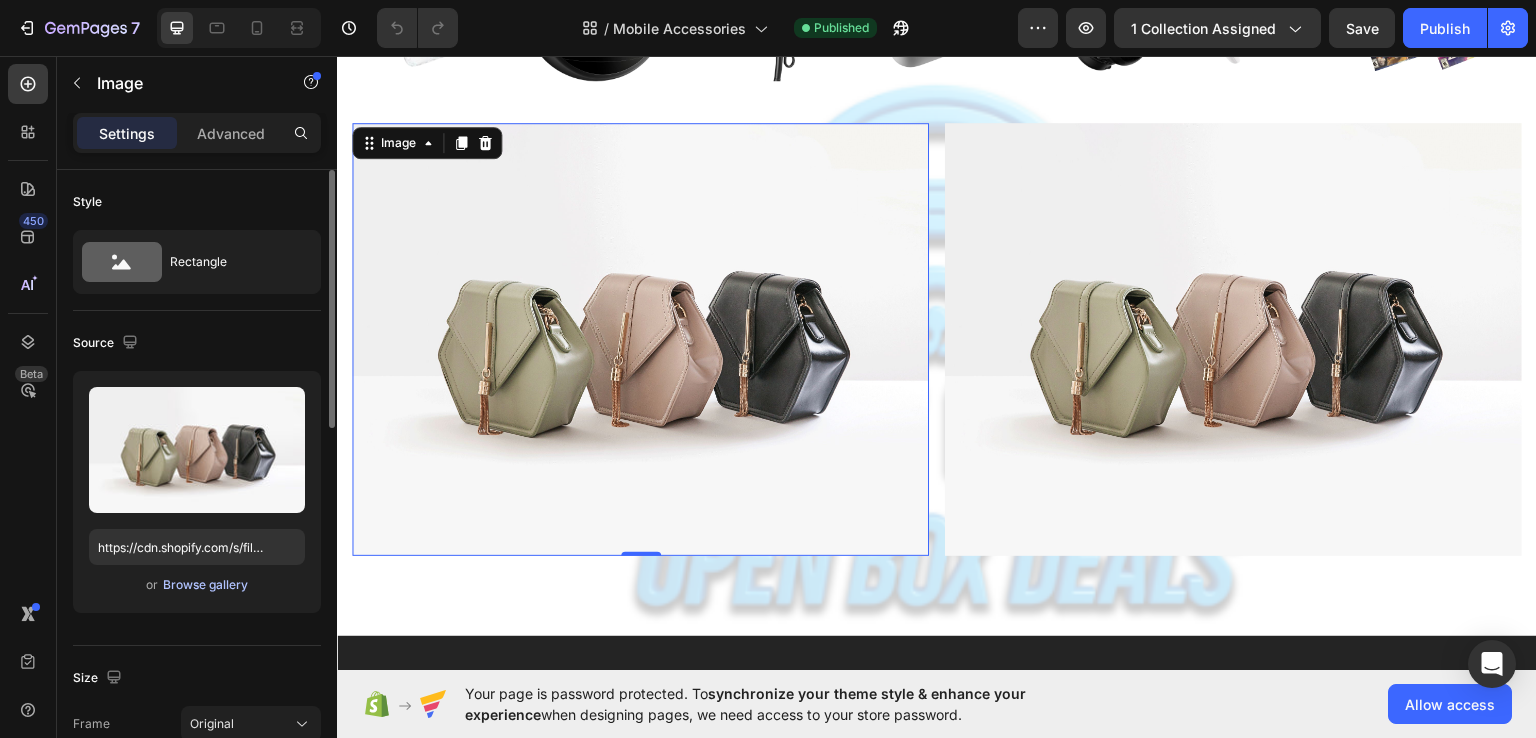 click on "Browse gallery" at bounding box center (205, 585) 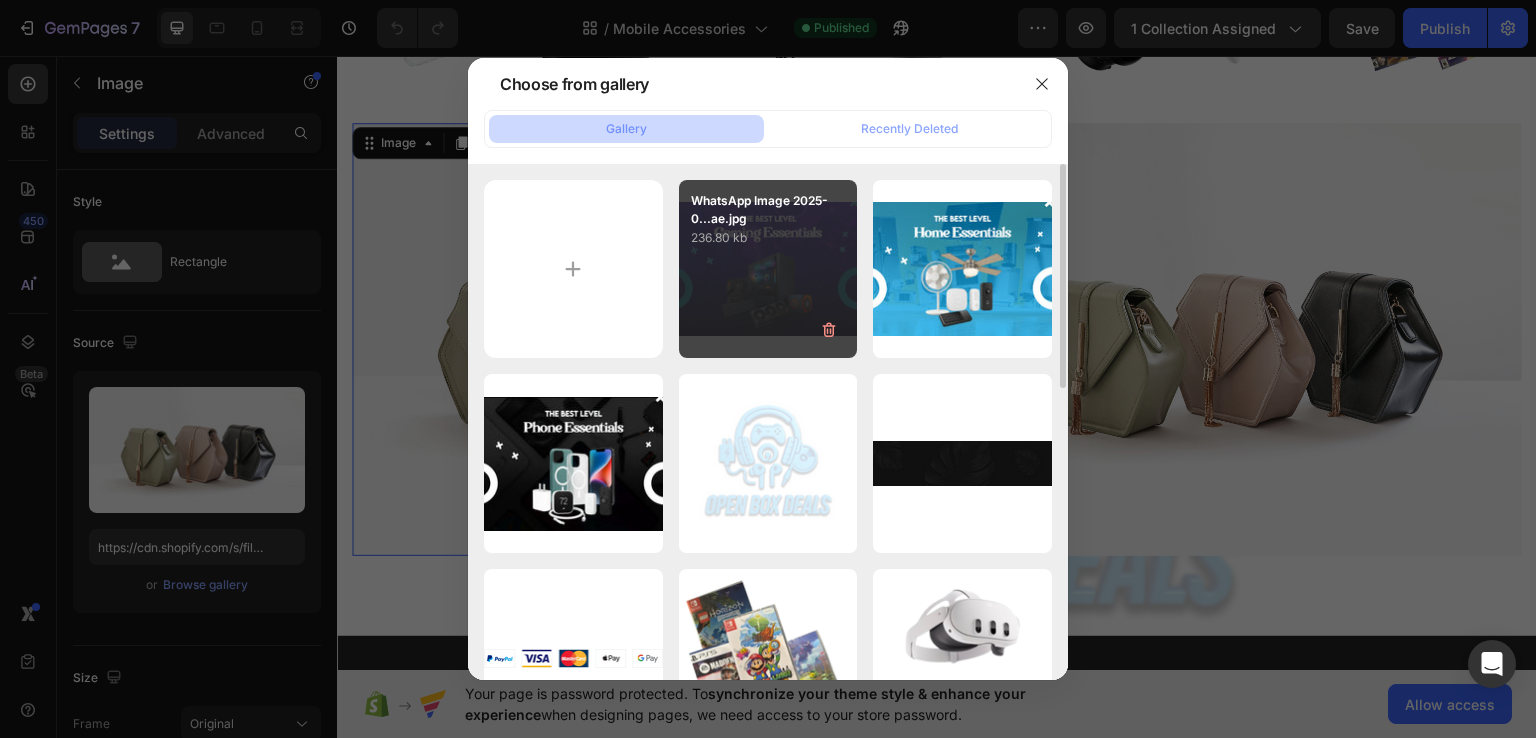 click on "WhatsApp Image 2025-0...ae.jpg 236.80 kb" at bounding box center [768, 269] 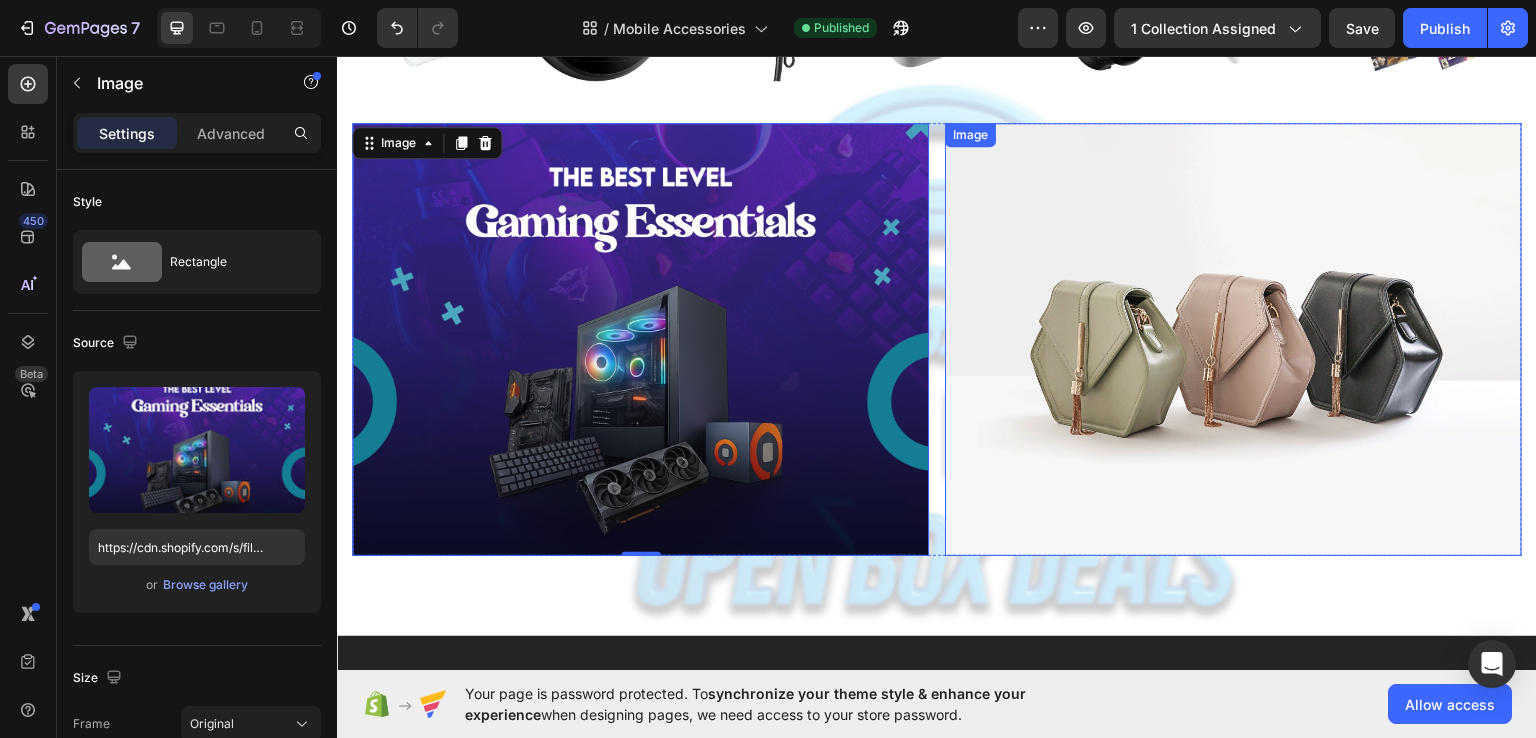 click at bounding box center (1233, 338) 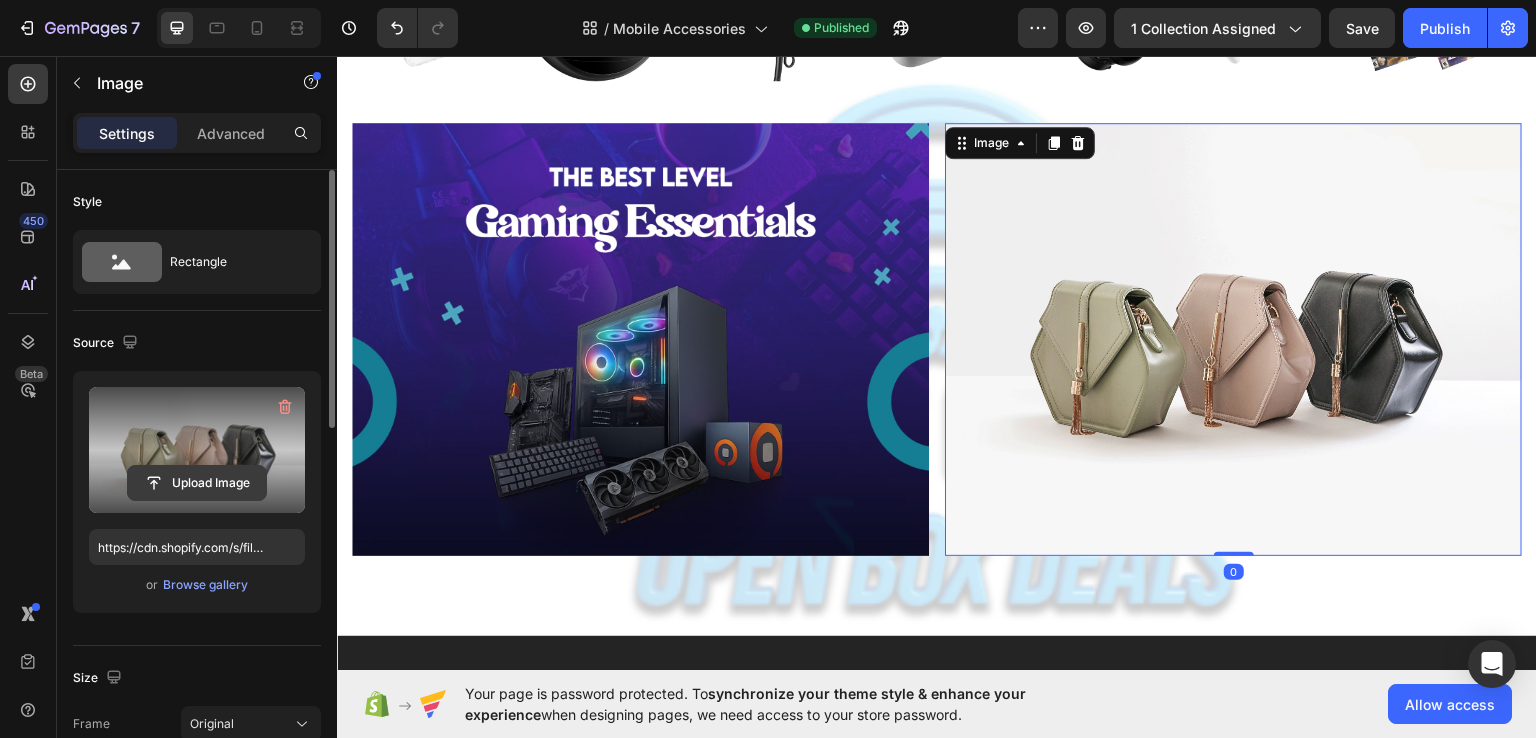 click 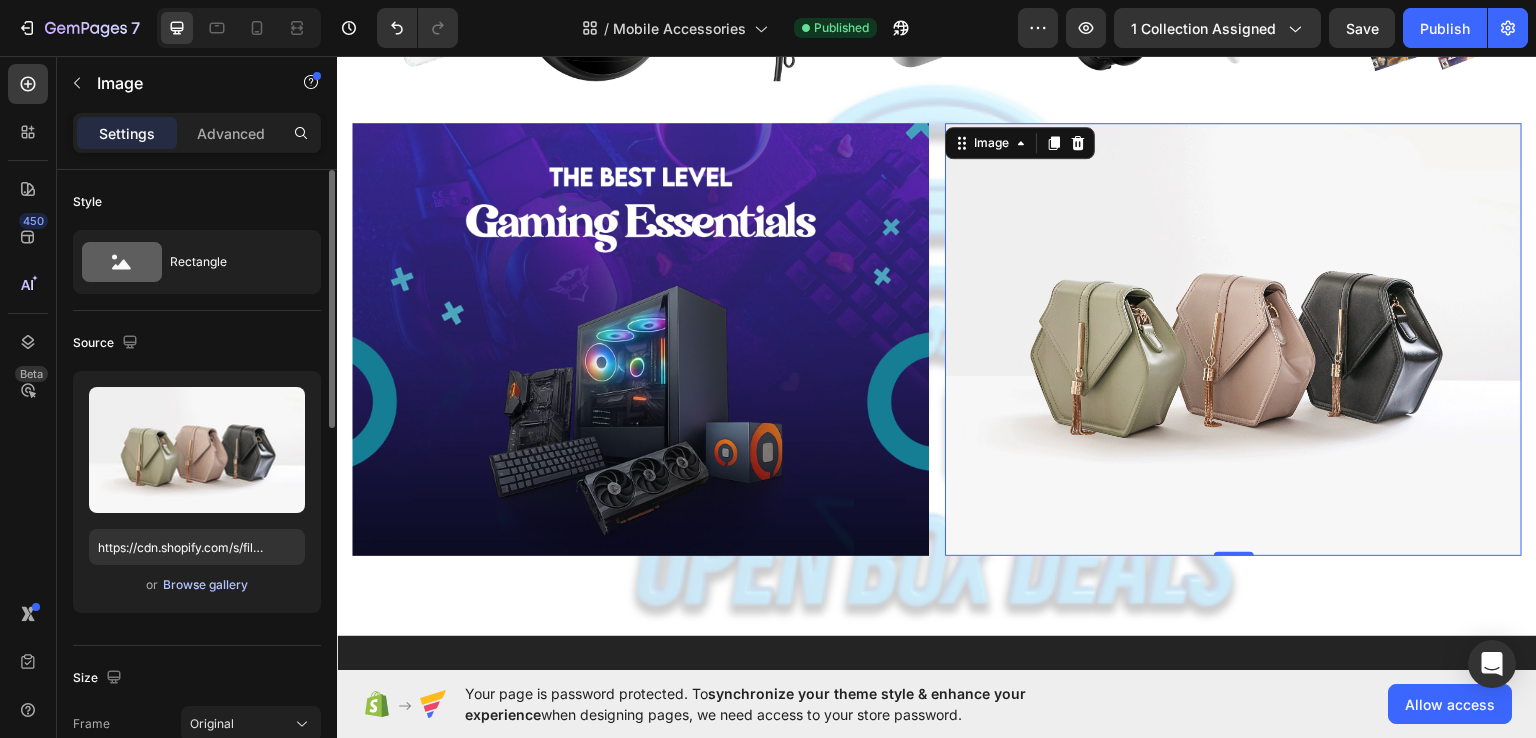 click on "Browse gallery" at bounding box center (205, 585) 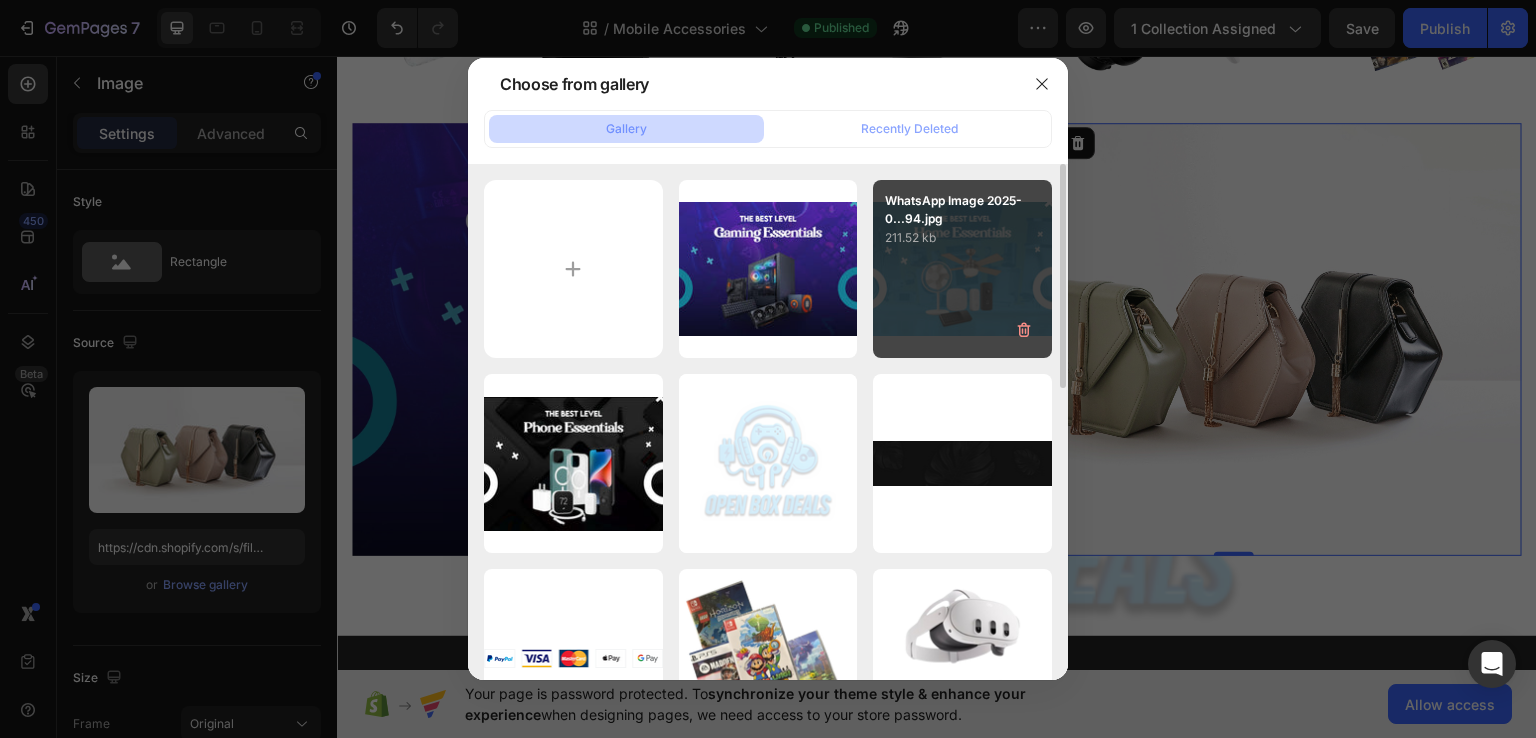 click on "WhatsApp Image 2025-0...94.jpg 211.52 kb" at bounding box center (962, 269) 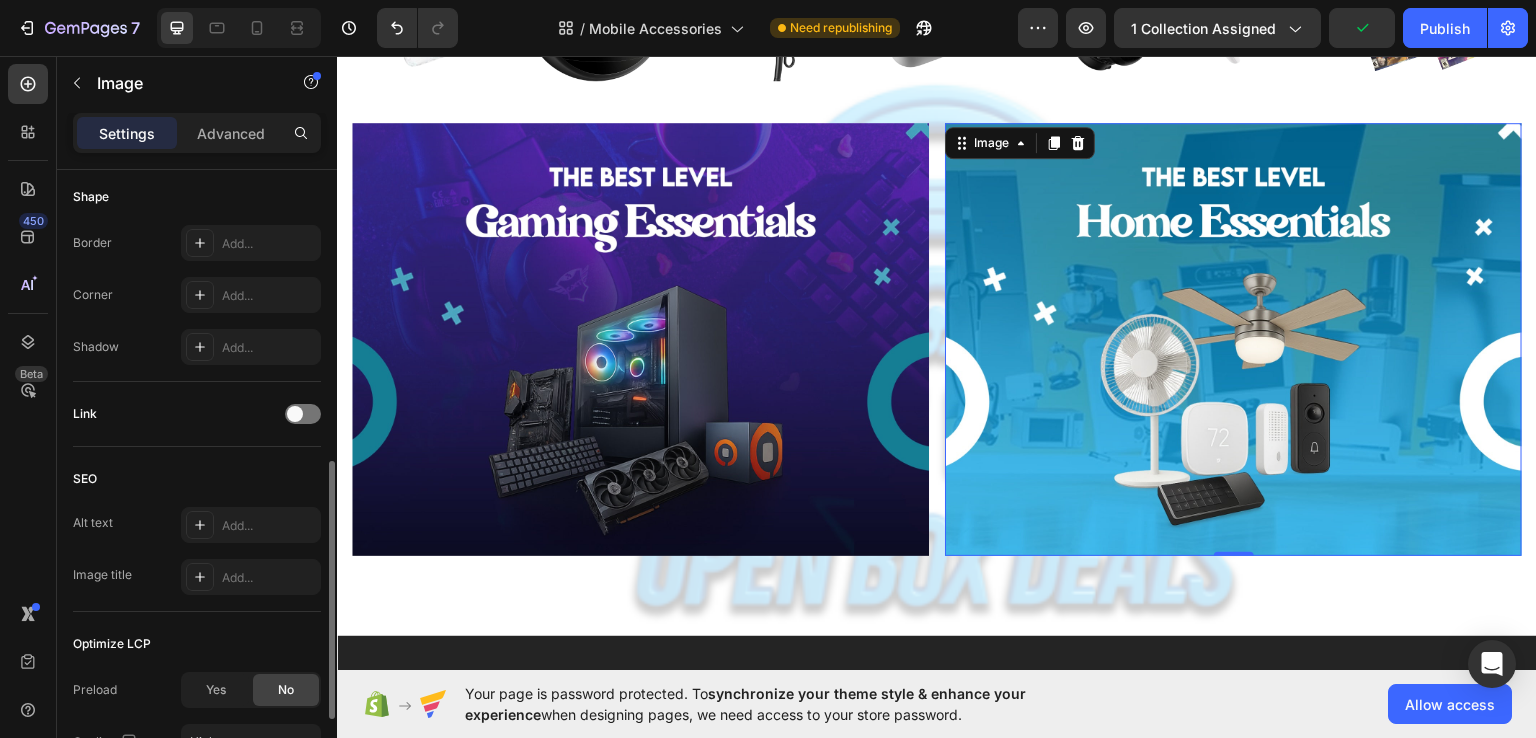 scroll, scrollTop: 699, scrollLeft: 0, axis: vertical 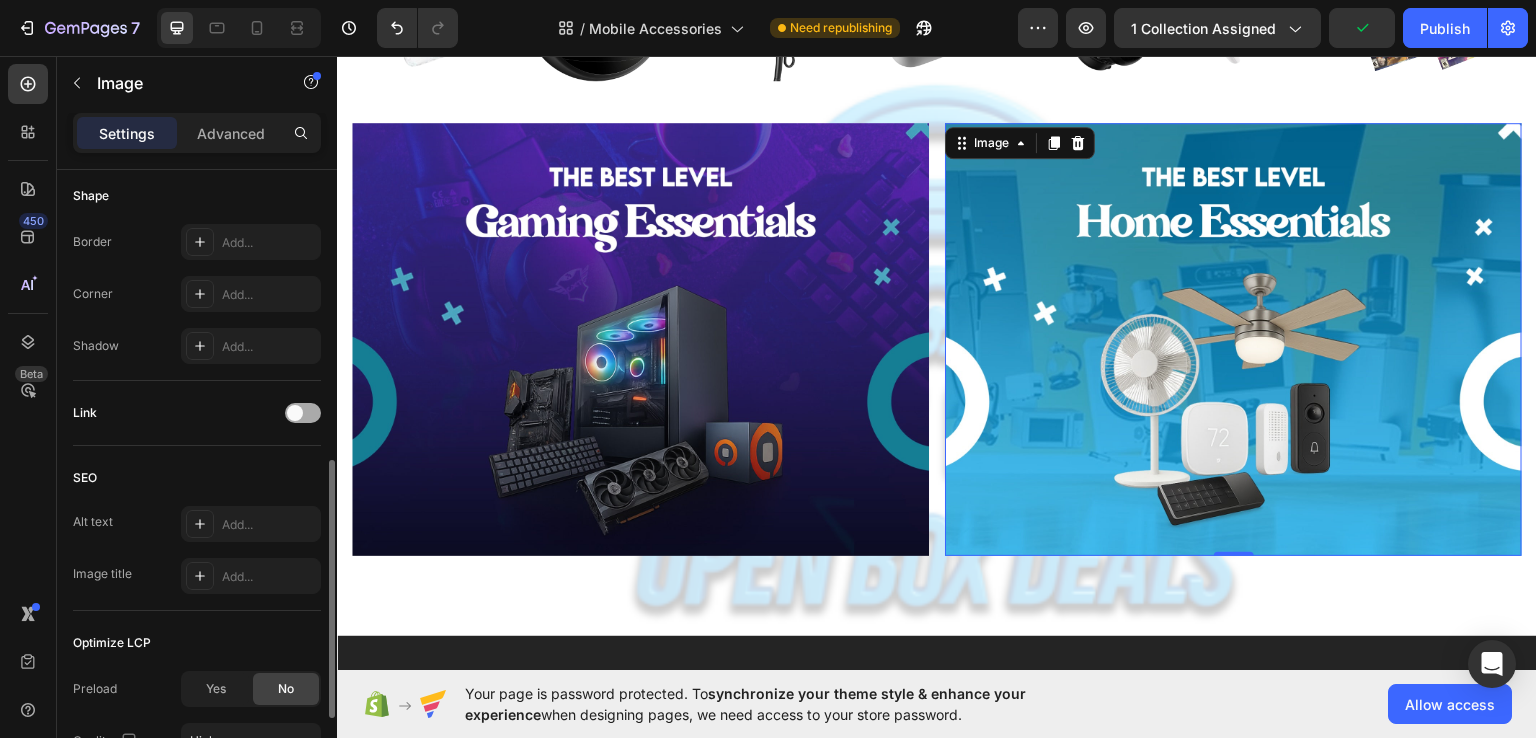 click at bounding box center [303, 413] 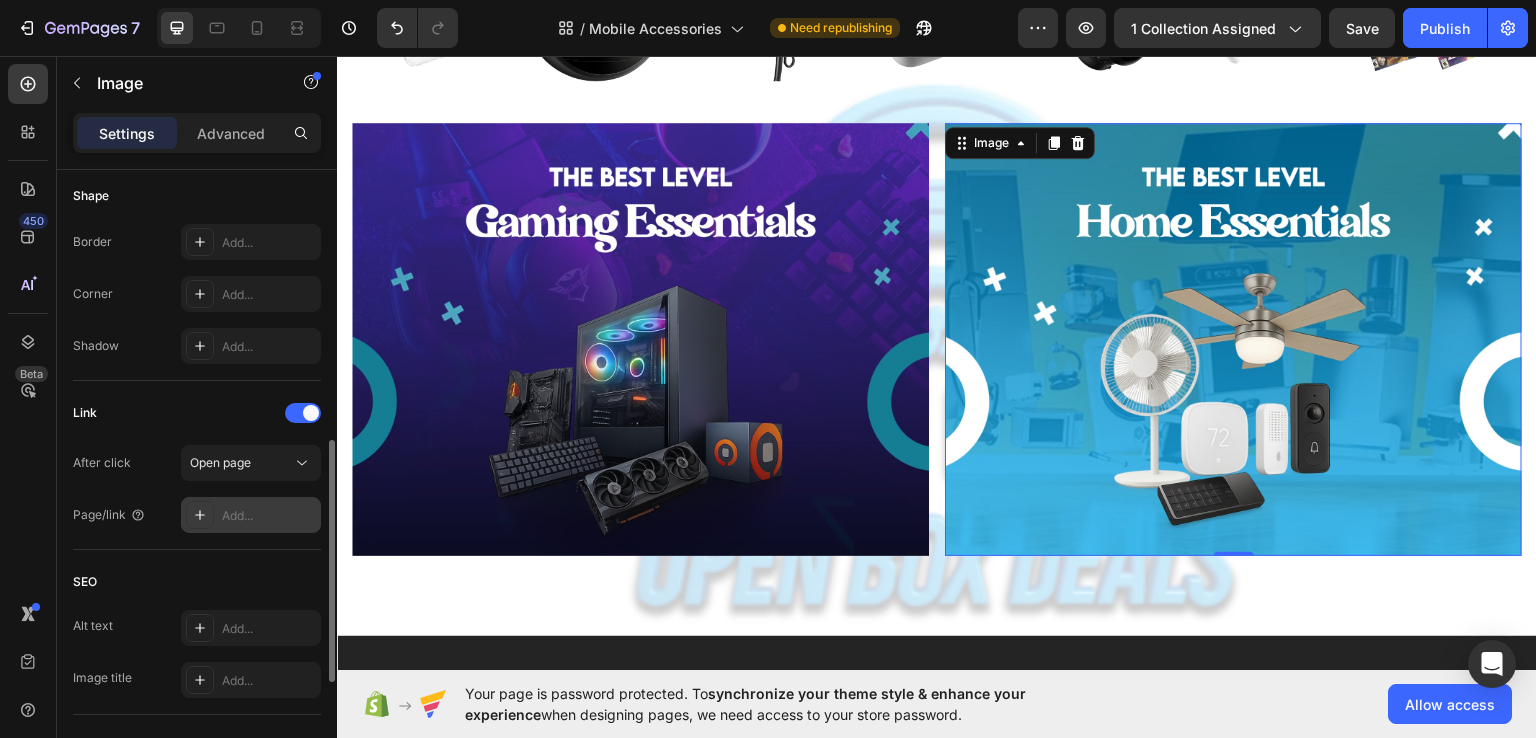click on "Add..." at bounding box center (269, 516) 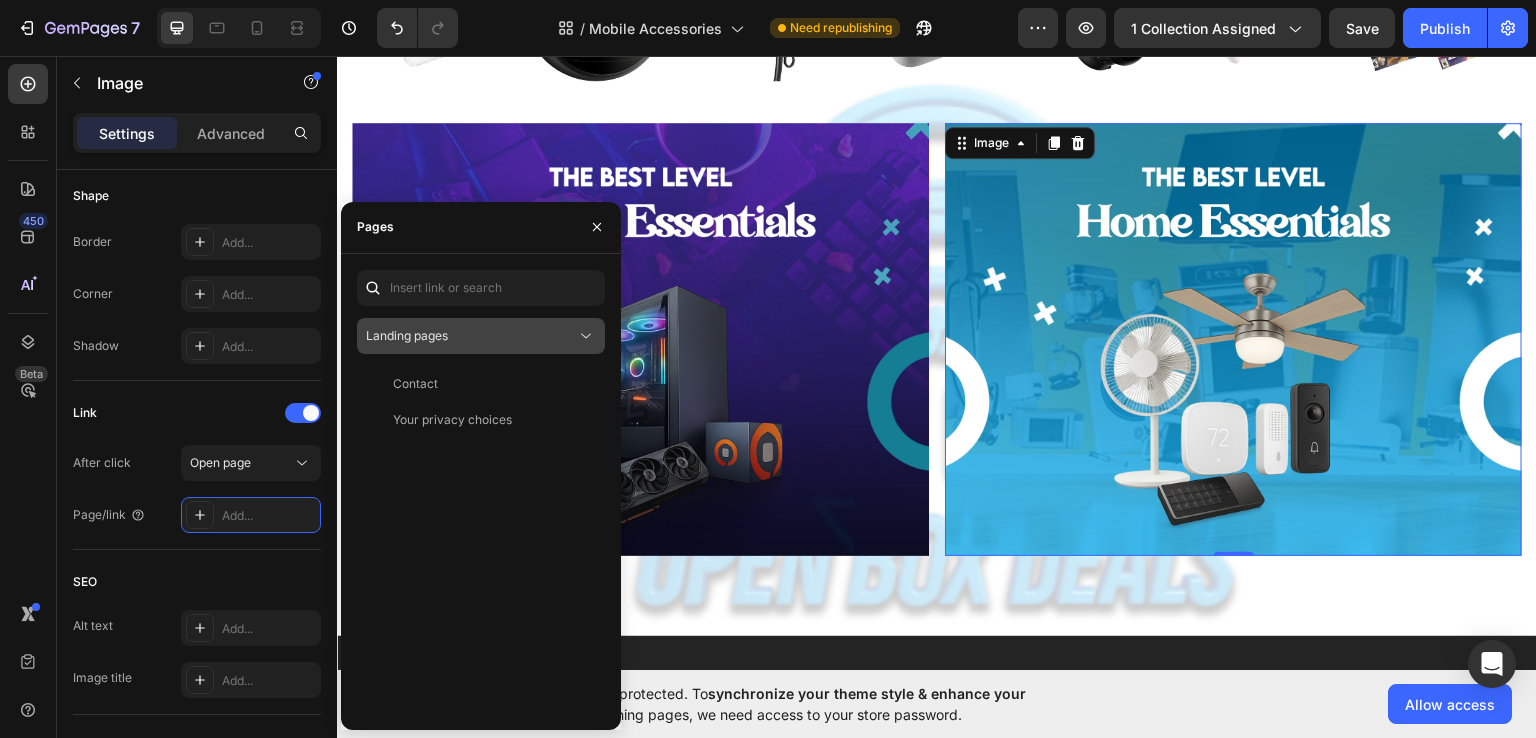 click on "Landing pages" 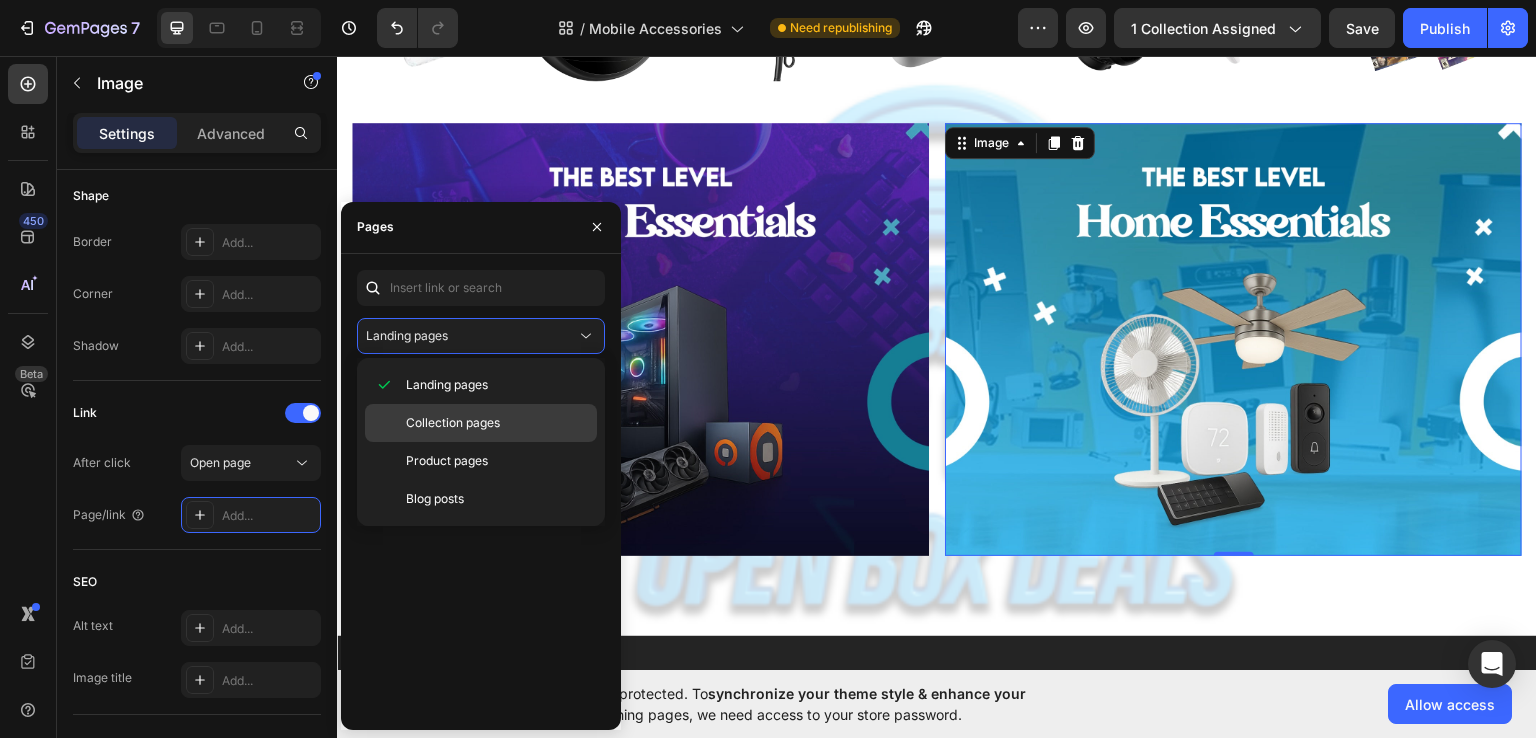 click on "Collection pages" at bounding box center (453, 423) 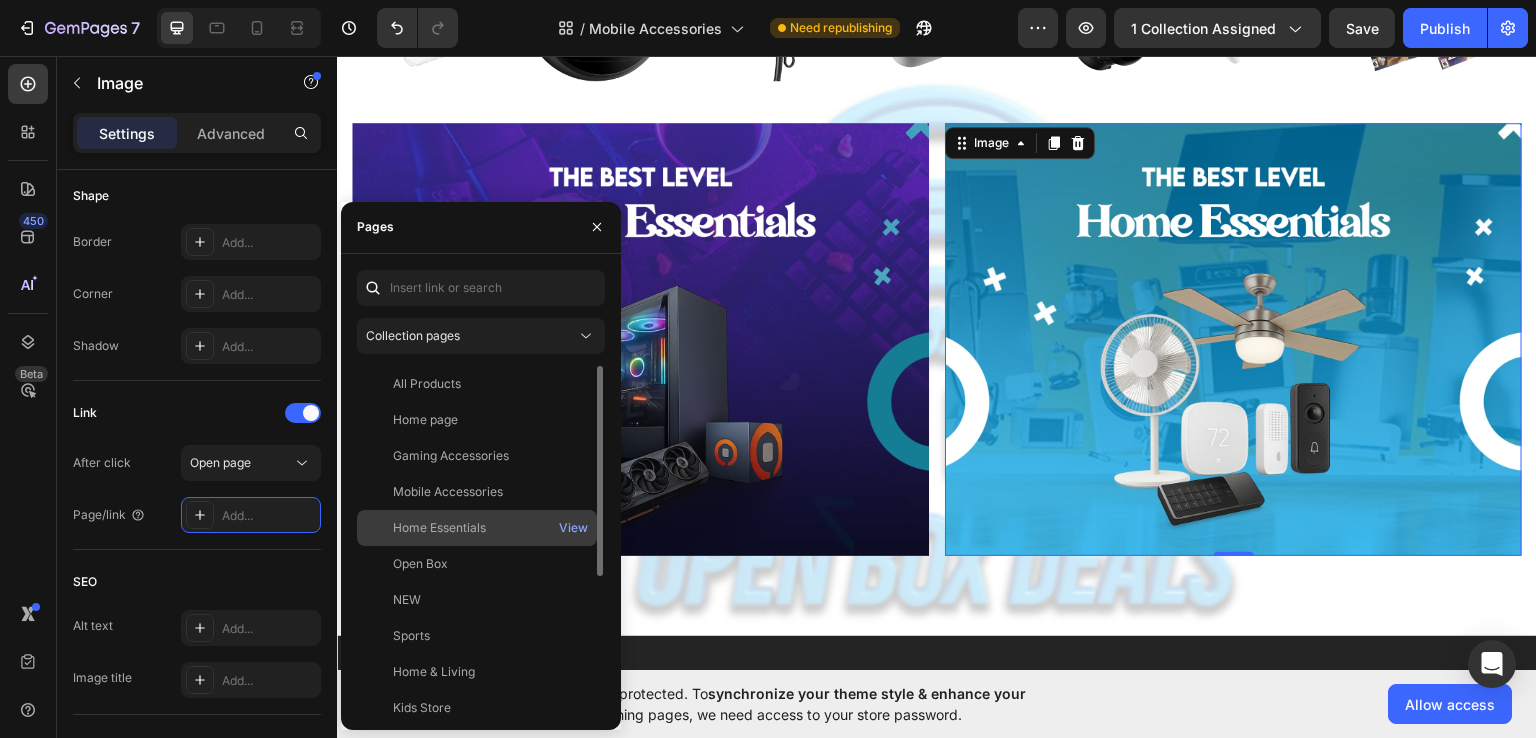 click on "Home Essentials" 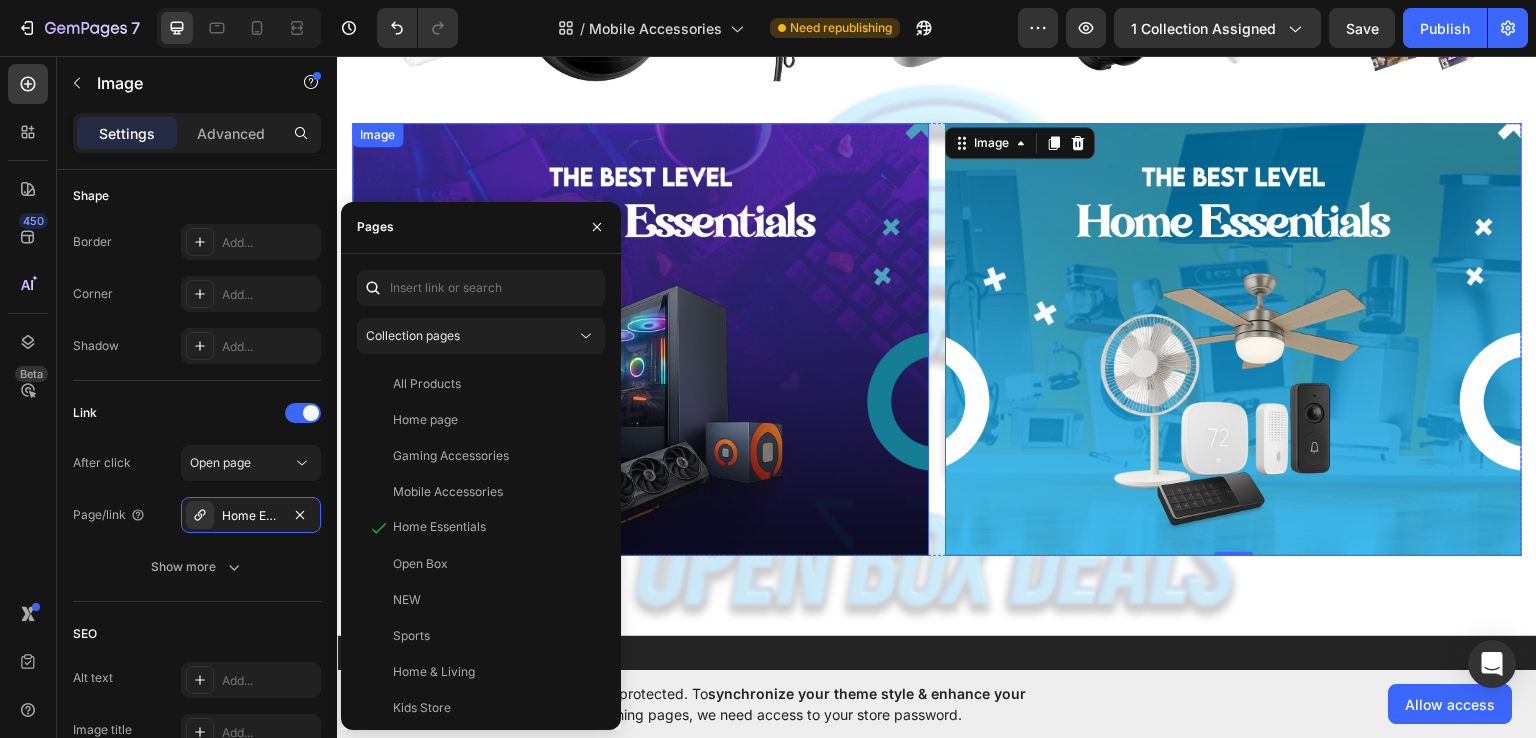 click at bounding box center (640, 338) 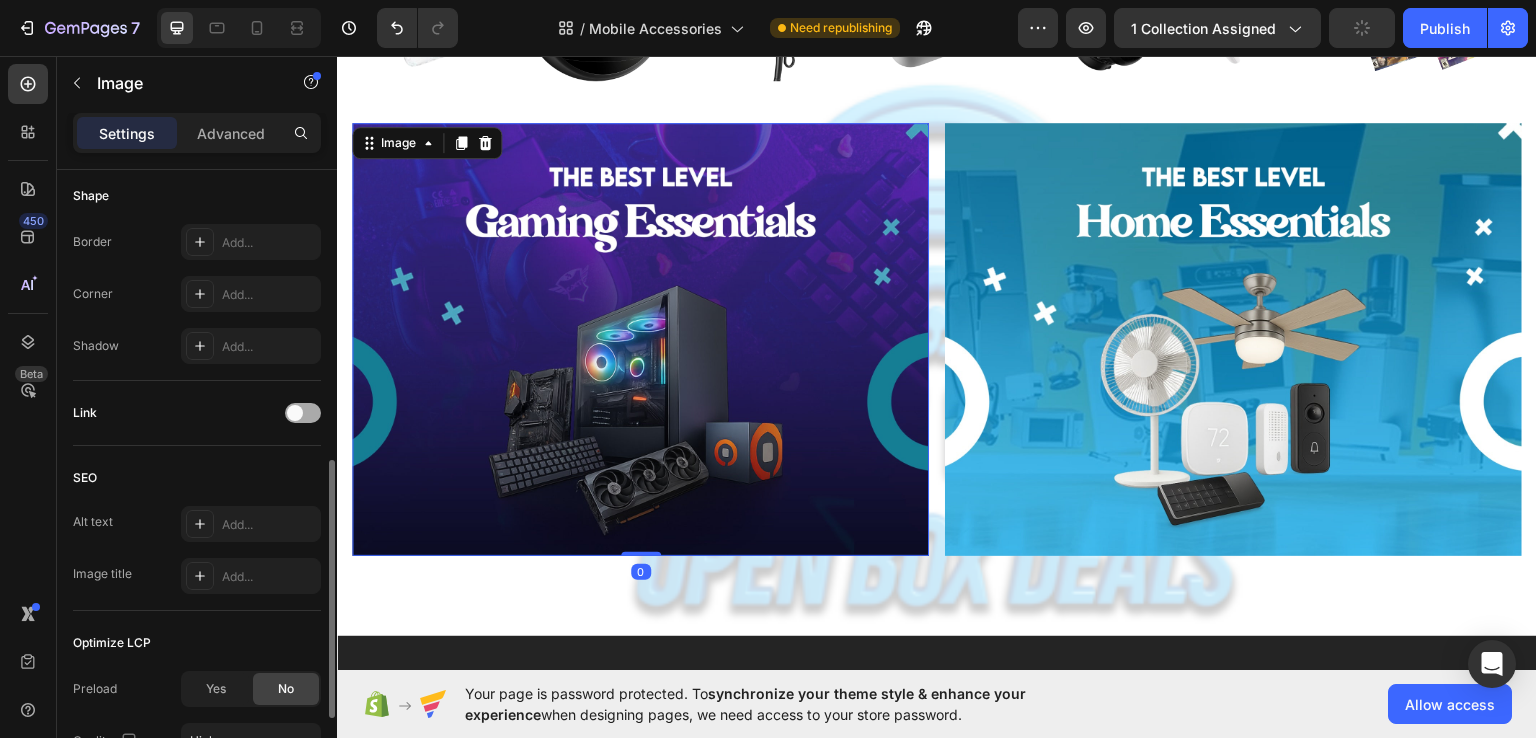 click at bounding box center [303, 413] 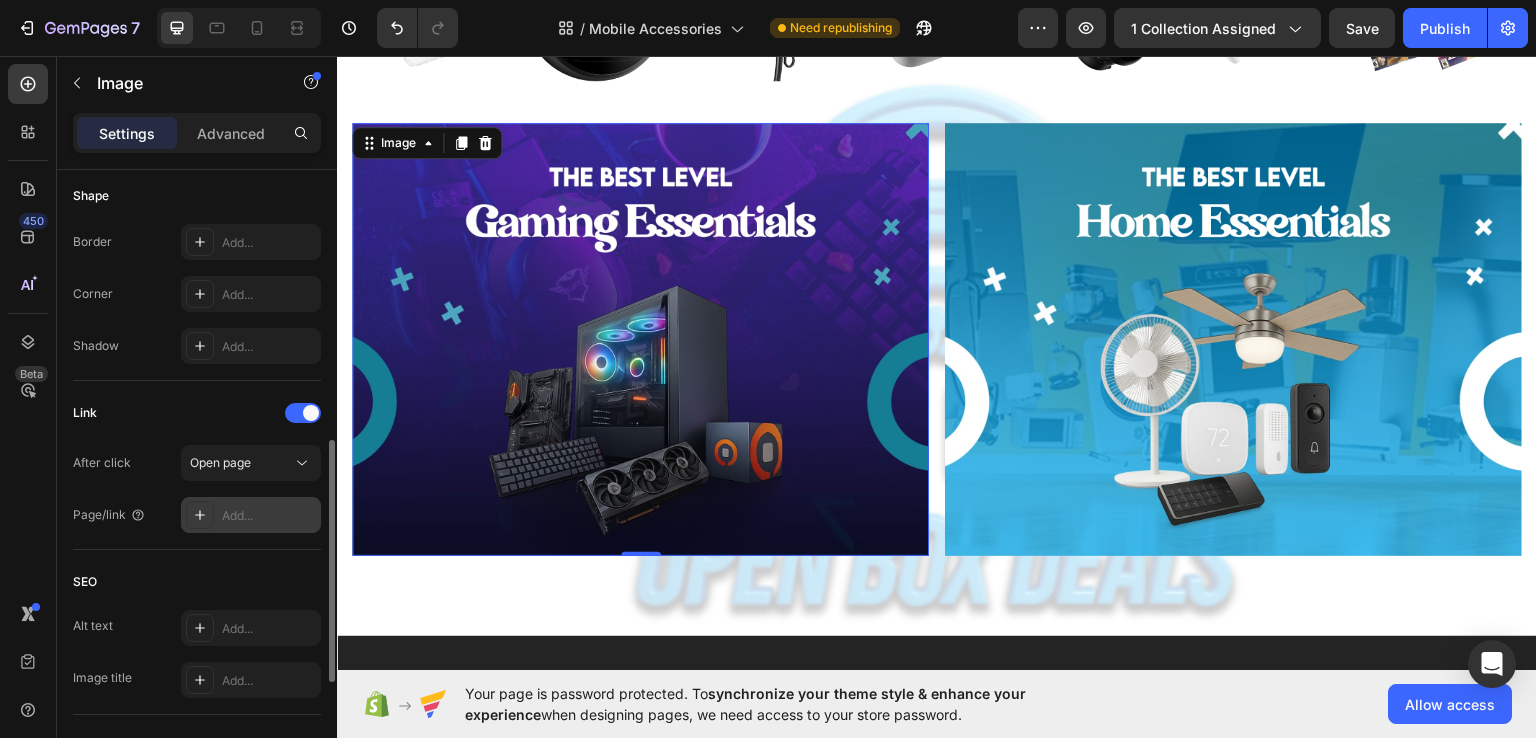 click on "Add..." at bounding box center (269, 516) 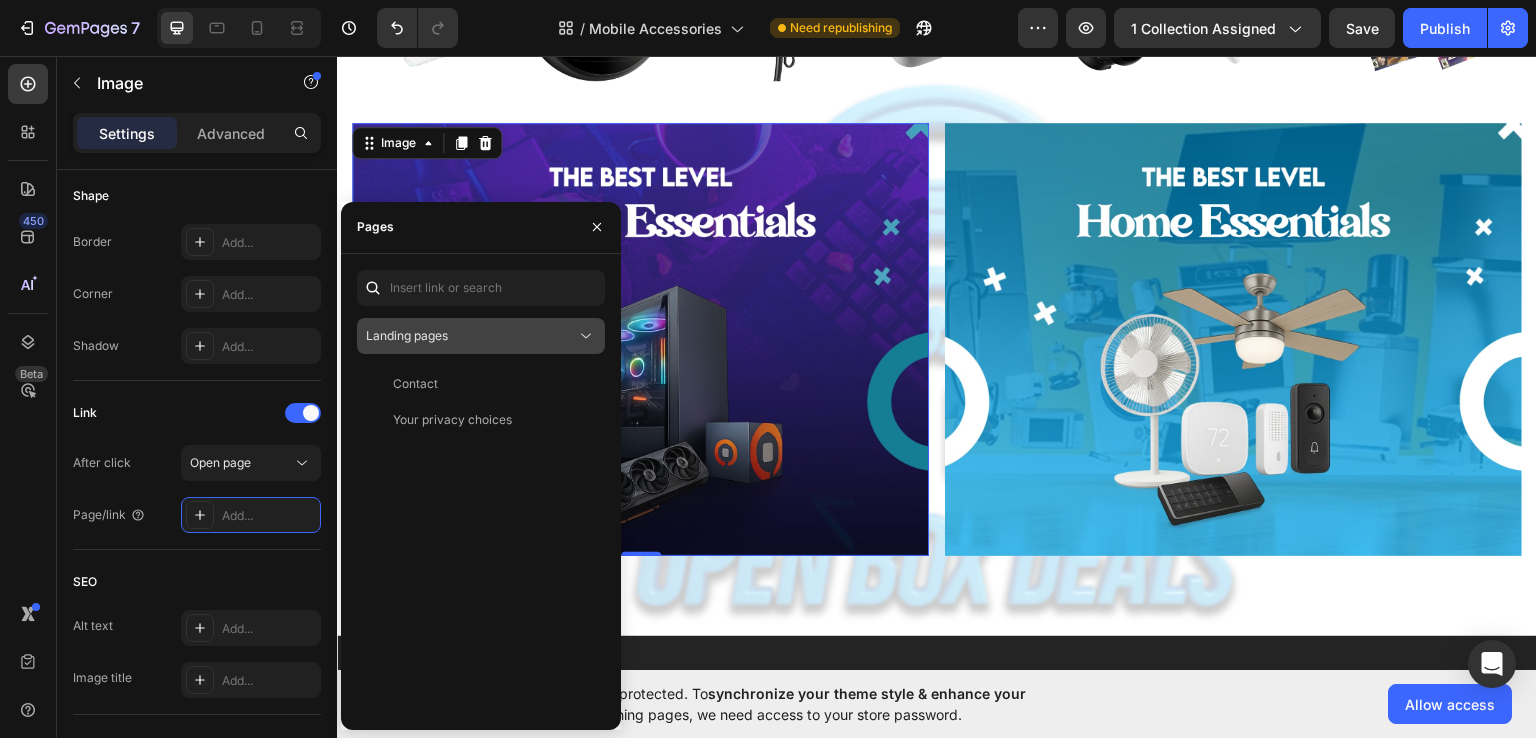click on "Landing pages" at bounding box center (471, 336) 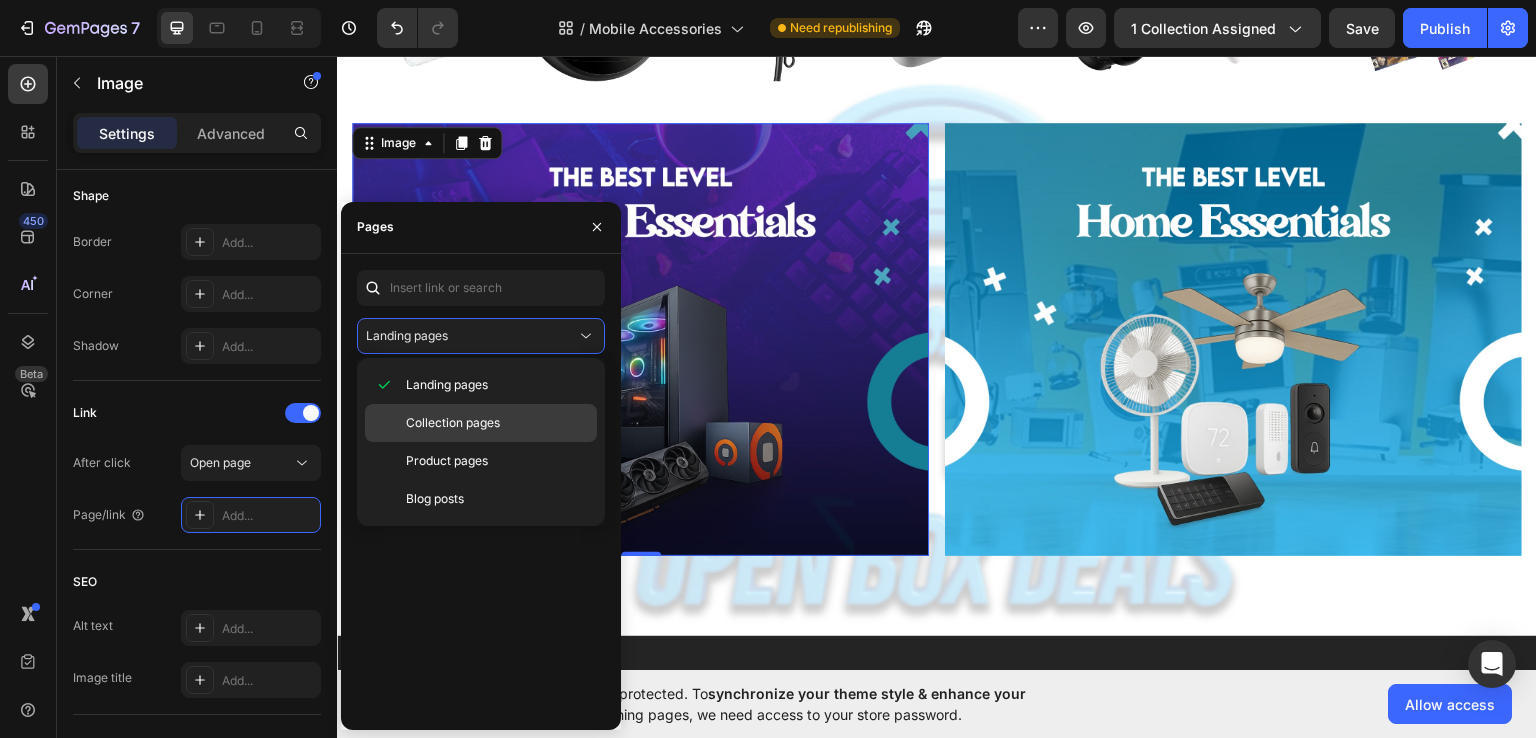 click on "Collection pages" at bounding box center (453, 423) 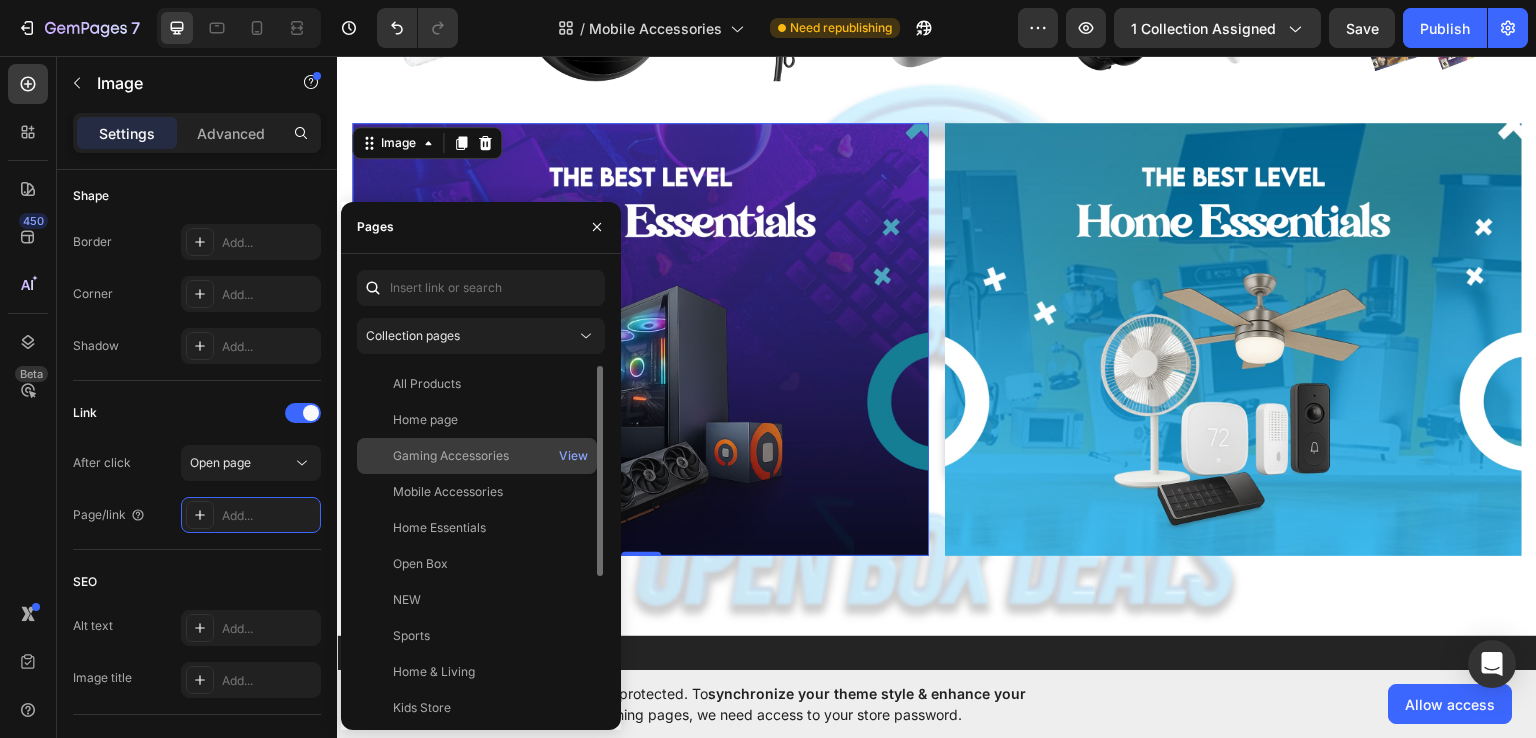 click on "Gaming Accessories" 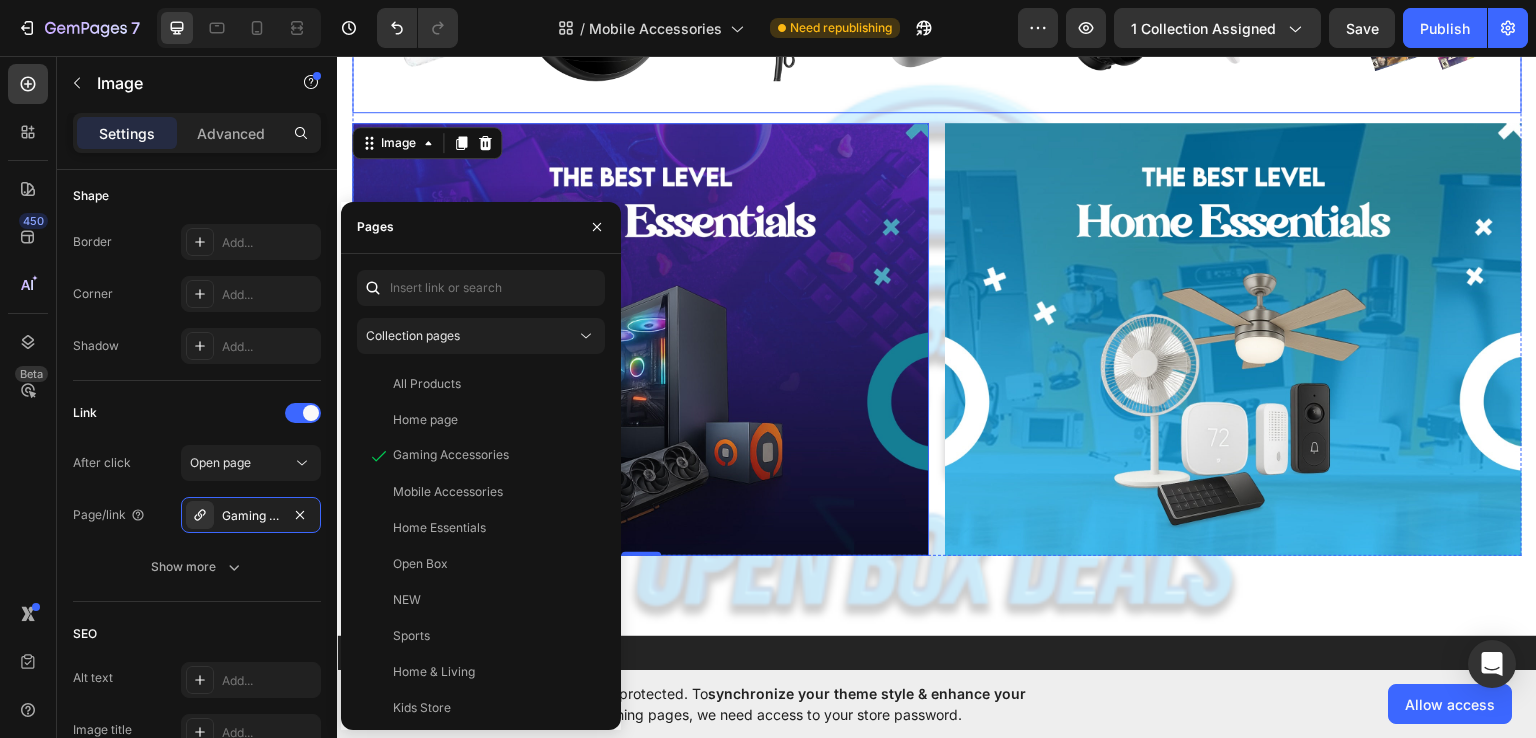 click on "Image Image Image Image Image Image Image Image Image Image Image Image Image Image Marquee" at bounding box center [937, 5] 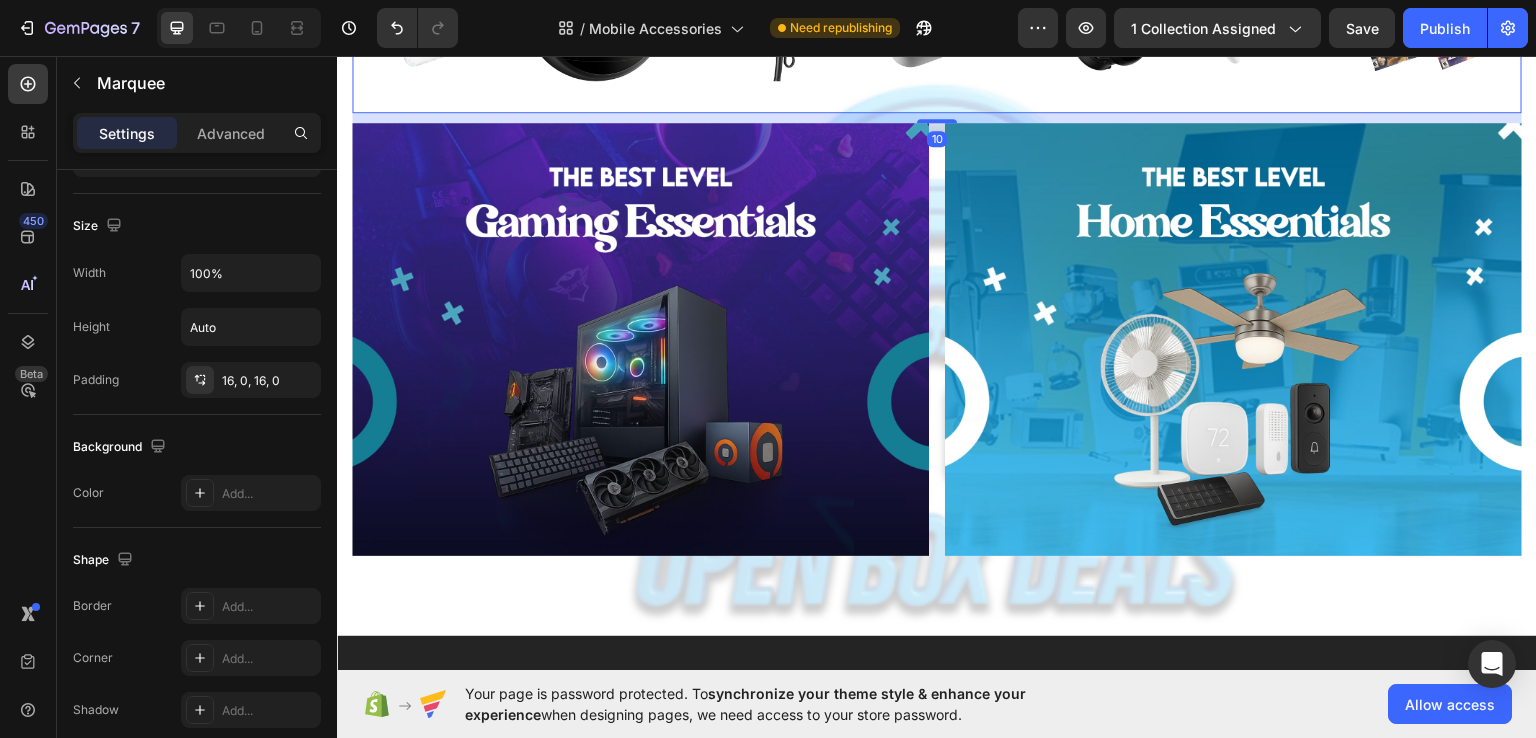 scroll, scrollTop: 0, scrollLeft: 0, axis: both 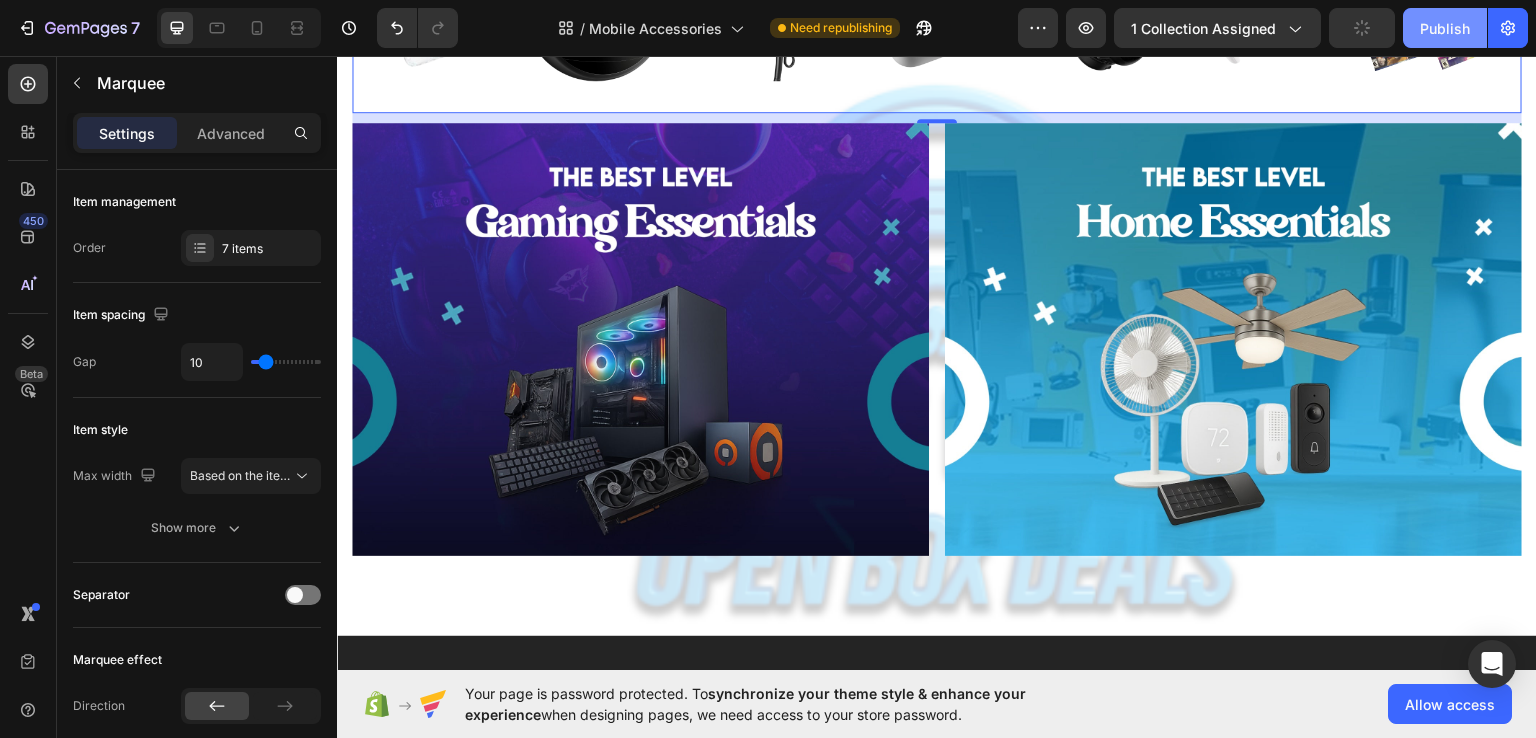 click on "Publish" 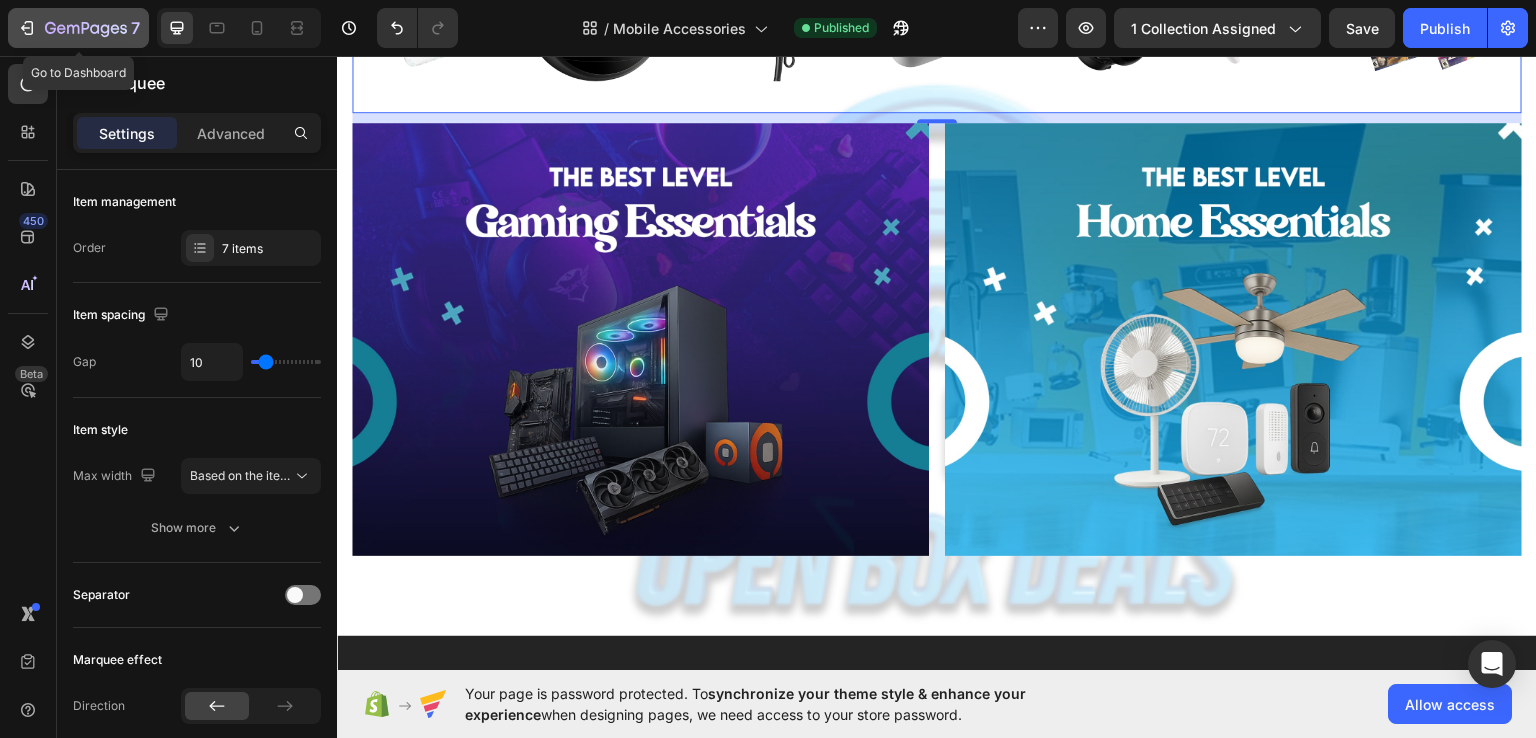 click 